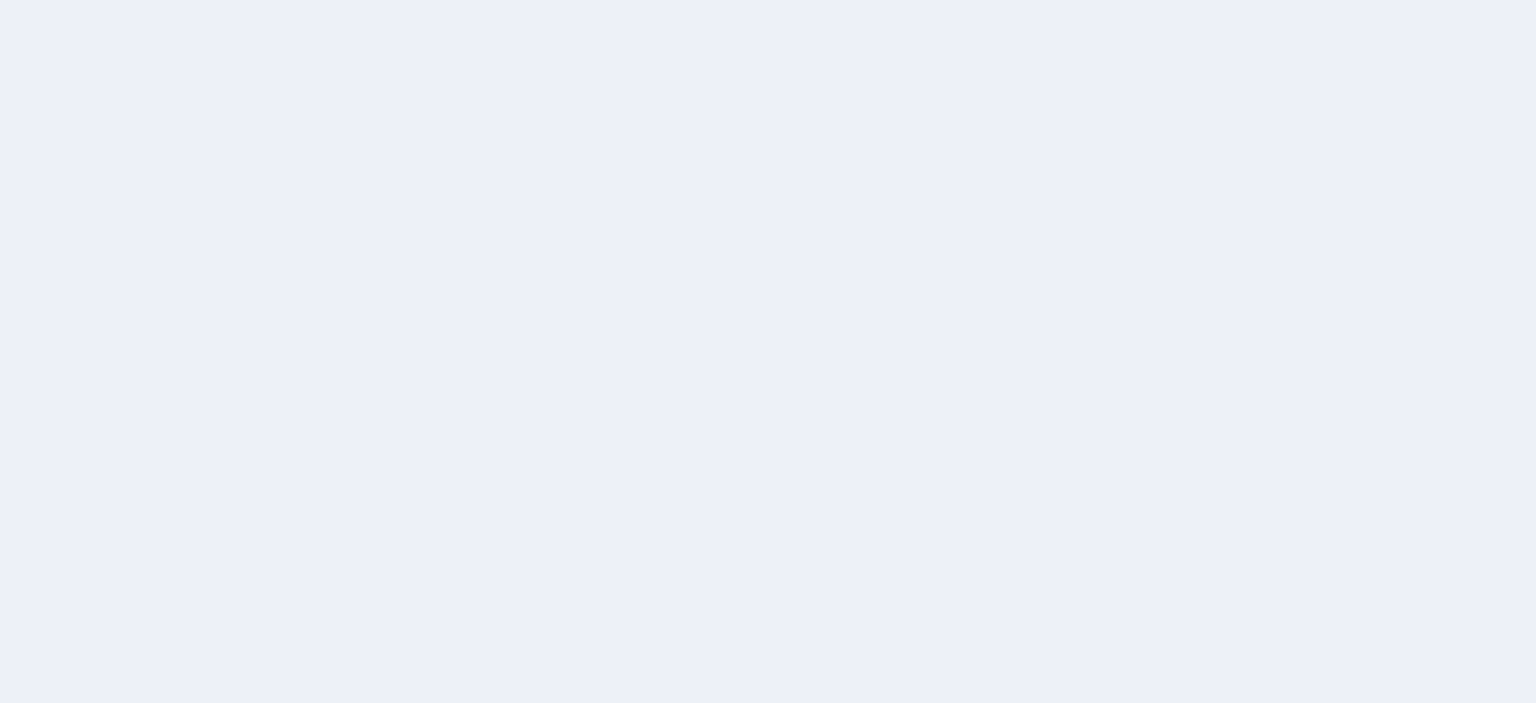 scroll, scrollTop: 0, scrollLeft: 0, axis: both 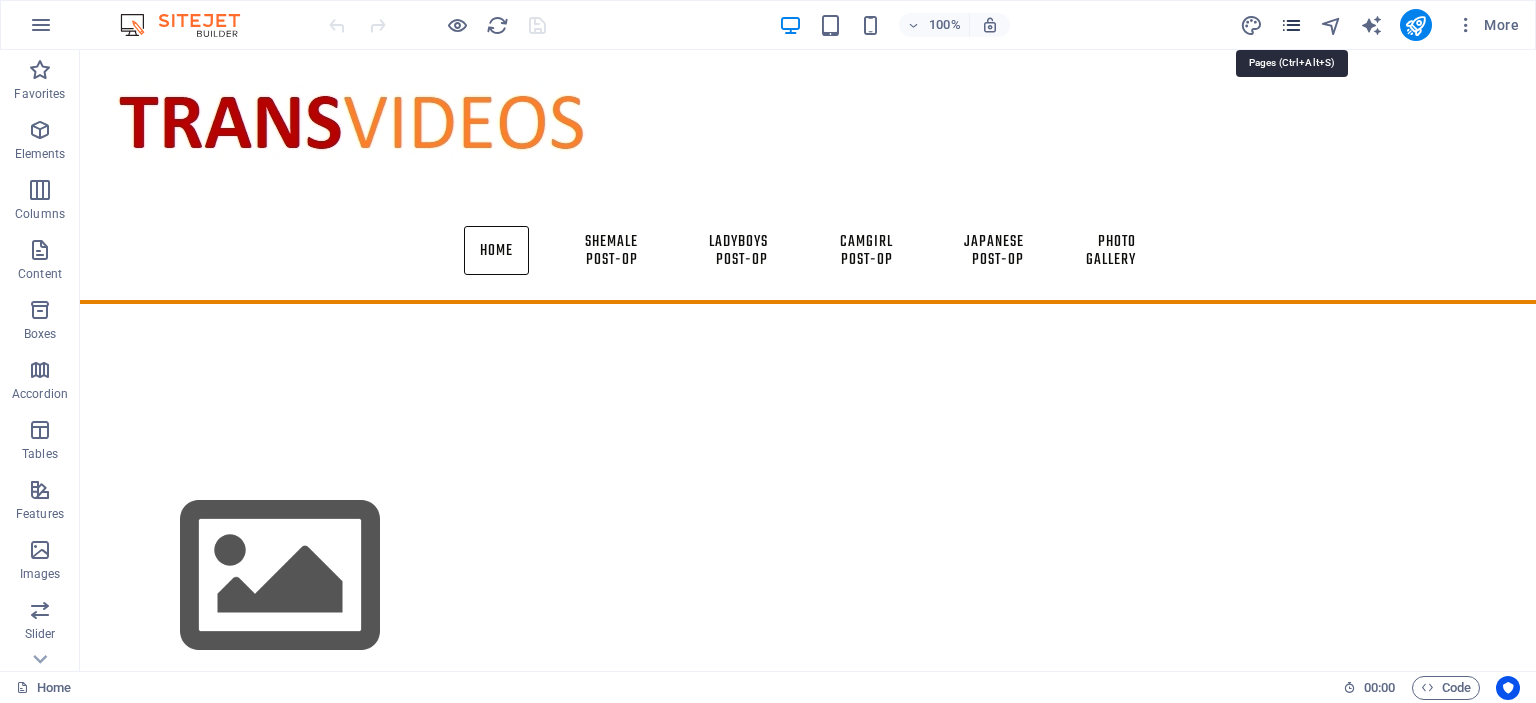 click at bounding box center (1291, 25) 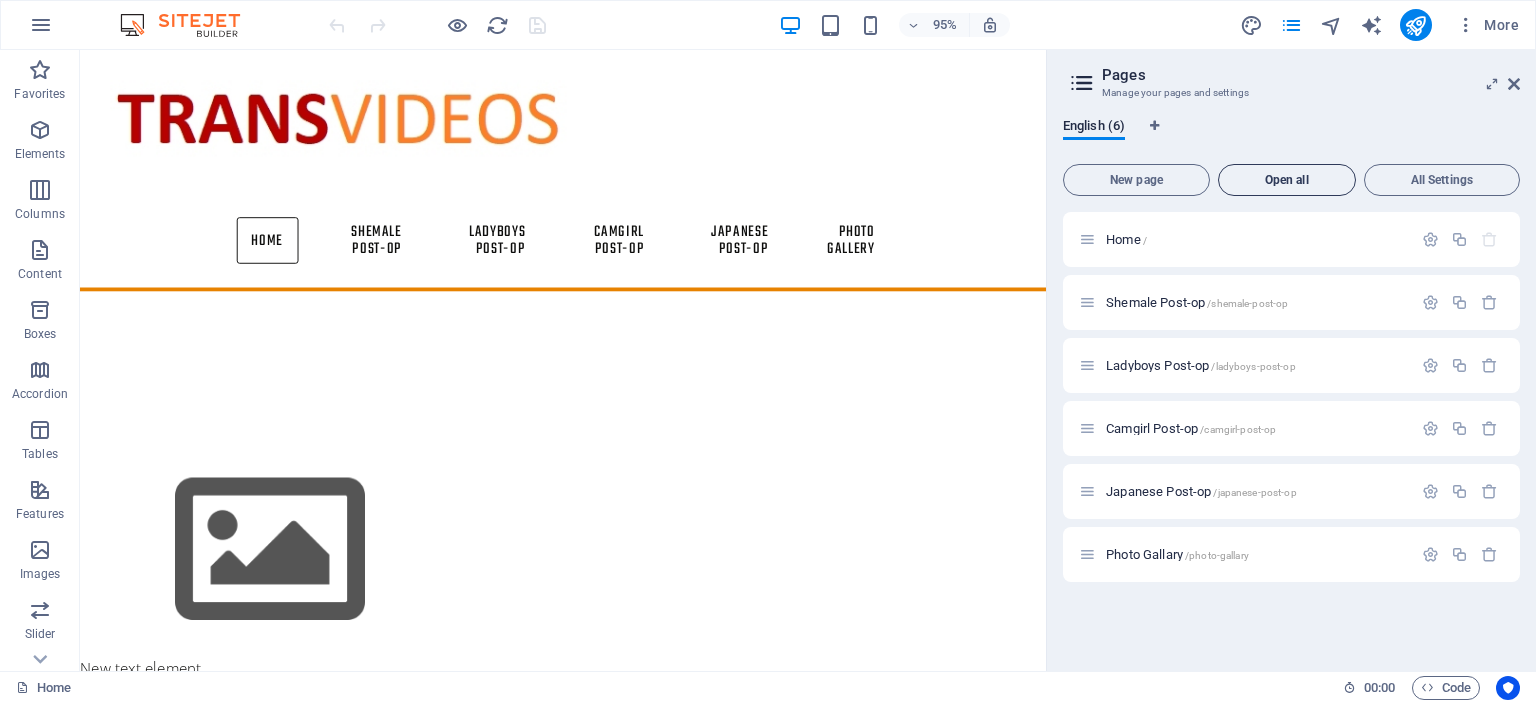 click on "Open all" at bounding box center [1287, 180] 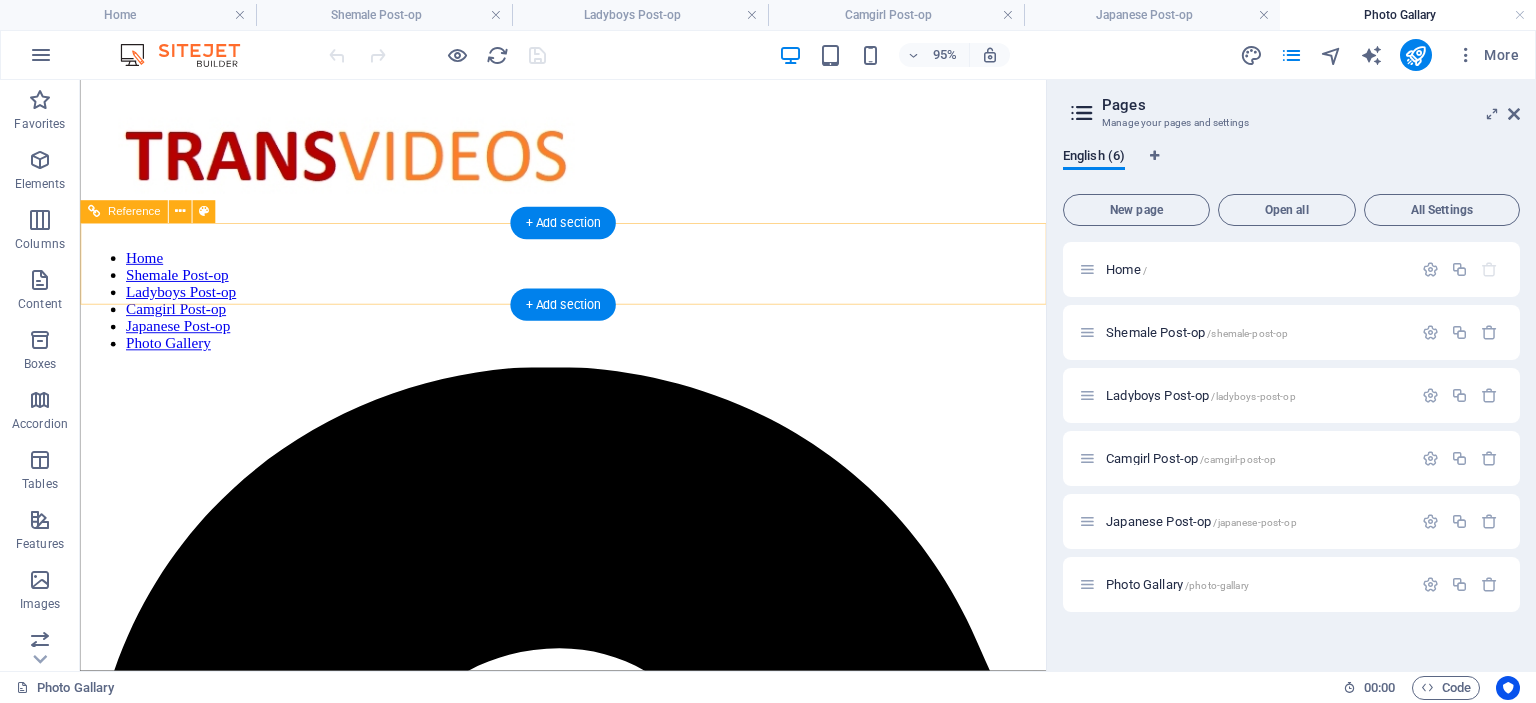 scroll, scrollTop: 0, scrollLeft: 0, axis: both 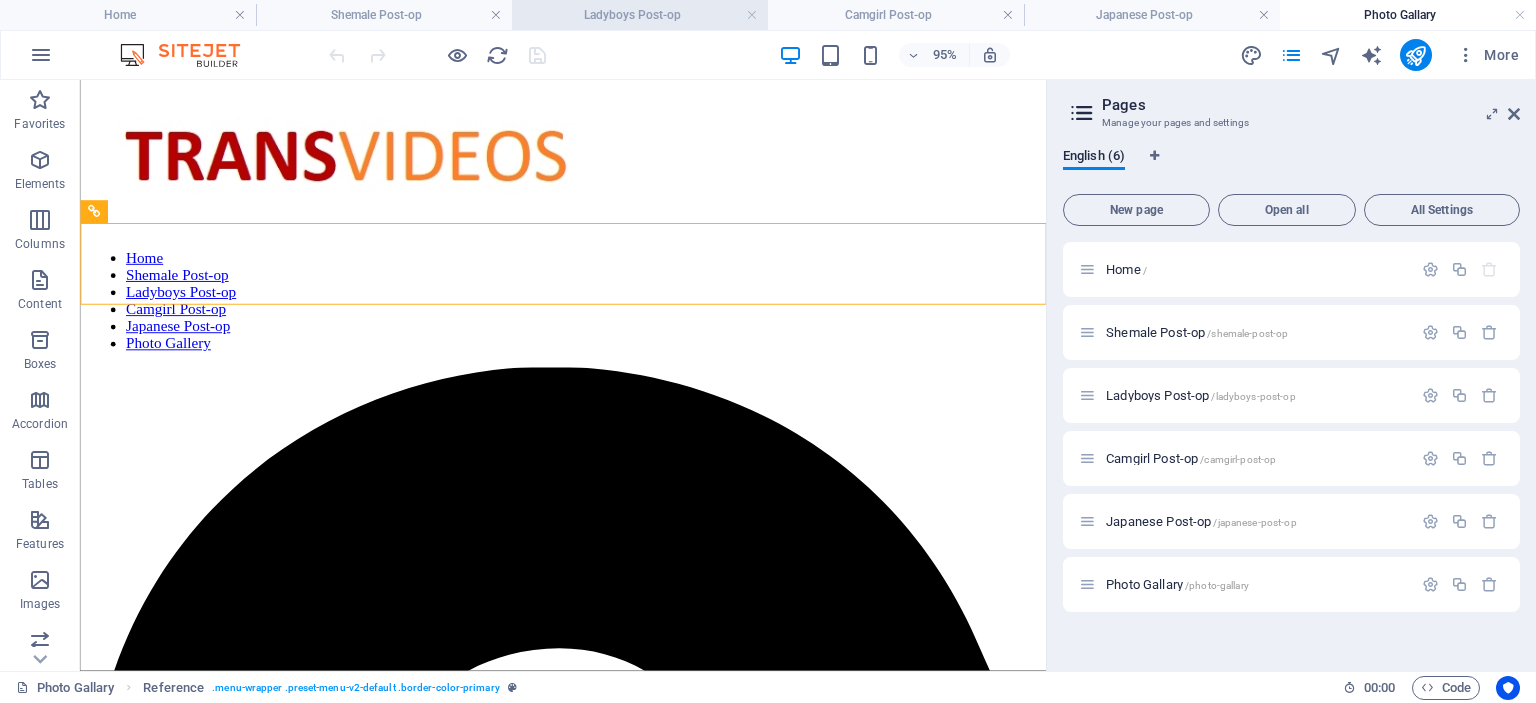 click on "Ladyboys Post-op" at bounding box center [640, 15] 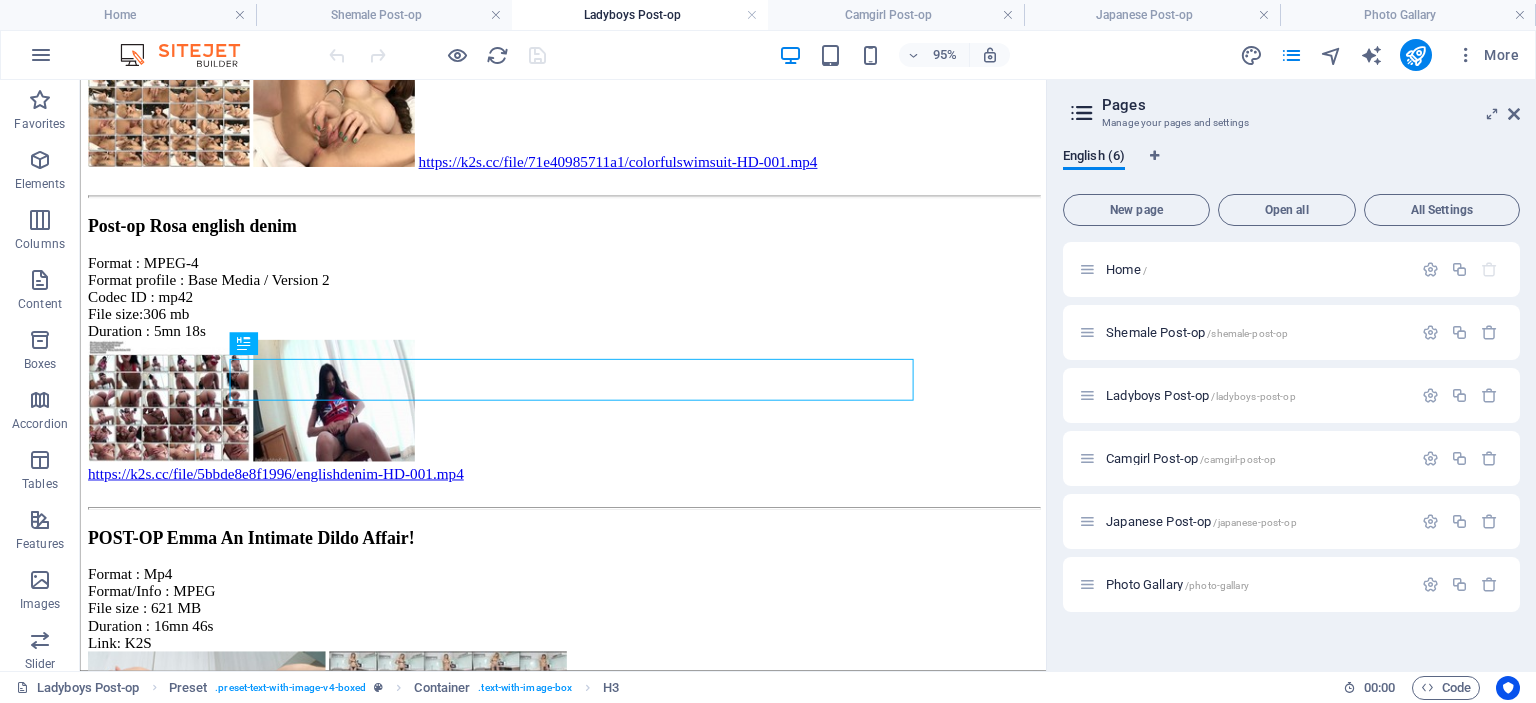 scroll, scrollTop: 9983, scrollLeft: 0, axis: vertical 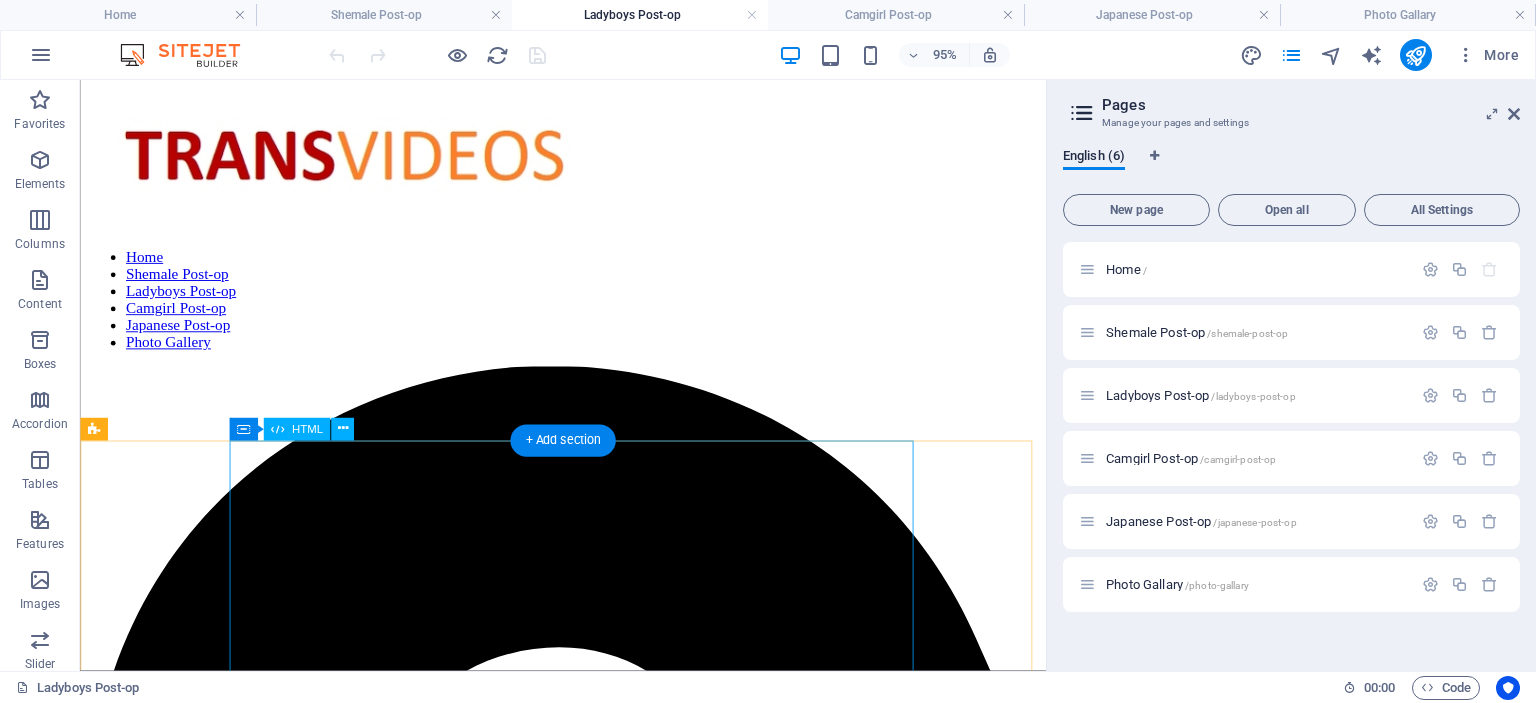 click on "Post-op  Icey Glass cock superstar
Format : MP4
Format profile : Base Media
Link: K2S
File size : 580 mB
Duration :15 mn 44s
https://k2s.cc/file/49a4b053b1e19
Oil black and white dress
Format                                   : Windows Media
File size                                : 716 MiB
Duration                                 : 31mn 30s
Link:k2s
https://k2s.cc/file/4fe1313611a6f
Post-op  Yaya Bangkok pretty pussy
Format : MPEG-4
Format profile : Base Media / Version 2
Link: K2S
File size : 964 MiB
Duration : 25mn 39s
https://k2s.cc/file/d7e0ea0ea307a/bangkokprettypussy-HD-001.mp4
Post-op  B kinky comrade
Format : MPEG-4
Format profile : Base Media / Version 2
Link: K2S
File size : 417 MiB
Duration : 12mn 16s
https://k2s.cc/file/a1baa916fa0c9/b_kinkycomrade-HD-001.mp4
Beautiful post-op Kiki in Feline fuck
Format                                   : Windows Media
File size                                : 635 MiB
Link: K2S" at bounding box center [588, 5624] 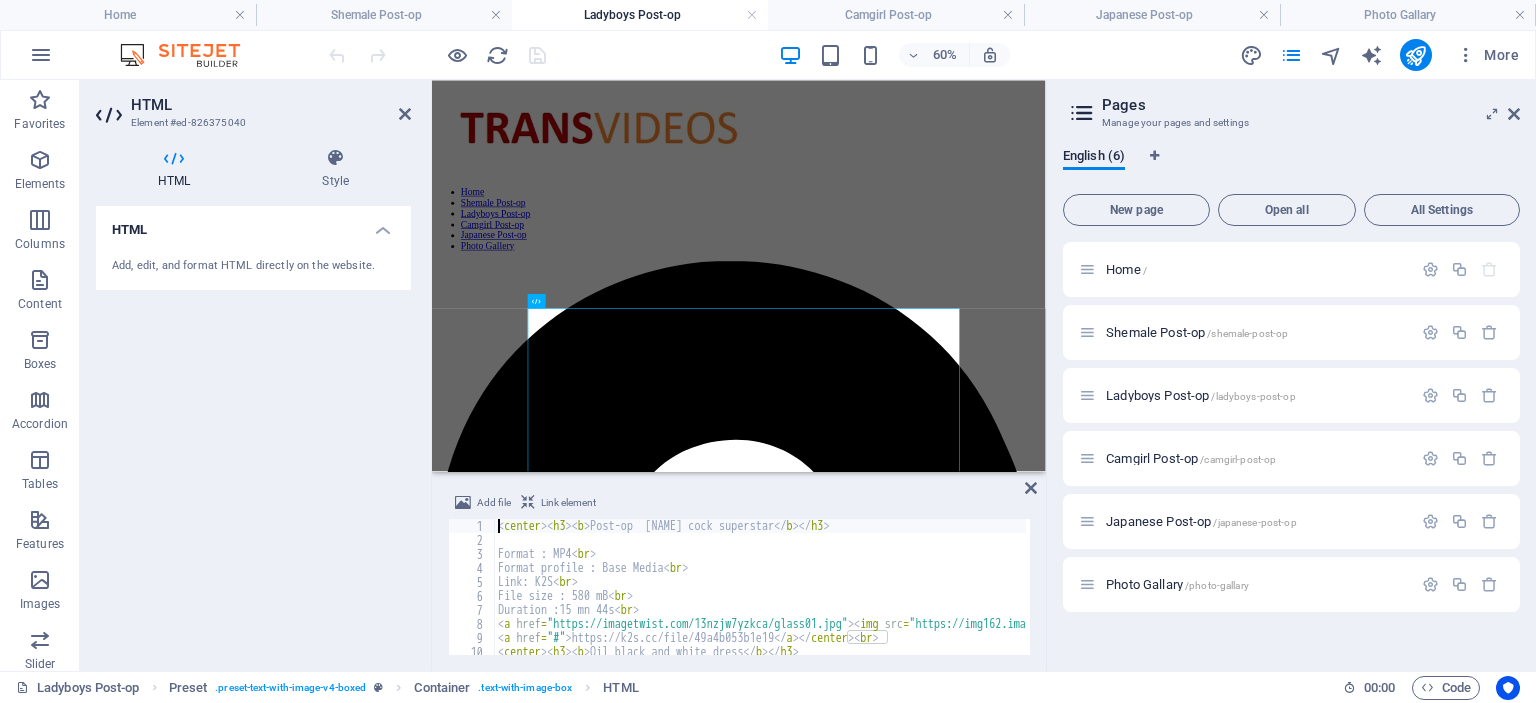 type on "<center><h3><b>Post-op  Icey Glass cock superstar</b></h3>" 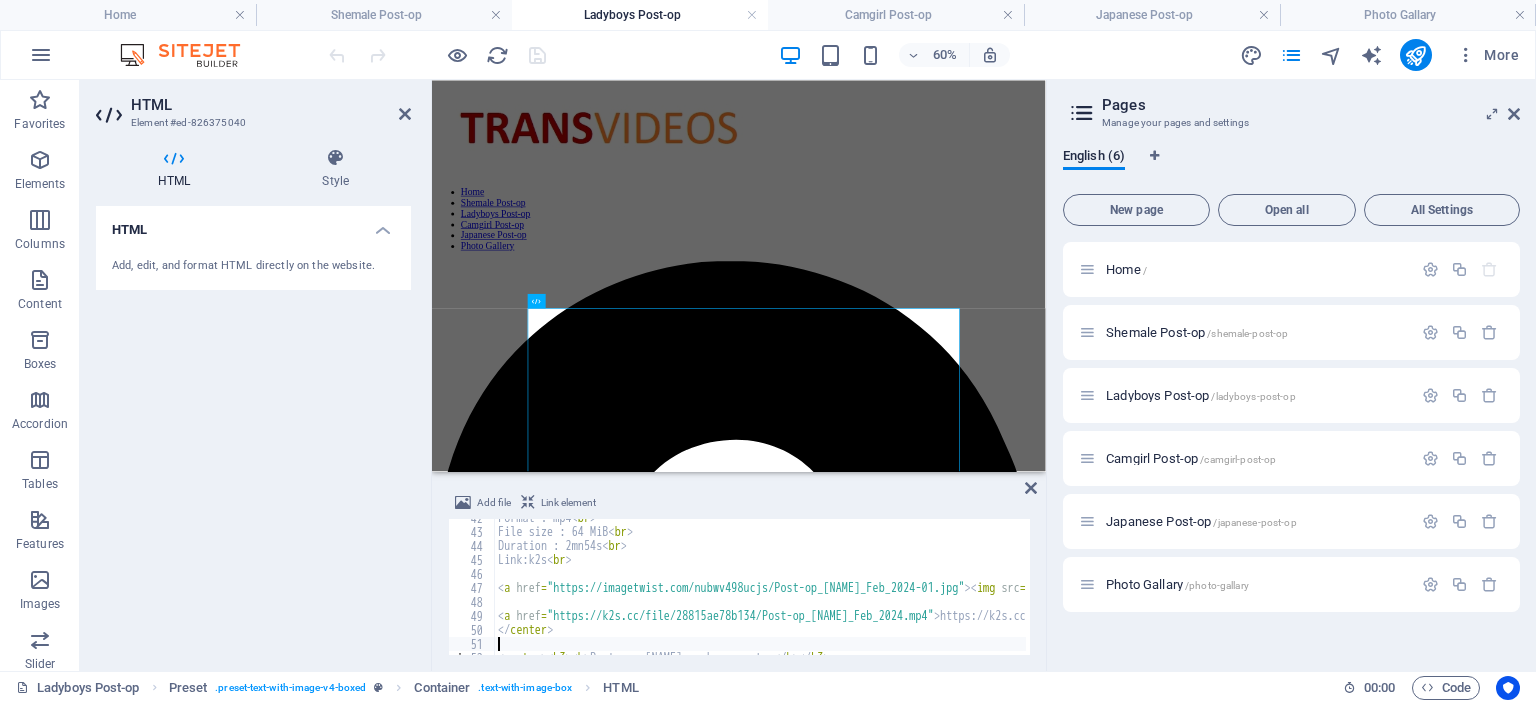 scroll, scrollTop: 582, scrollLeft: 0, axis: vertical 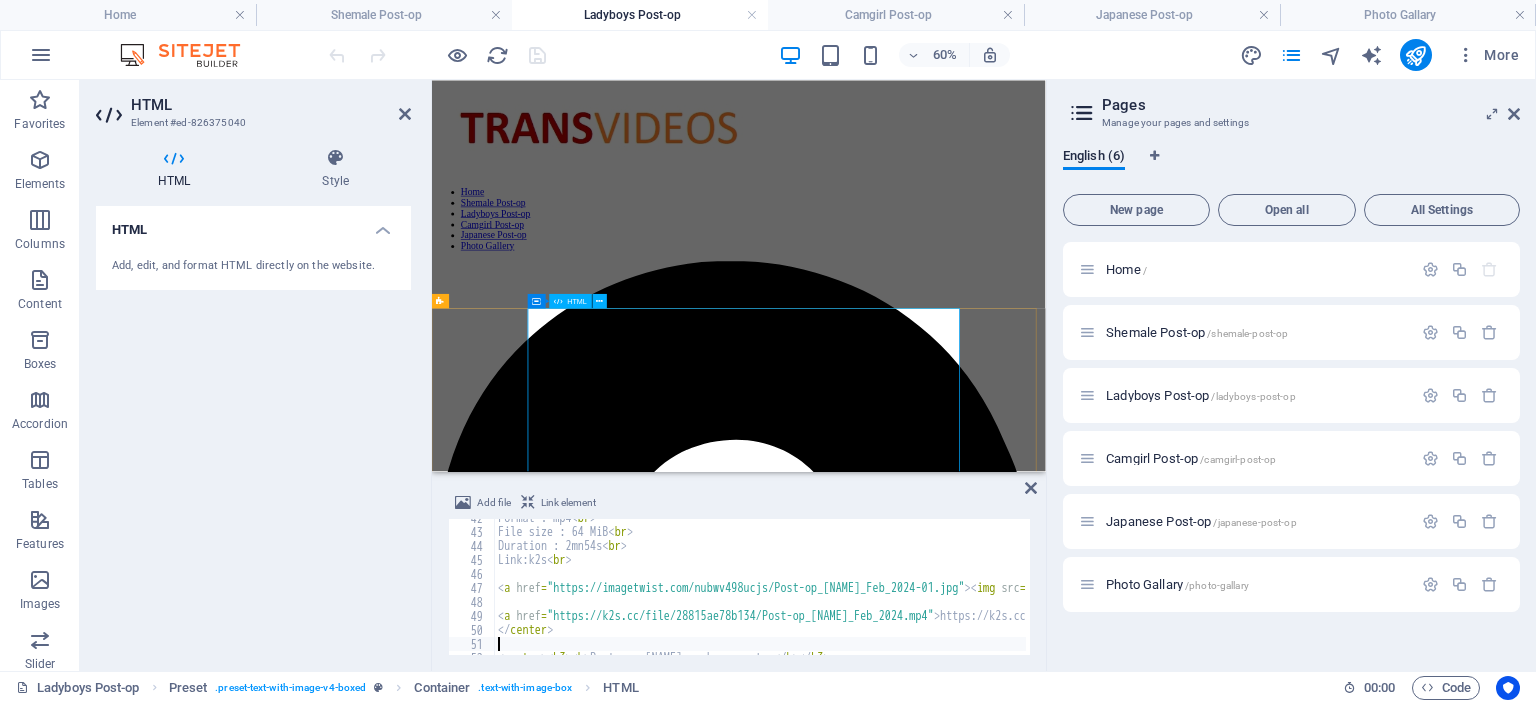 type 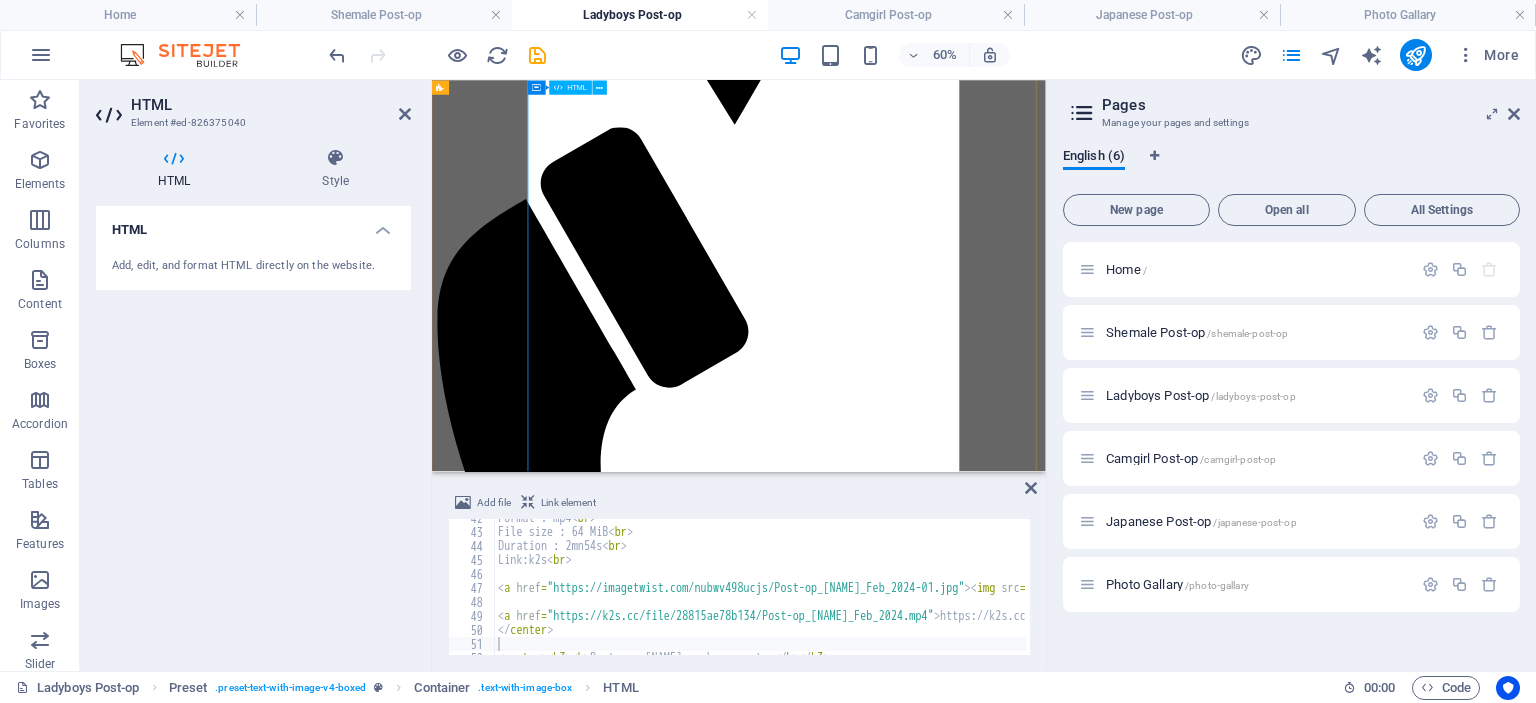 scroll, scrollTop: 1700, scrollLeft: 0, axis: vertical 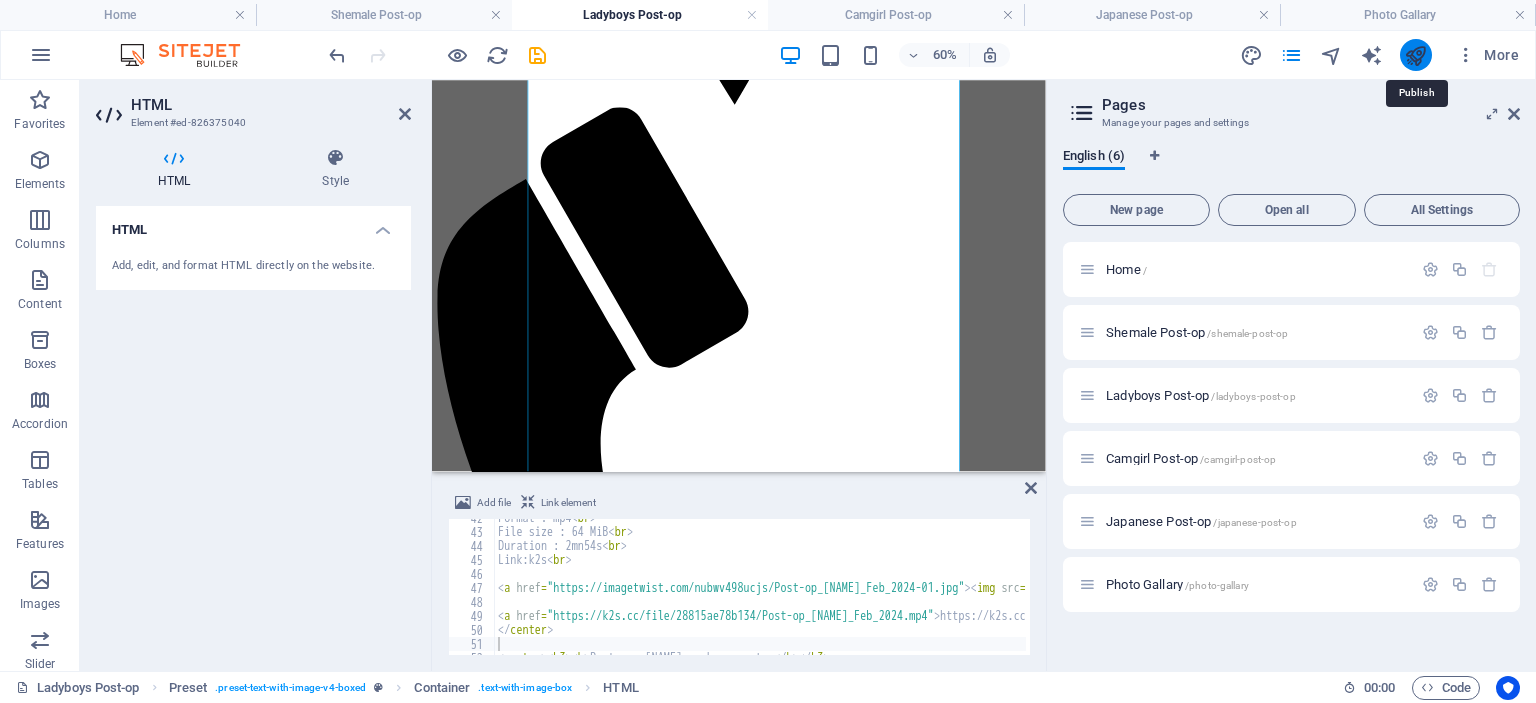 drag, startPoint x: 1414, startPoint y: 59, endPoint x: 1371, endPoint y: 125, distance: 78.77182 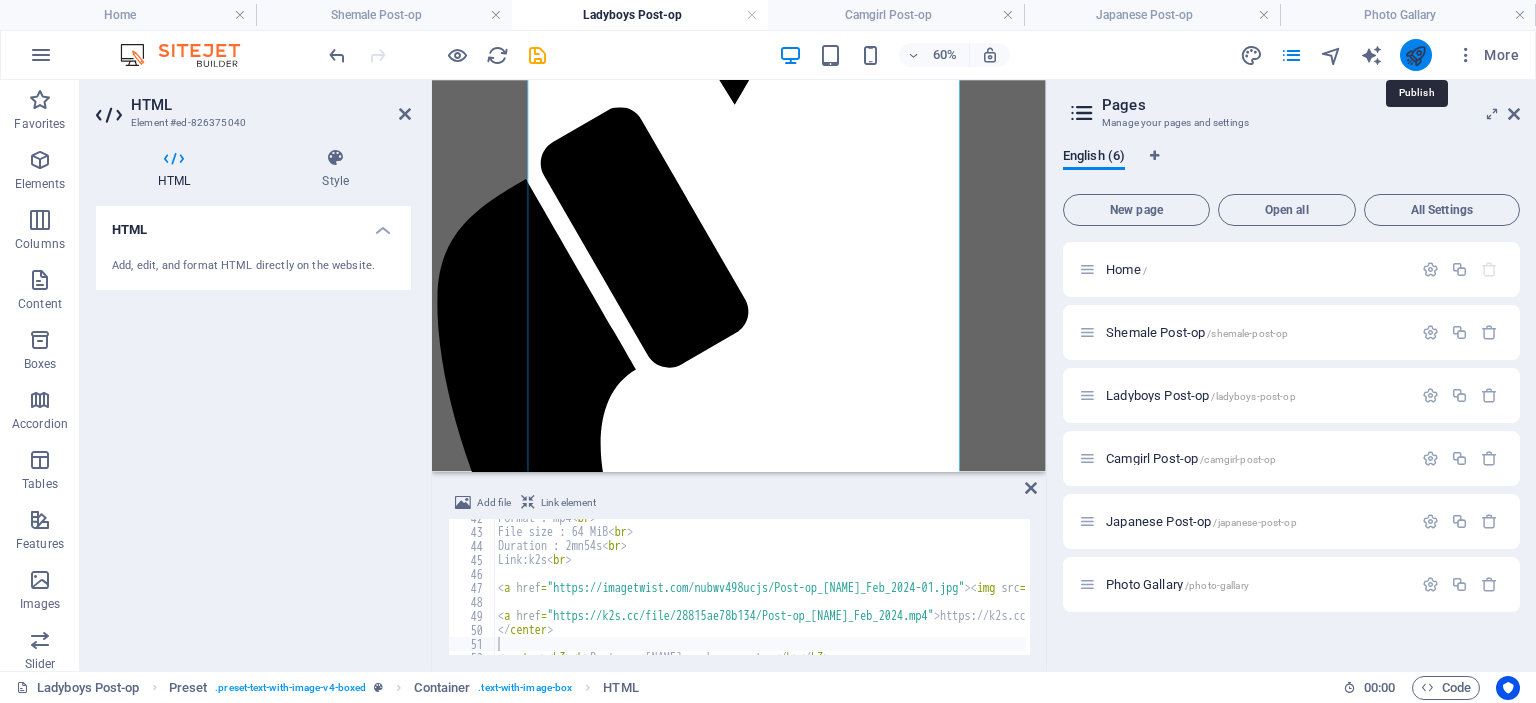 click at bounding box center [1415, 55] 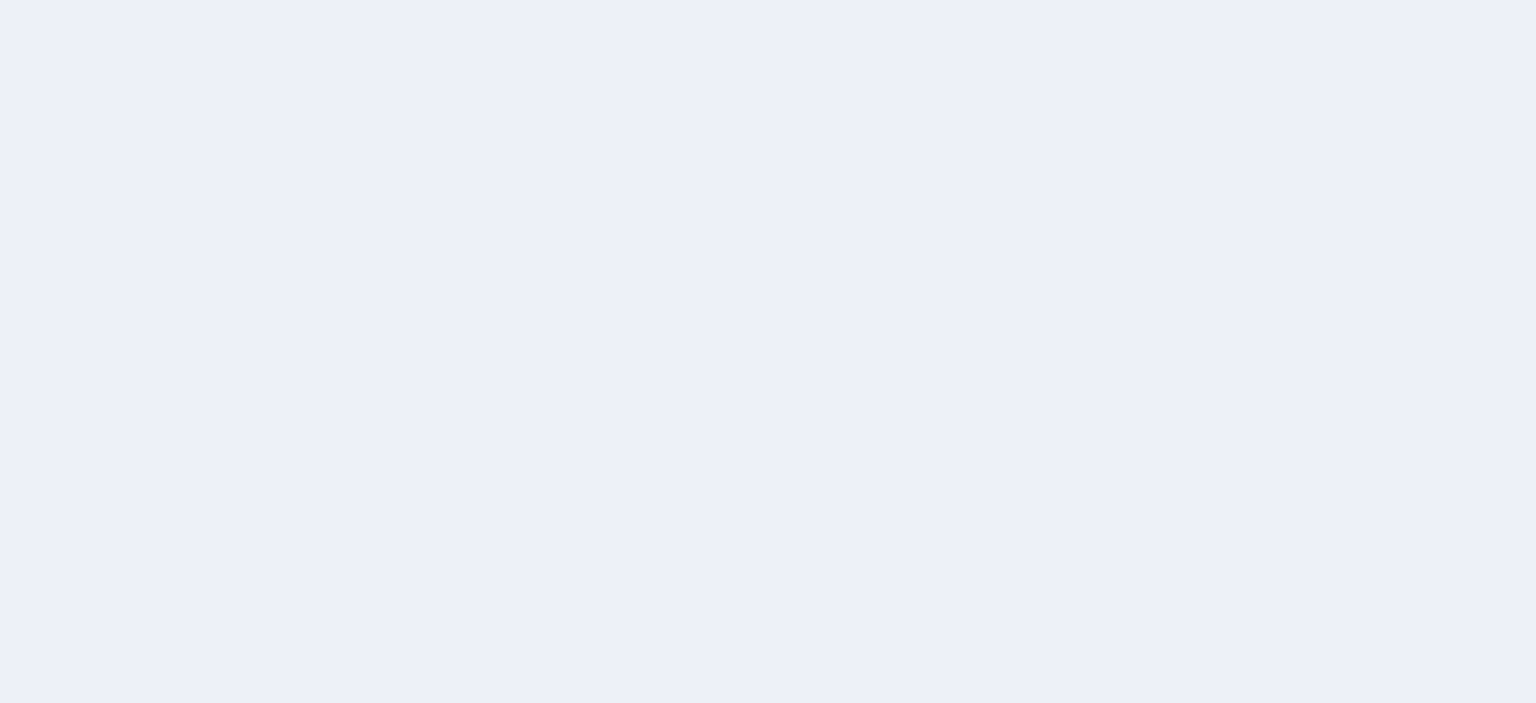 scroll, scrollTop: 0, scrollLeft: 0, axis: both 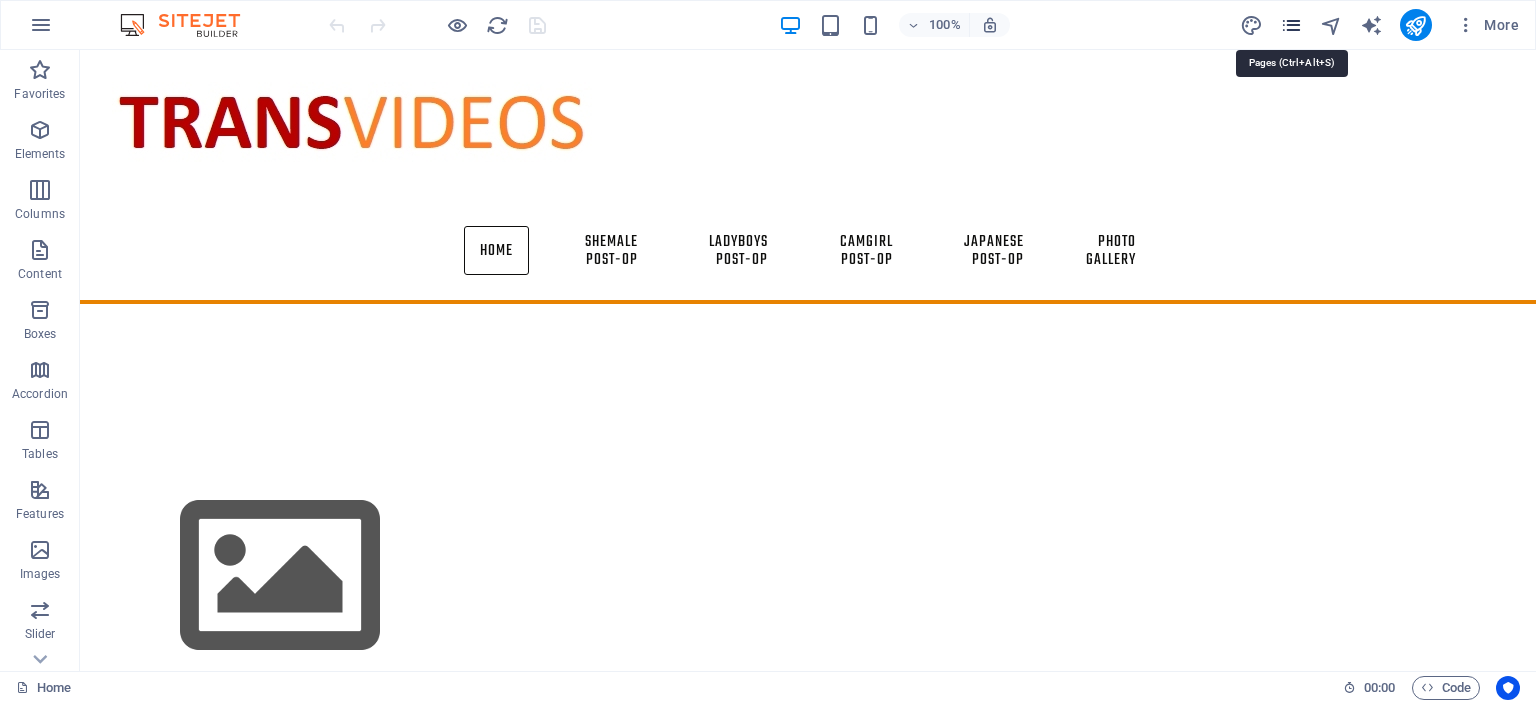 click at bounding box center (1291, 25) 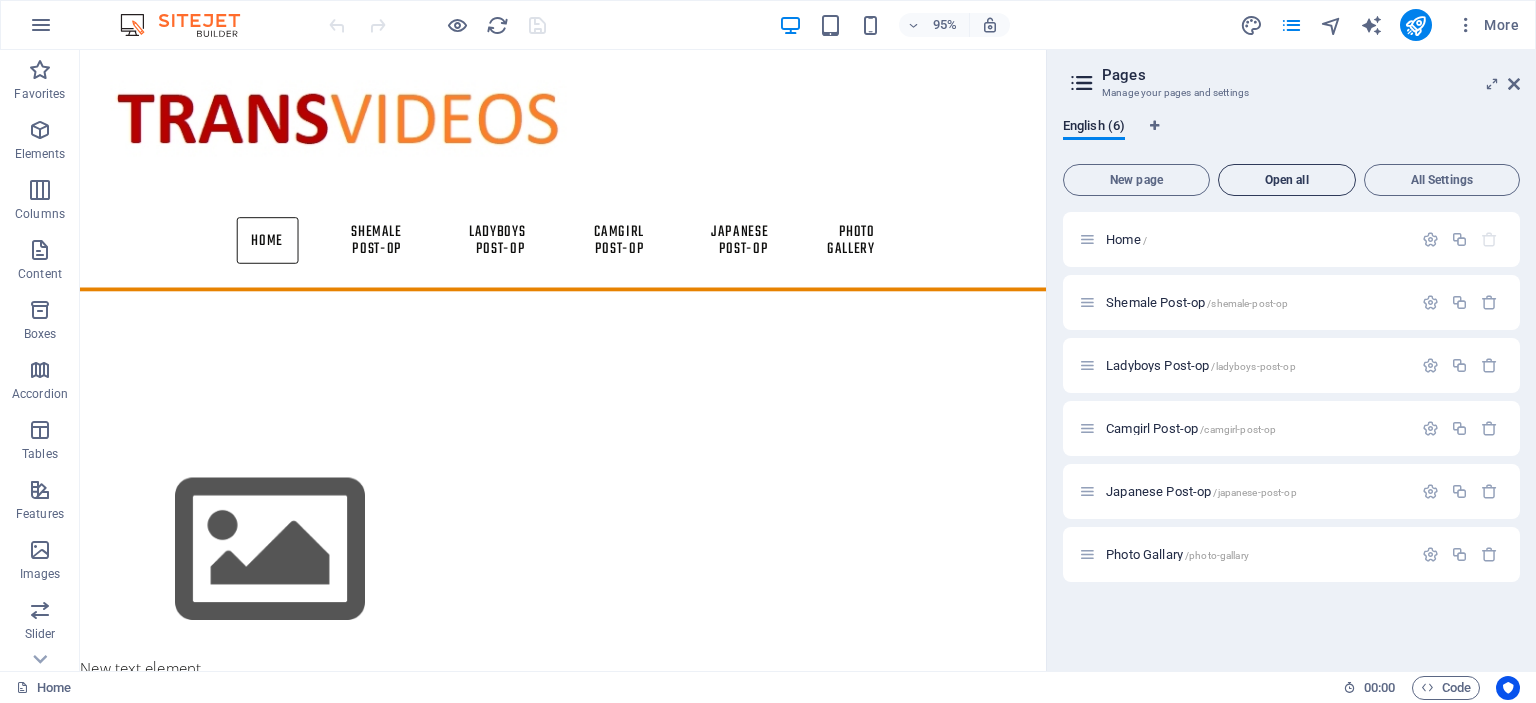 click on "Open all" at bounding box center [1287, 180] 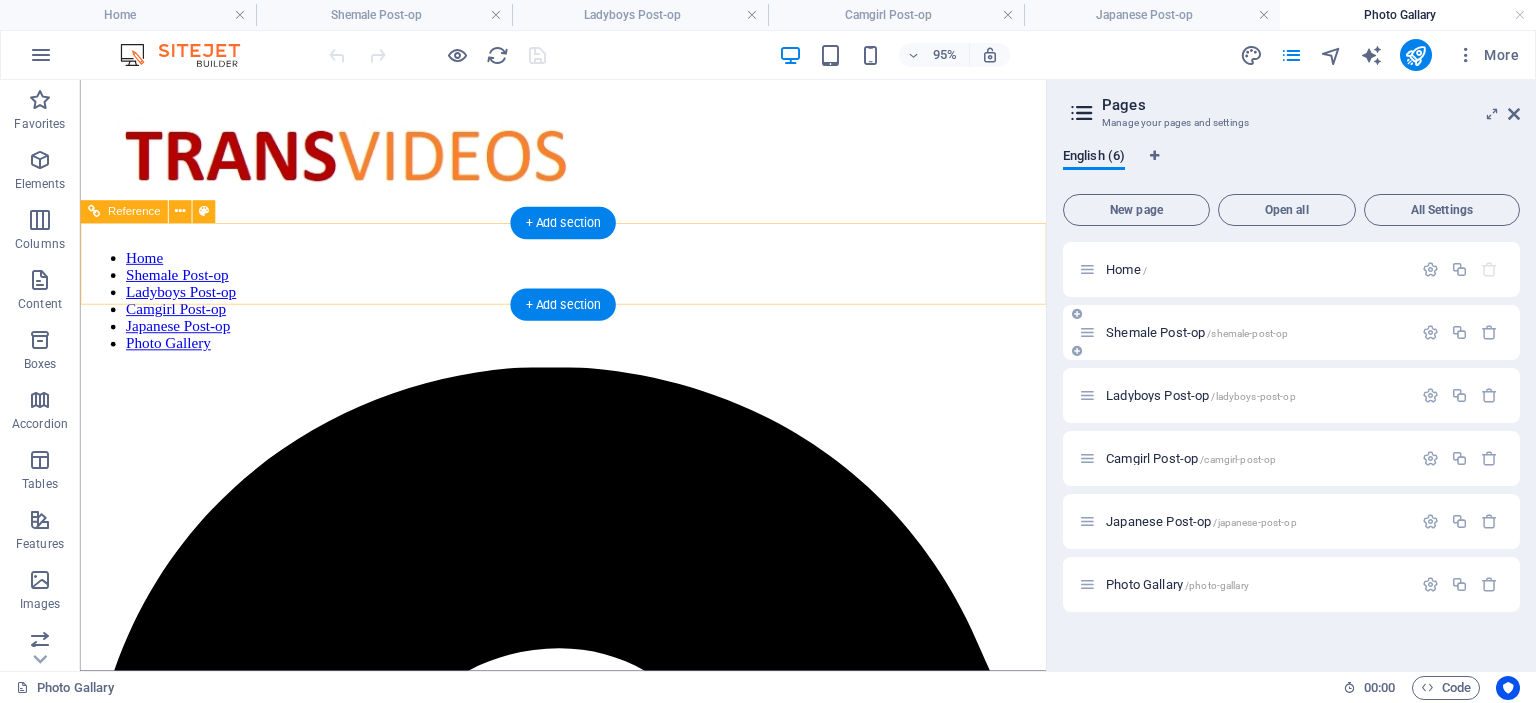 scroll, scrollTop: 0, scrollLeft: 0, axis: both 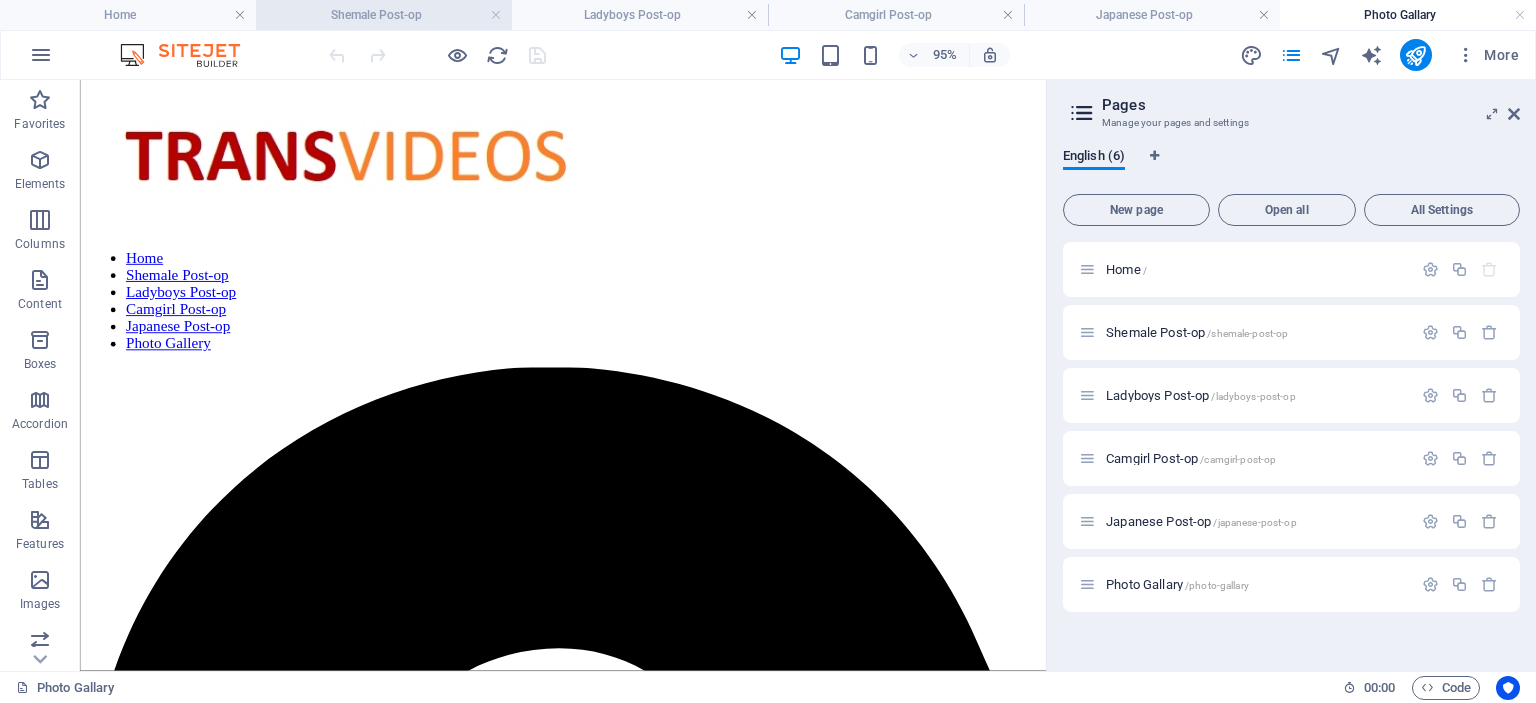 click on "Shemale Post-op" at bounding box center (384, 15) 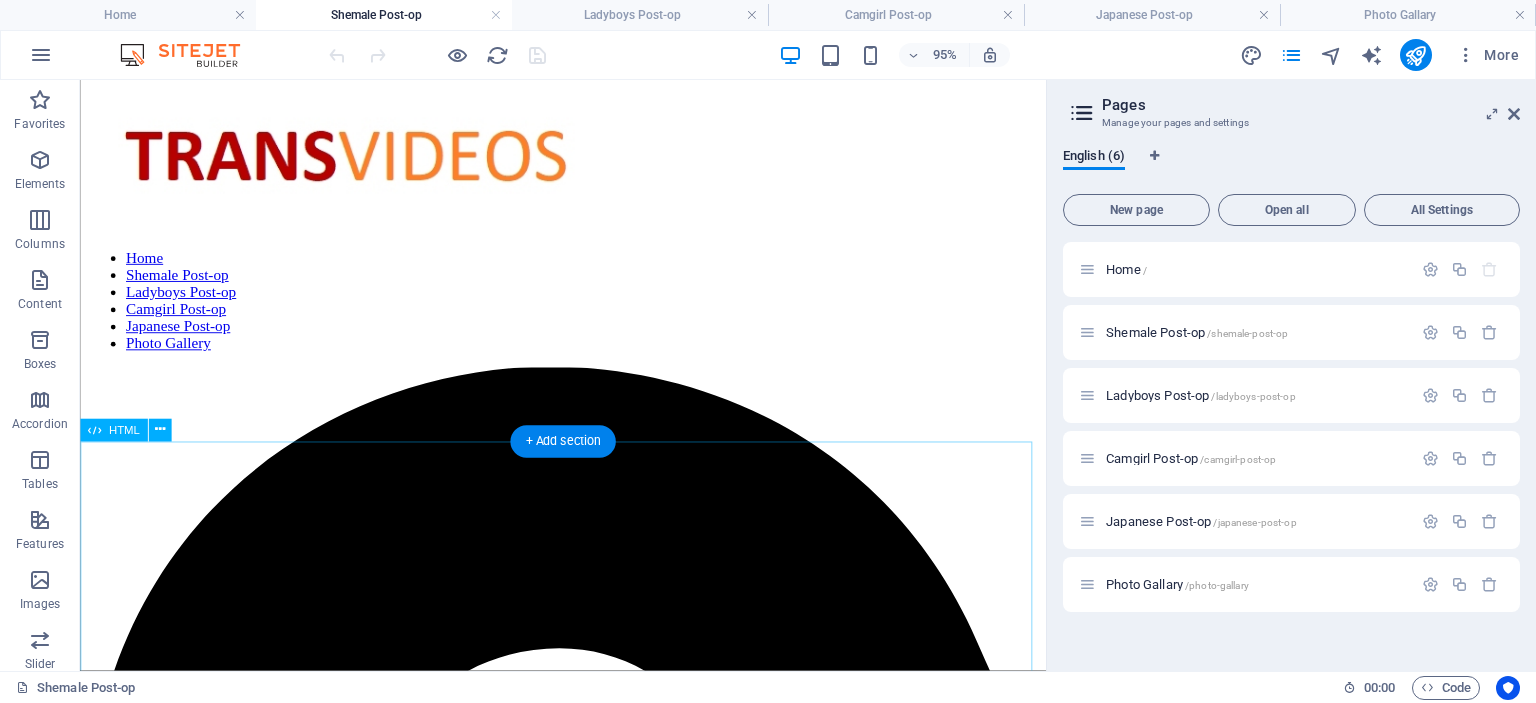 click on "Post-op Danielle foxxx and Seth spicy sex
Format: Mp4
Size:261 MB
Link:K2S
https://k2s.cc/file/76f125b8521c1/foxxx_seth.mp4
Danielle Foxxx and Holly Harlow
Format: mp4
size: 915 mB
Duration : 31:09
Link:k2s
https://k2s.cc/file/51757d36e1b07/post-op_tran_sexual-holly_harlow.mp4
Post-op  shows her gorgeous pussy with a beautiful smile
Format : mp4
File size : 158 MiB
Link:k2s
https://k2s.cc/file/db1d4411bdab2/Beautiful_pussy_gorgeous_post-op.mp4
Post-op  Crysta and 69 with lesbian action
Format : mp4
File size : 57 MiB
Link:k2s
https://k2s.cc/file/167453f6d4c23/Lesbian_sex_with_69_with_Post-op_Crista_Lynn.mp4
Post-op babe enjoyed by 2 Traps! Rarest Clip
Format : mp4
File size : 992  MiB
Duration : 14mn 58s
Link:k2s
https://k2s.cc/file/77d7fe843dd9f/Post-op_babe_enjoyed_by_2_Traps.mp4
Post-op Nicole Charming Closeup orgasm
Format : mp4
File size : 162  MiB
Duration : 6mn 34s
Link:k2s
Format : mp4" at bounding box center (588, 4852) 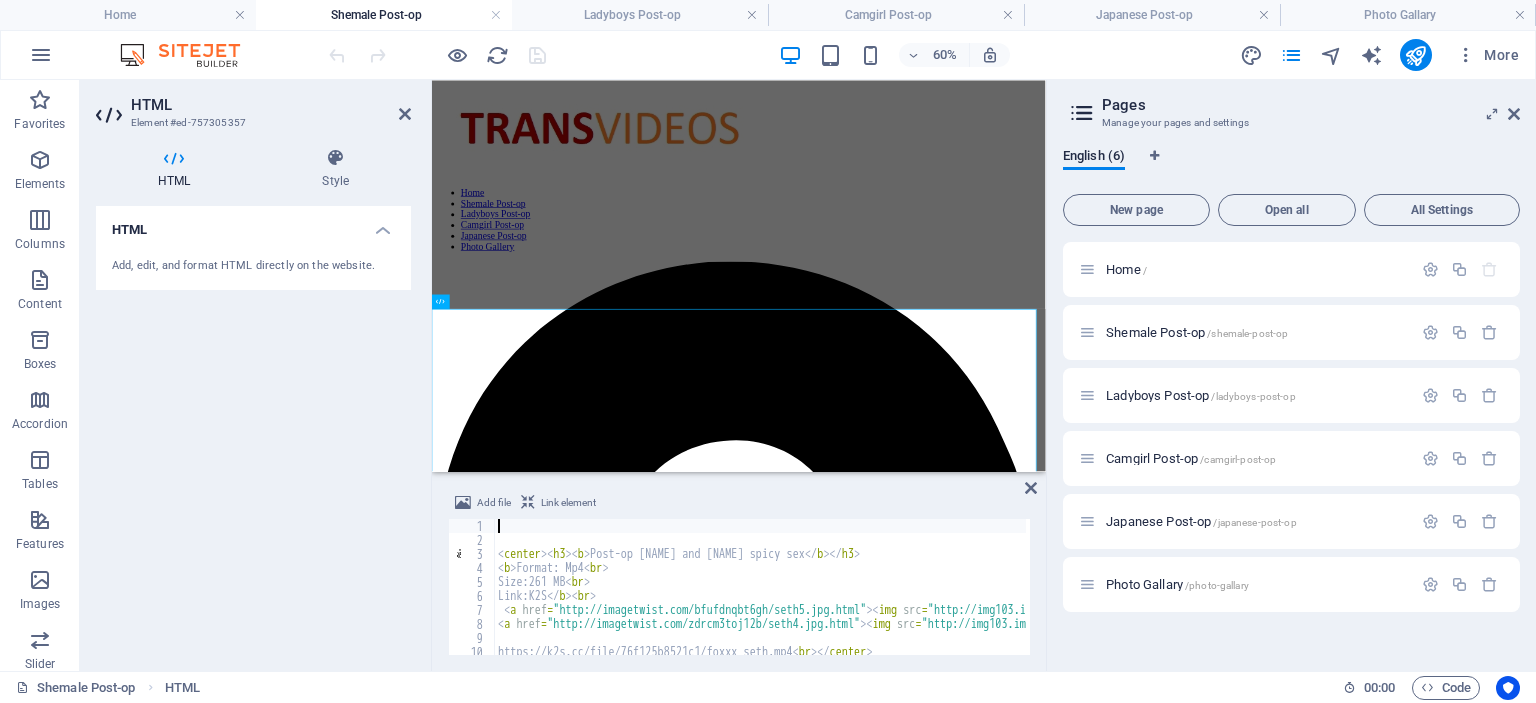 scroll, scrollTop: 862, scrollLeft: 0, axis: vertical 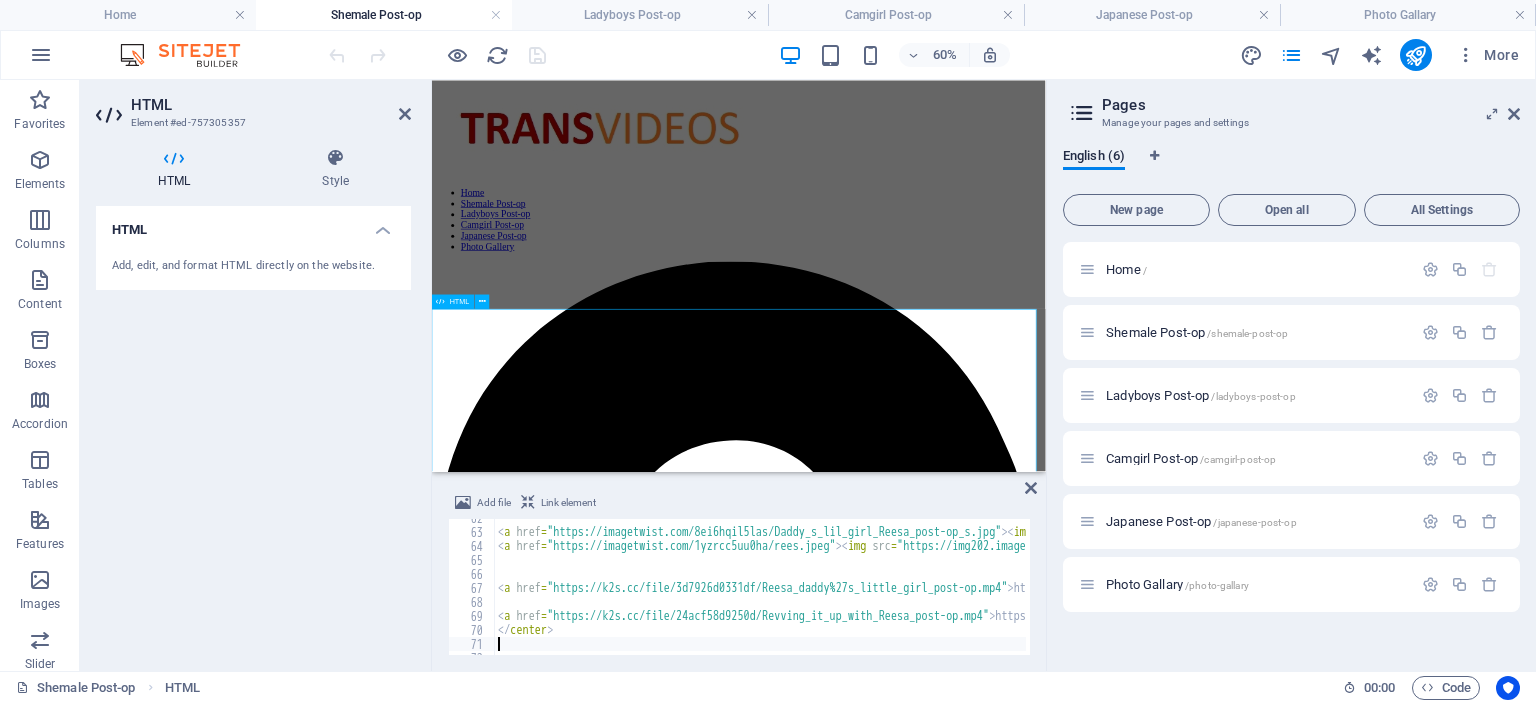 type 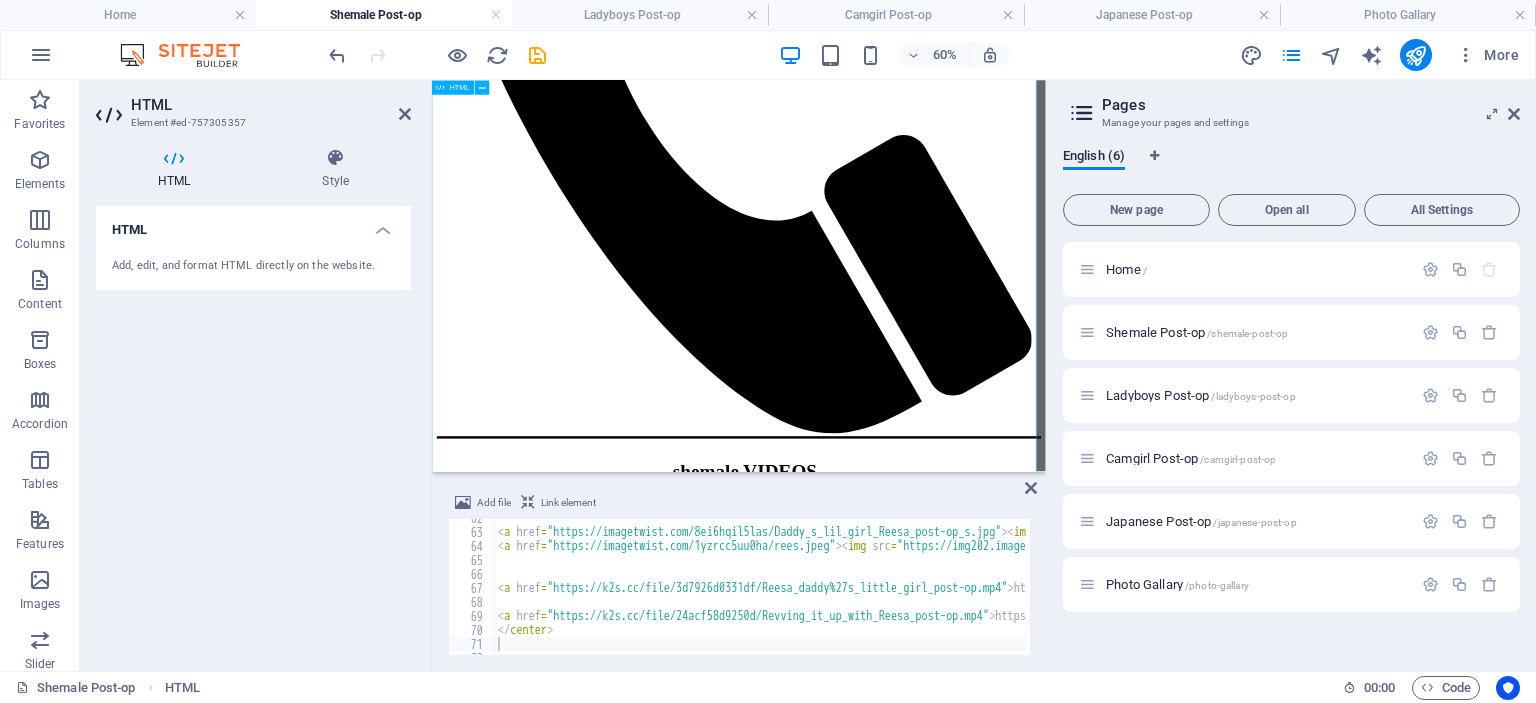 scroll, scrollTop: 2500, scrollLeft: 0, axis: vertical 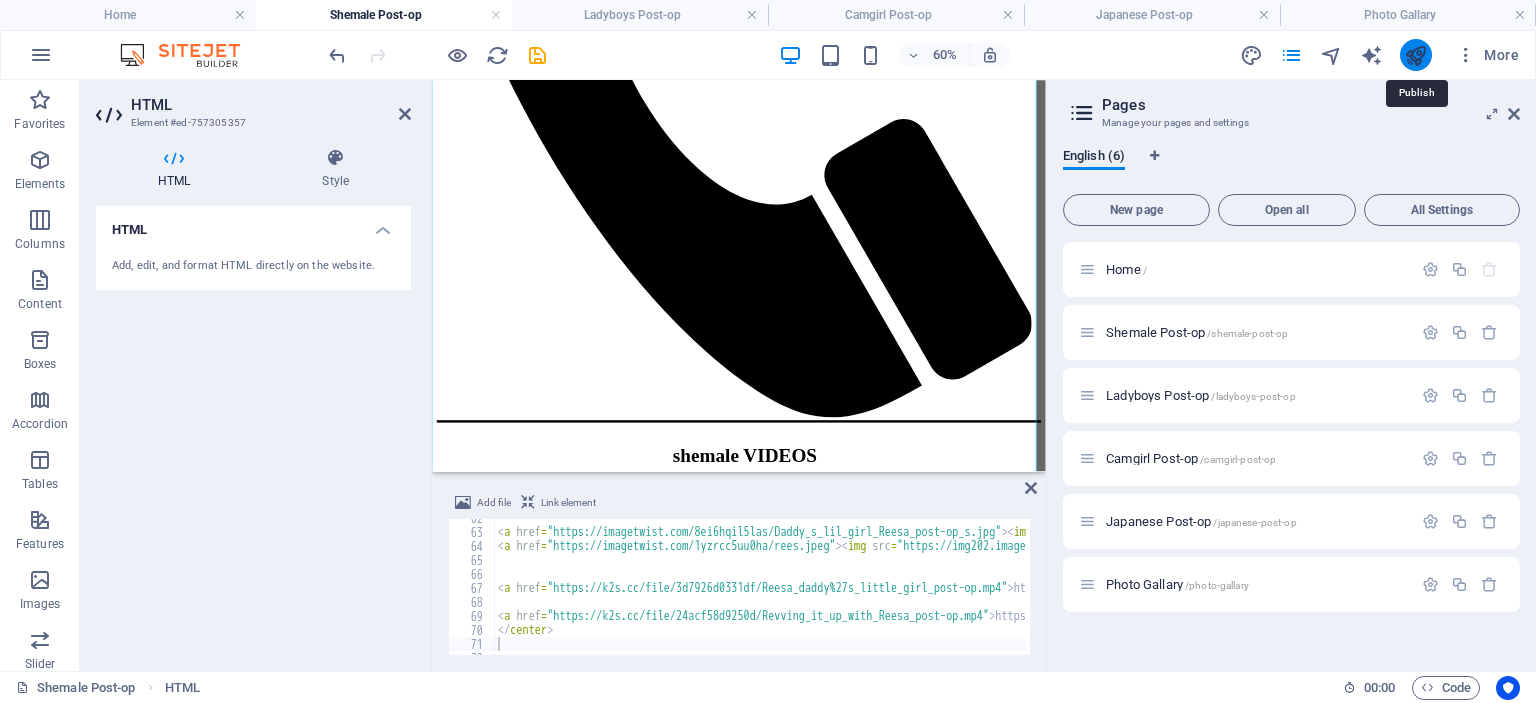 drag, startPoint x: 1420, startPoint y: 54, endPoint x: 1355, endPoint y: 114, distance: 88.45903 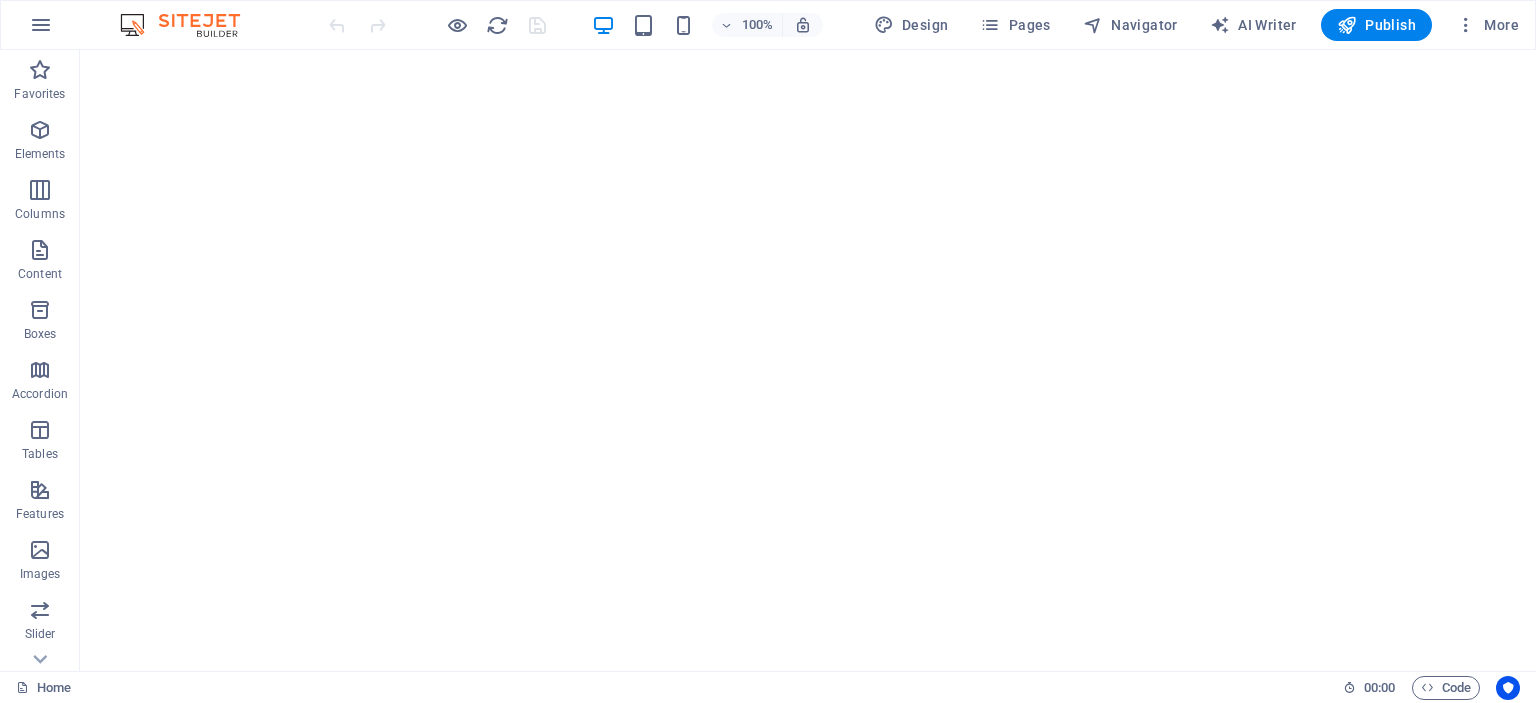 scroll, scrollTop: 0, scrollLeft: 0, axis: both 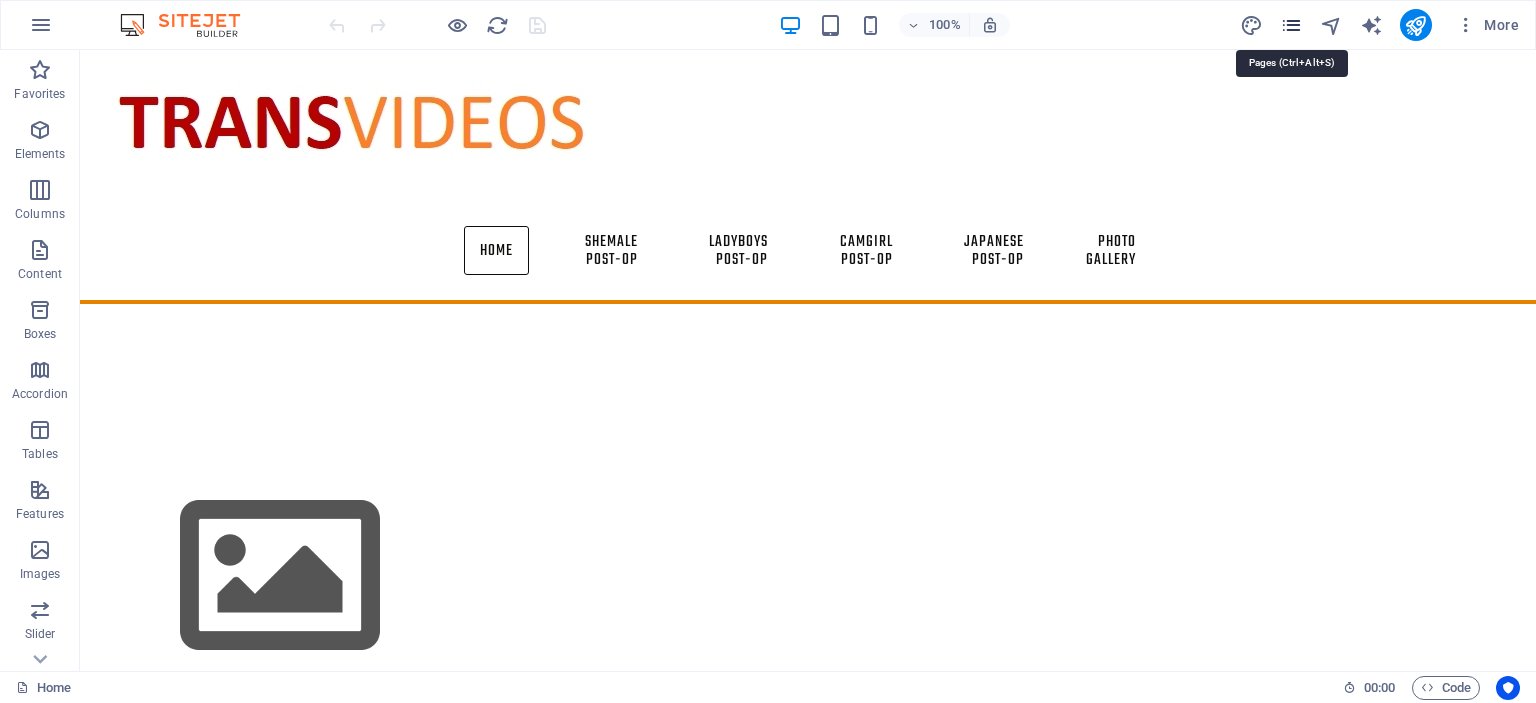click at bounding box center [1291, 25] 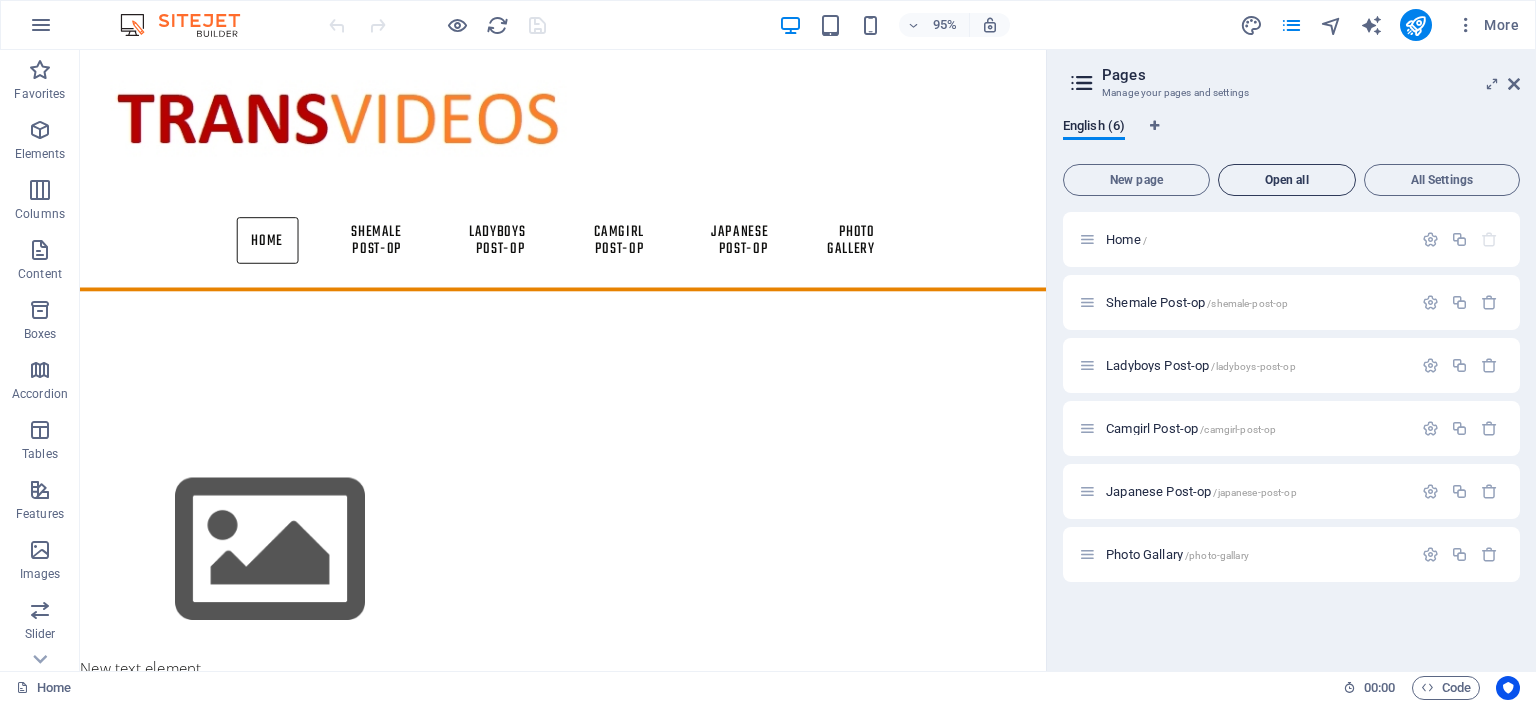 click on "Open all" at bounding box center (1287, 180) 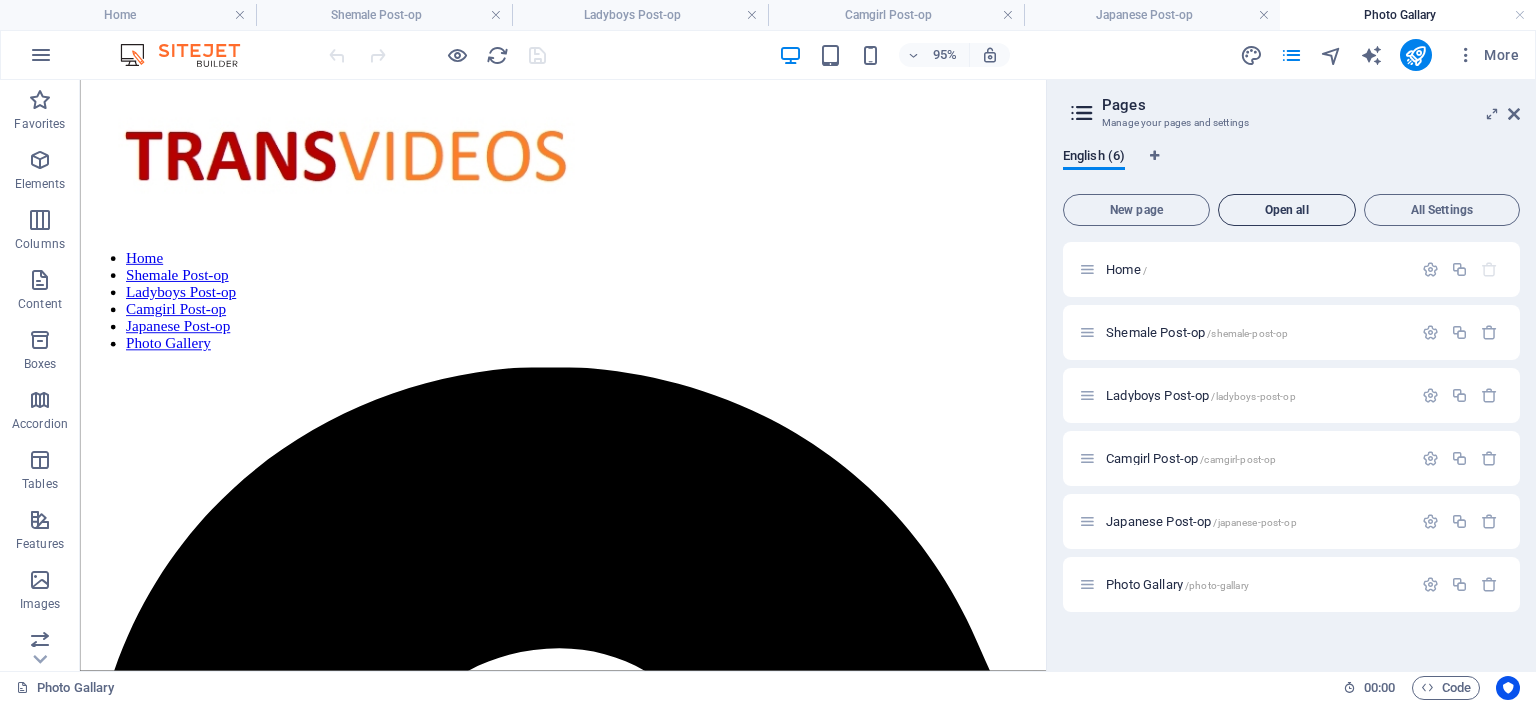 scroll, scrollTop: 0, scrollLeft: 0, axis: both 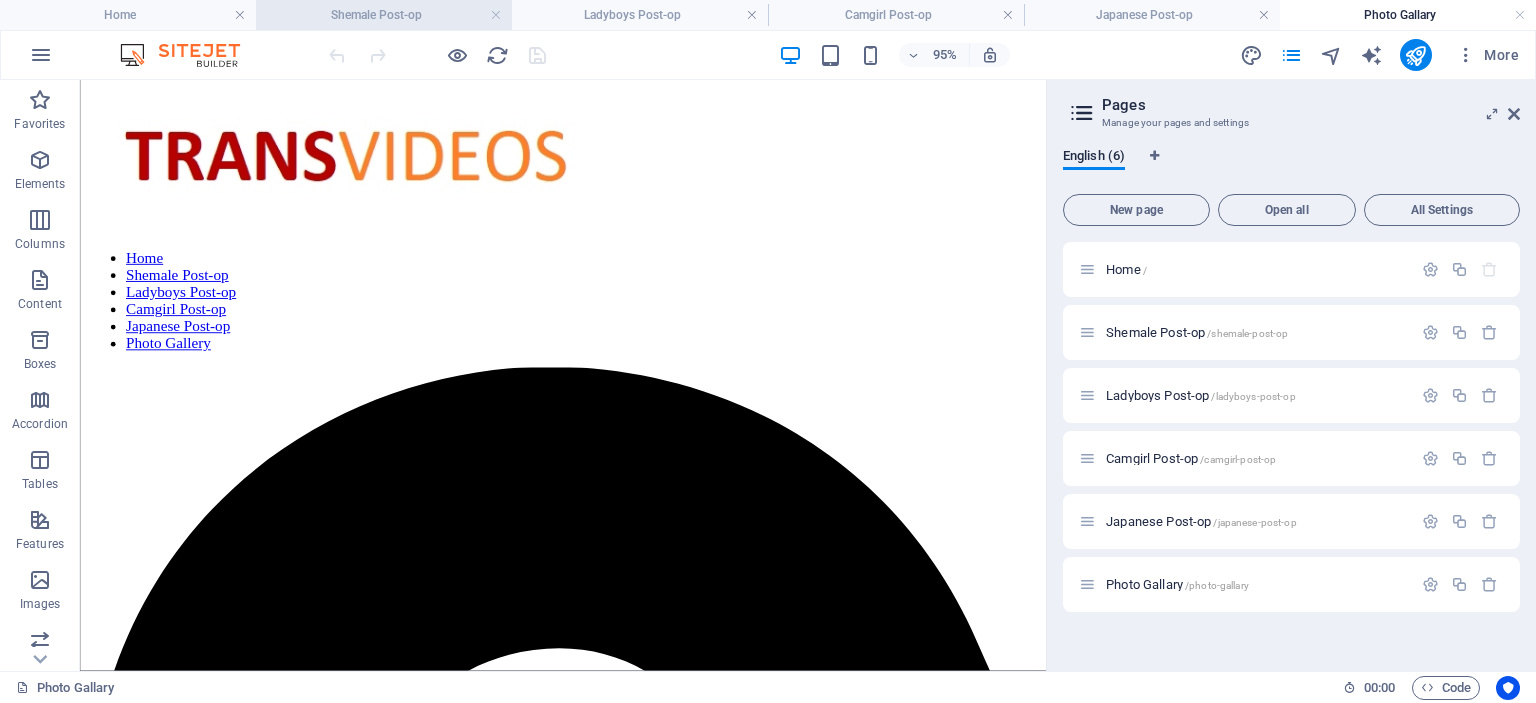 click on "Shemale Post-op" at bounding box center [384, 15] 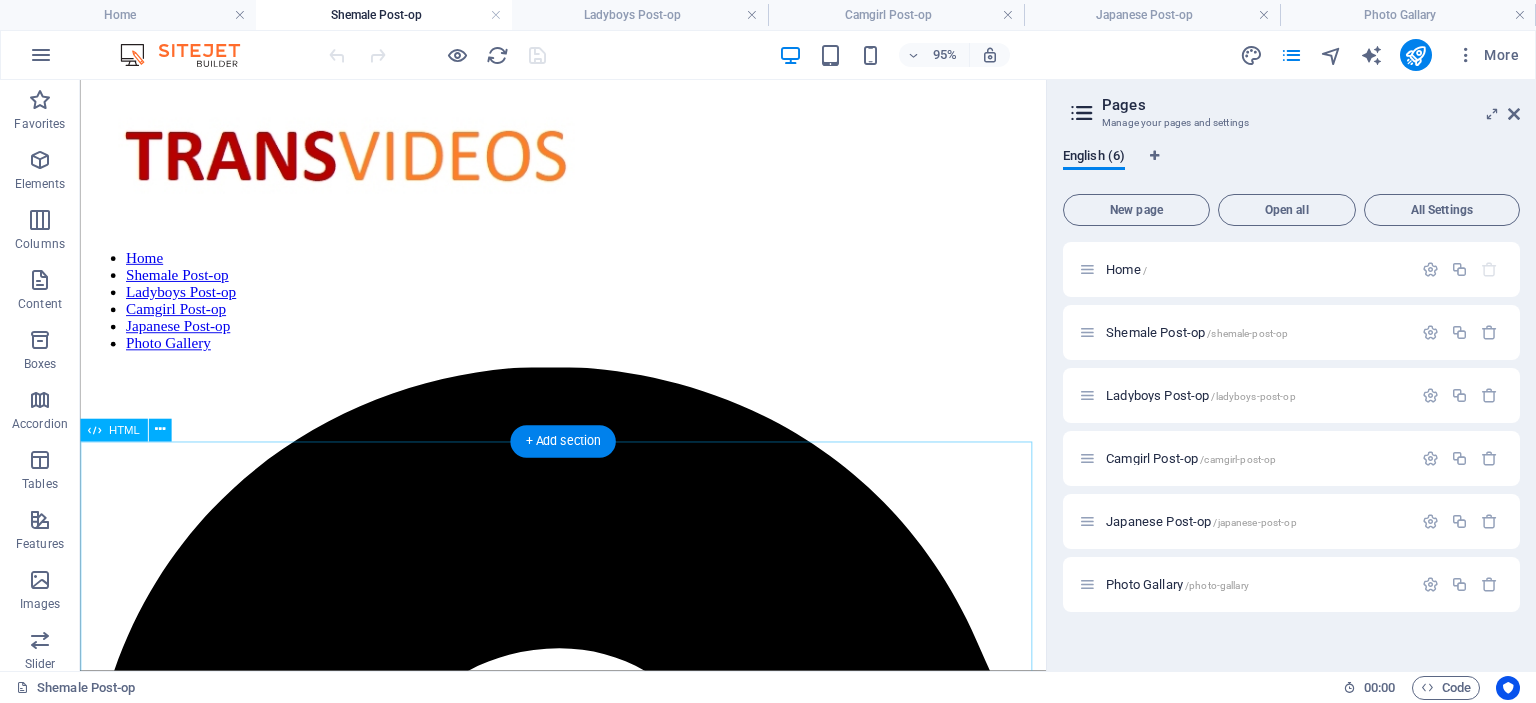 click on "Post-op Rubi satisfies her throbbing pussy
Format : mp4
File size : 61 MiB
Duration : 1mn29s
Link:k2s
https://k2s.cc/file/eafb8a792affc/Rubi%27s_throbbing_pussy_2024.mp4
Post-op Nyabella's sexy blowjob for some interracial fun
Format : mp4
File size : 419MiB
Duration : 5mn25s
Link:k2s
https://k2s.cc/file/c2e5c364b678c/Inter_racial_Nyabella_sexiest_blowjob.mp4
Post-op Nyabella doggy style pounding
Format : mp4
File size : 446 MiB
Duration : 7mn57s
Link:k2s
https://k2s.cc/file/a8bbcddeec8c1/Post-op_Nya_Doggy_style_pounding.mp4
Post-Op Aurora moans in sex
Format : MPEG-4
Format profile : Base Media / Version 2
File size : 758 MiB
Duration : 9mn 9s
Link: k2s
https://k2s.cc/file/d4c348f063dff/Post-op_Aurora_crazy_sex.mp4
Post-Op Bella creampied mercilessly
Format : MPEG-4
Format profile : Base Media / Version 2
File size : 76 MiB
Link: k2s
https://k2s.cc/file/f6d27d4075a73/Post-op_Bella_creampie_preview.mp4
Format : MPEG-4" at bounding box center (588, 6015) 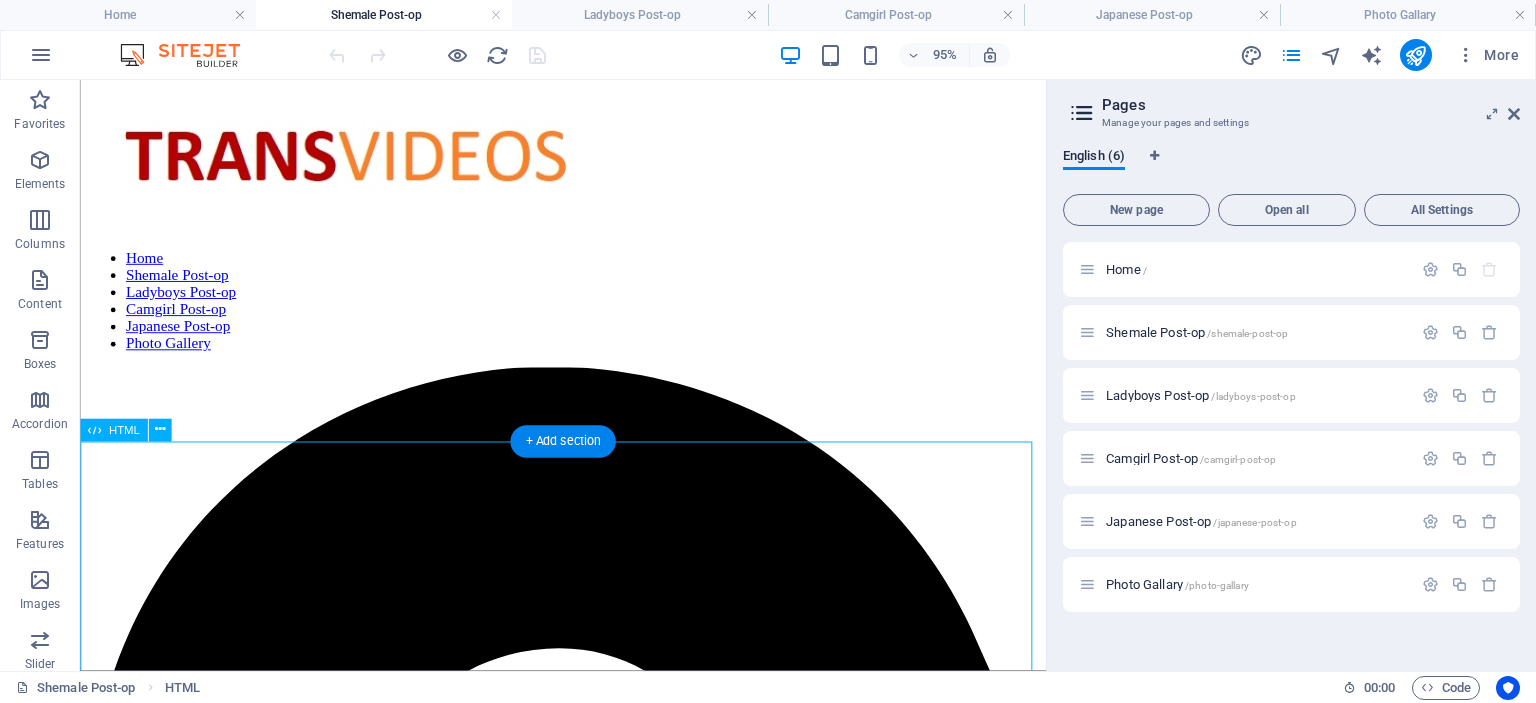 click on "Post-op Rubi satisfies her throbbing pussy
Format : mp4
File size : 61 MiB
Duration : 1mn29s
Link:k2s
https://k2s.cc/file/eafb8a792affc/Rubi%27s_throbbing_pussy_2024.mp4
Post-op Nyabella's sexy blowjob for some interracial fun
Format : mp4
File size : 419MiB
Duration : 5mn25s
Link:k2s
https://k2s.cc/file/c2e5c364b678c/Inter_racial_Nyabella_sexiest_blowjob.mp4
Post-op Nyabella doggy style pounding
Format : mp4
File size : 446 MiB
Duration : 7mn57s
Link:k2s
https://k2s.cc/file/a8bbcddeec8c1/Post-op_Nya_Doggy_style_pounding.mp4
Post-Op Aurora moans in sex
Format : MPEG-4
Format profile : Base Media / Version 2
File size : 758 MiB
Duration : 9mn 9s
Link: k2s
https://k2s.cc/file/d4c348f063dff/Post-op_Aurora_crazy_sex.mp4
Post-Op Bella creampied mercilessly
Format : MPEG-4
Format profile : Base Media / Version 2
File size : 76 MiB
Link: k2s
https://k2s.cc/file/f6d27d4075a73/Post-op_Bella_creampie_preview.mp4
Format : MPEG-4" at bounding box center [588, 6015] 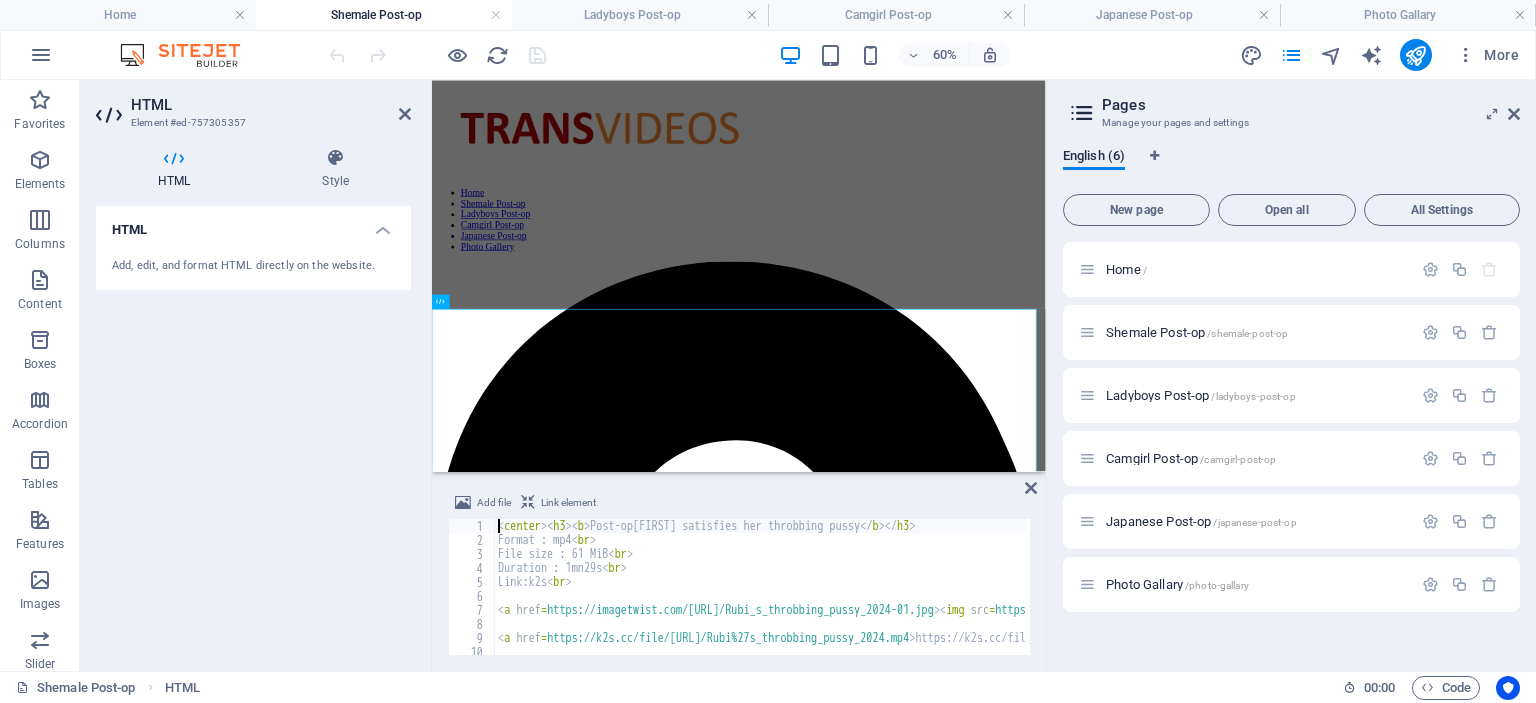 type on "<center><h3><b>Post-op Rubi satisfies her throbbing pussy  </b></h3>" 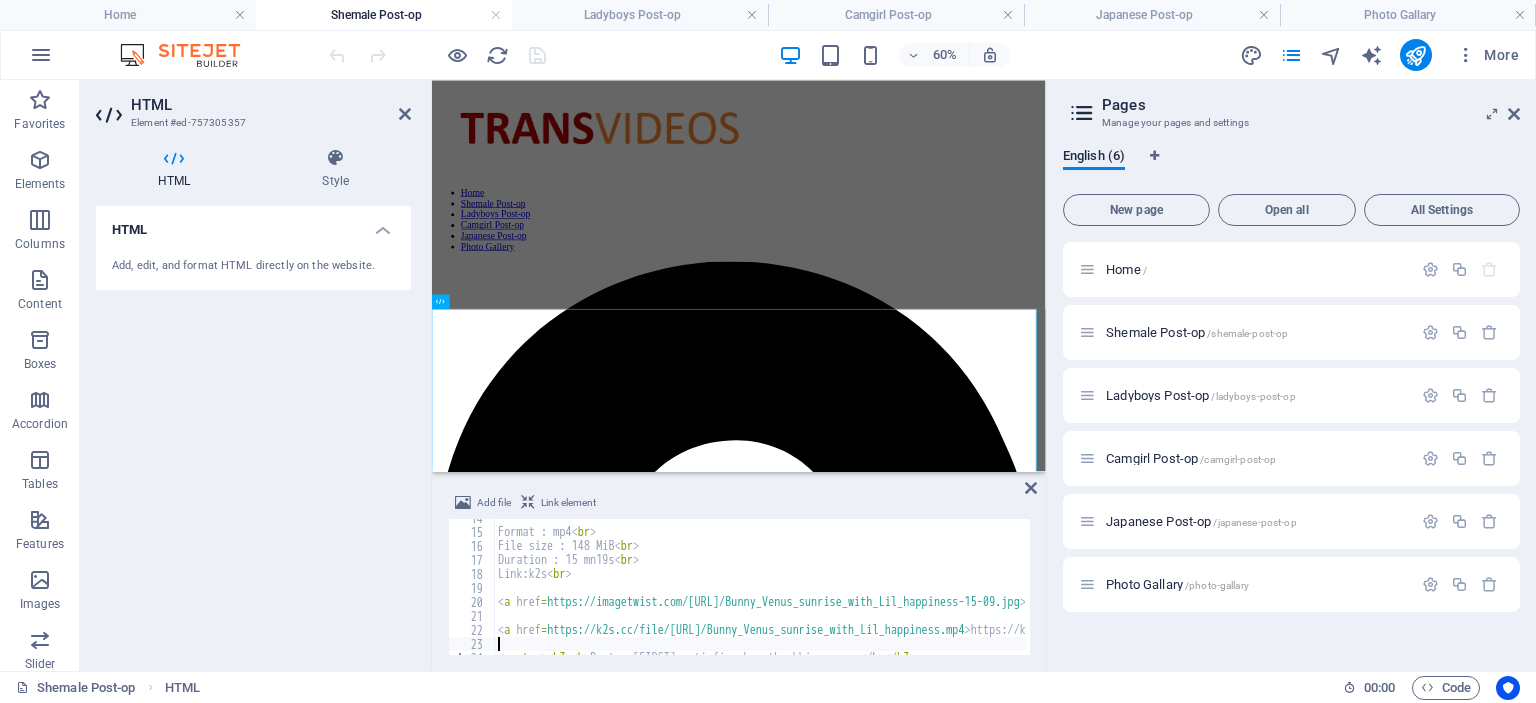 scroll, scrollTop: 190, scrollLeft: 0, axis: vertical 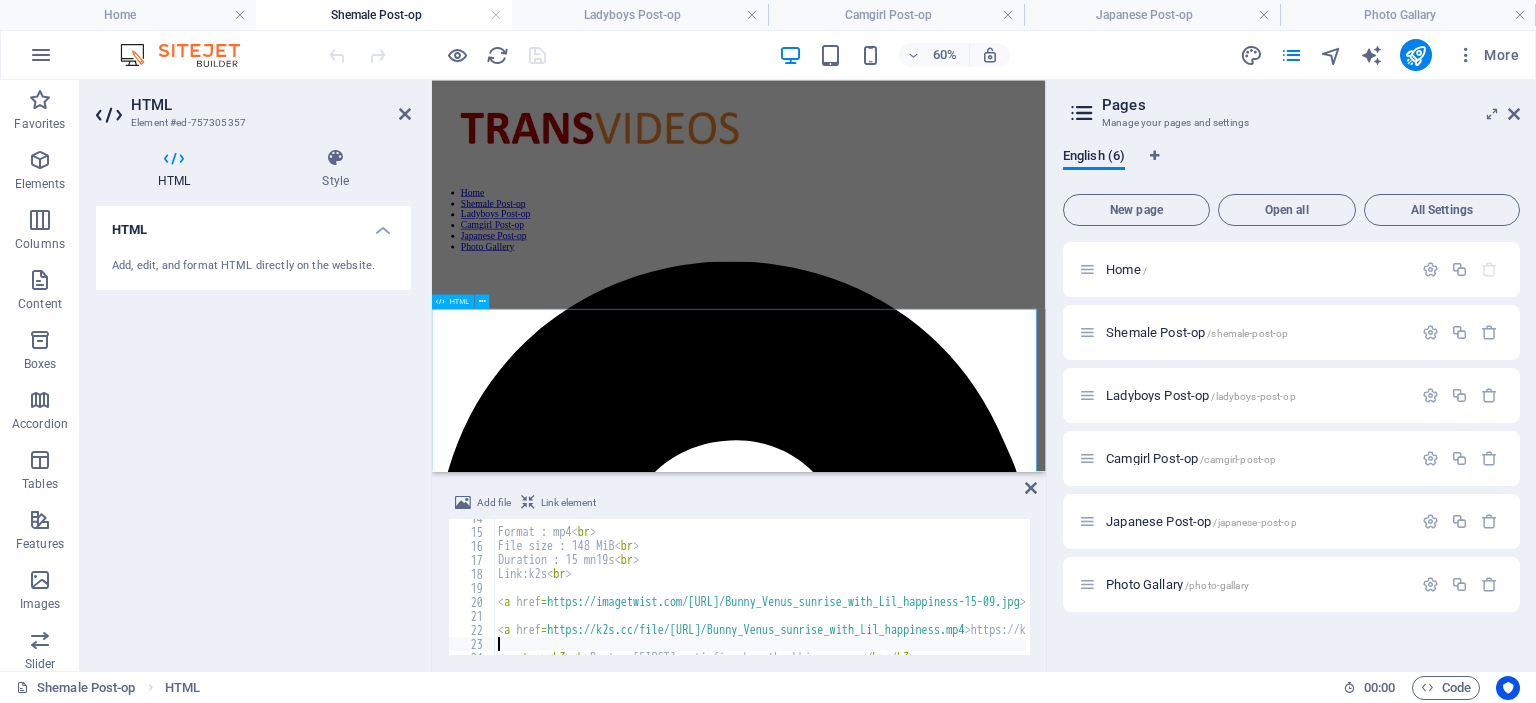 type 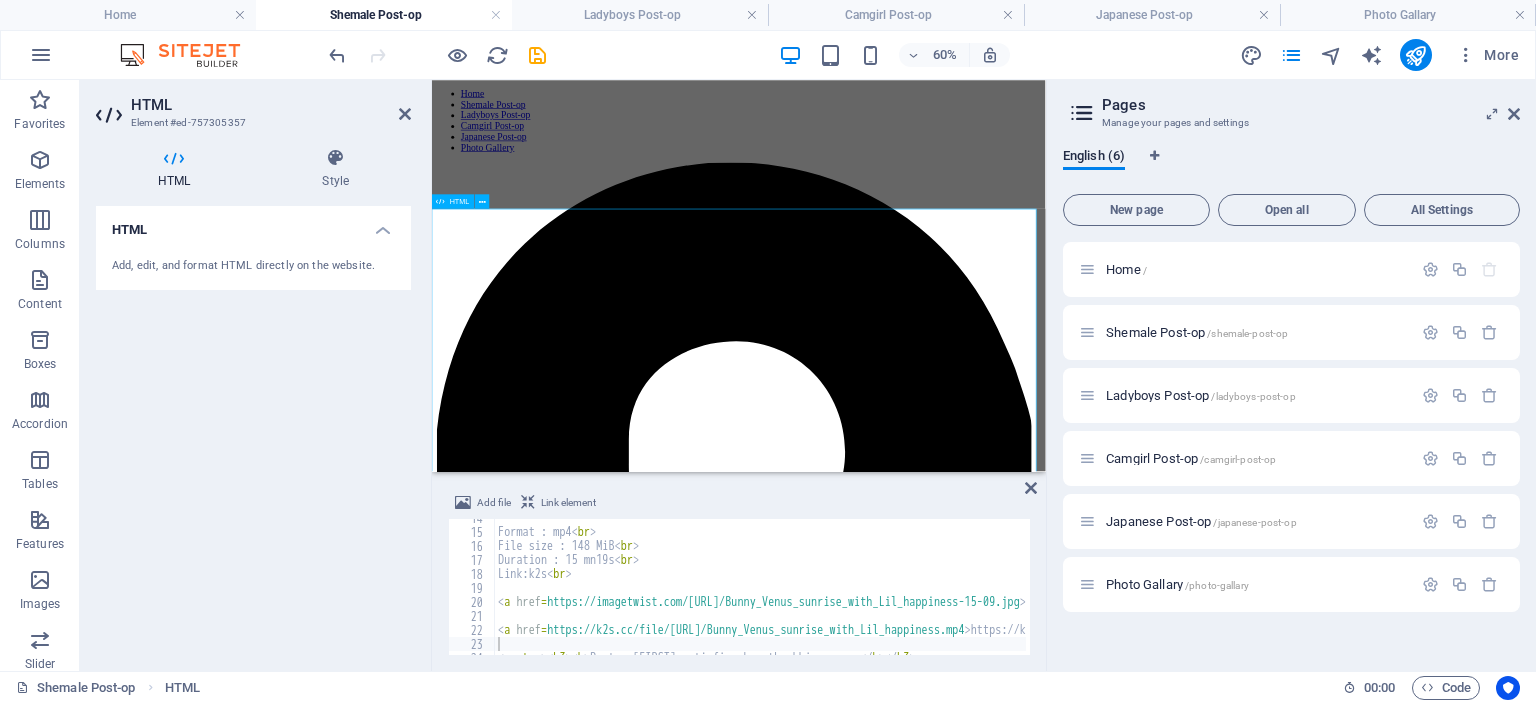 scroll, scrollTop: 200, scrollLeft: 0, axis: vertical 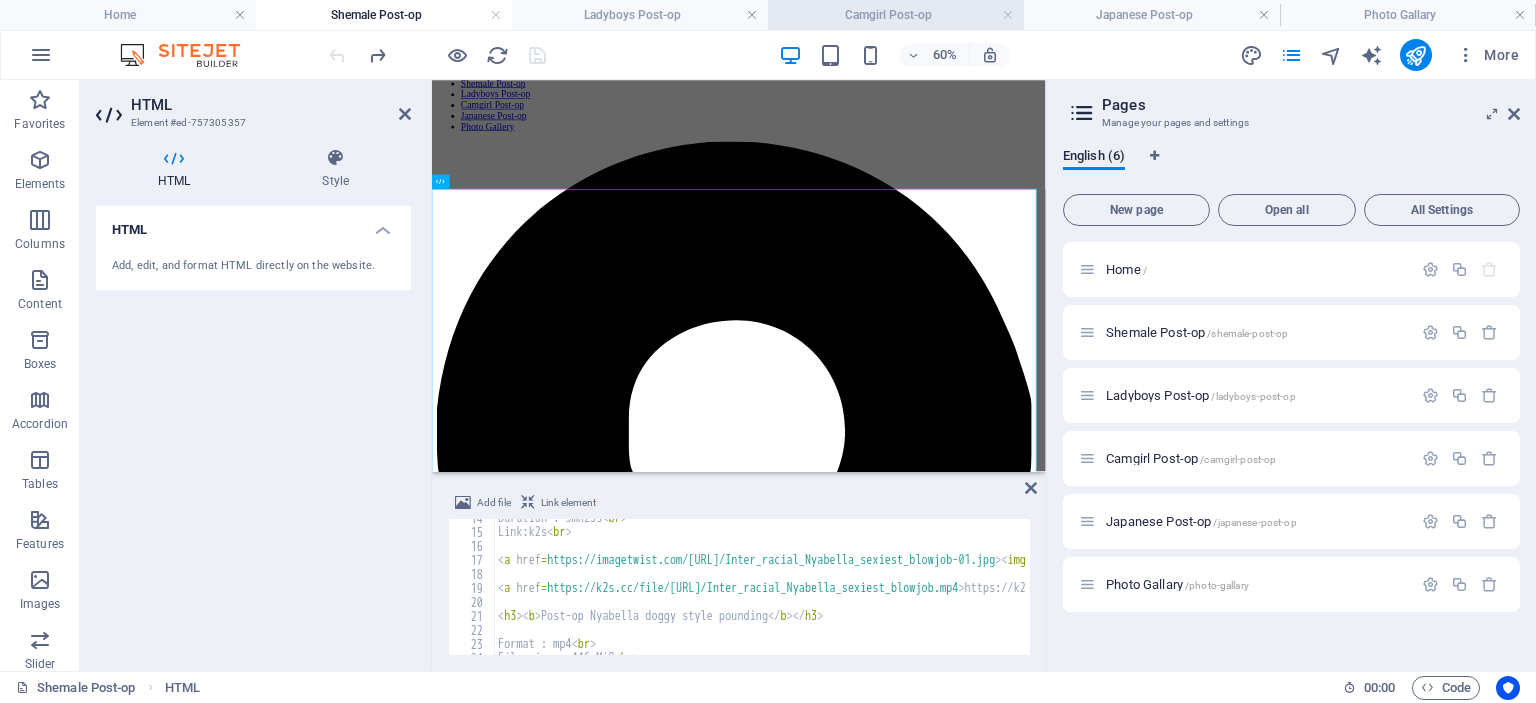 click on "Camgirl Post-op" at bounding box center [896, 15] 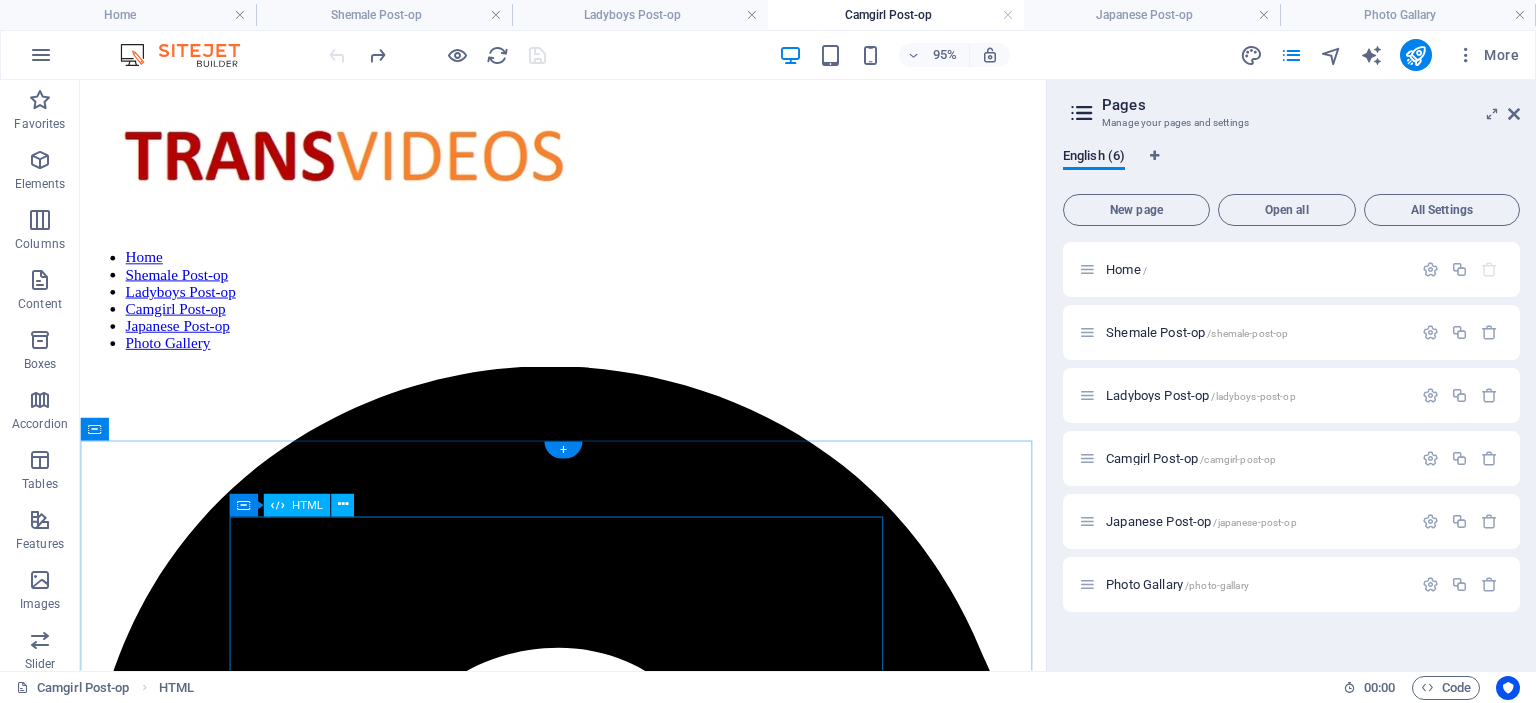 click on "Post-op Zoe Summers gorgeous pussy view short clip
Format : mp4
File size : 154 MiB
Link:k2s
https://k2s.cc/file/5d97c4e6a19ca/Post-op_Zoe_Summers_gorgeous_pussy_view.mp4
Post-op Ruby Fiera hot woman at work
Format : mp4
File size : 562 MiB
Duration : 26mn27s
Link:k2s
https://k2s.cc/file/6d935d072baf0/Woman_at_work_Ruby.mp4
Post-op Cutiecry sexy pussy rub
Format : mp4
File size : 726 MiB
Duration : 38mn40s
Link:k2s
https://k2s.cc/file/8cf3cef443053/cutiecry-_sexy_petite_pussy_rub.mp4
Post-op Emeraldfvckinggreyson Trans highlights her  crotch
Format : mp4
File size : 86 MiB
Duration :  9 mn45s
Link:k2s
https://k2s.cc/file/ccf4eb05722e8/Post-op_Emeraldfvckinggreyson_Trans_highlights_her_crotch.mp4" at bounding box center [588, 3872] 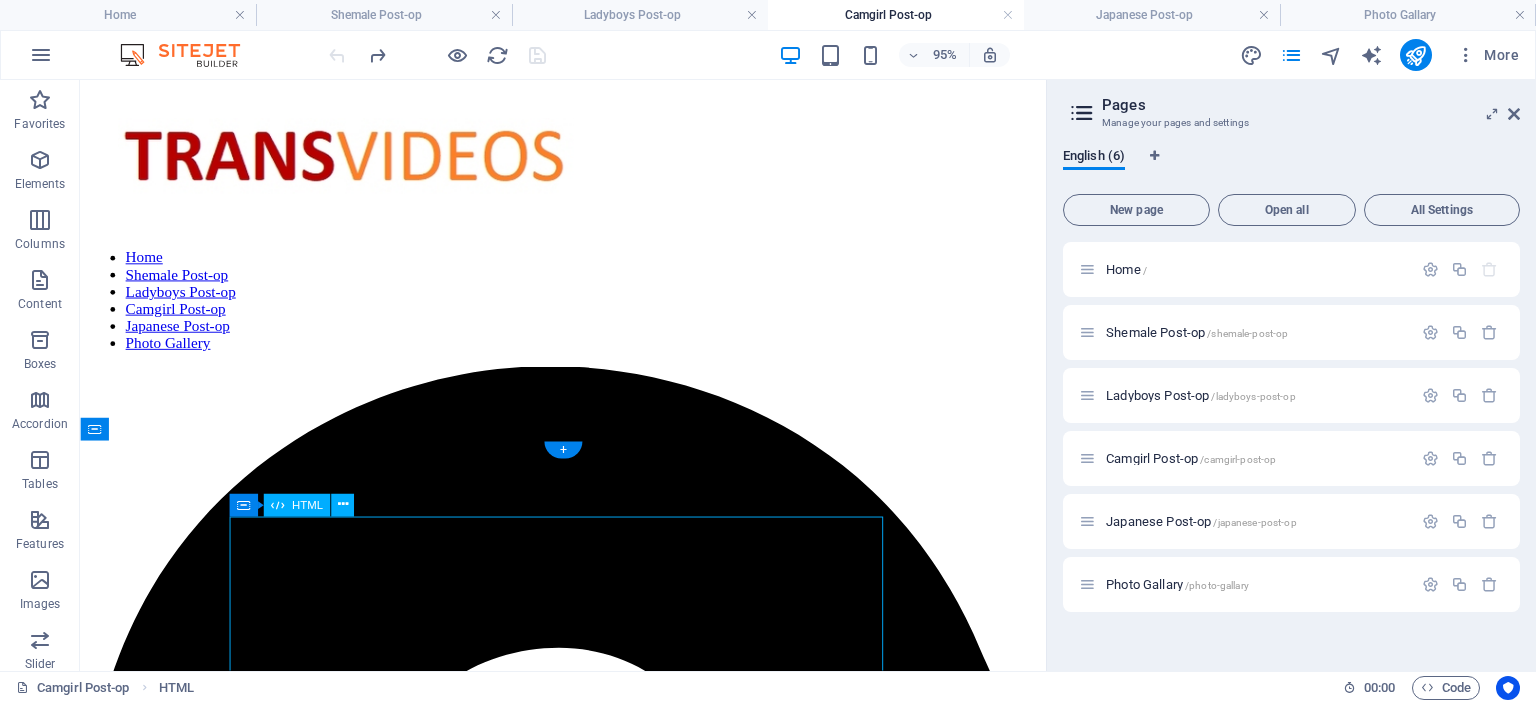 click on "Post-op Zoe Summers gorgeous pussy view short clip
Format : mp4
File size : 154 MiB
Link:k2s
https://k2s.cc/file/5d97c4e6a19ca/Post-op_Zoe_Summers_gorgeous_pussy_view.mp4
Post-op Ruby Fiera hot woman at work
Format : mp4
File size : 562 MiB
Duration : 26mn27s
Link:k2s
https://k2s.cc/file/6d935d072baf0/Woman_at_work_Ruby.mp4
Post-op Cutiecry sexy pussy rub
Format : mp4
File size : 726 MiB
Duration : 38mn40s
Link:k2s
https://k2s.cc/file/8cf3cef443053/cutiecry-_sexy_petite_pussy_rub.mp4
Post-op Emeraldfvckinggreyson Trans highlights her  crotch
Format : mp4
File size : 86 MiB
Duration :  9 mn45s
Link:k2s
https://k2s.cc/file/ccf4eb05722e8/Post-op_Emeraldfvckinggreyson_Trans_highlights_her_crotch.mp4" at bounding box center [588, 3872] 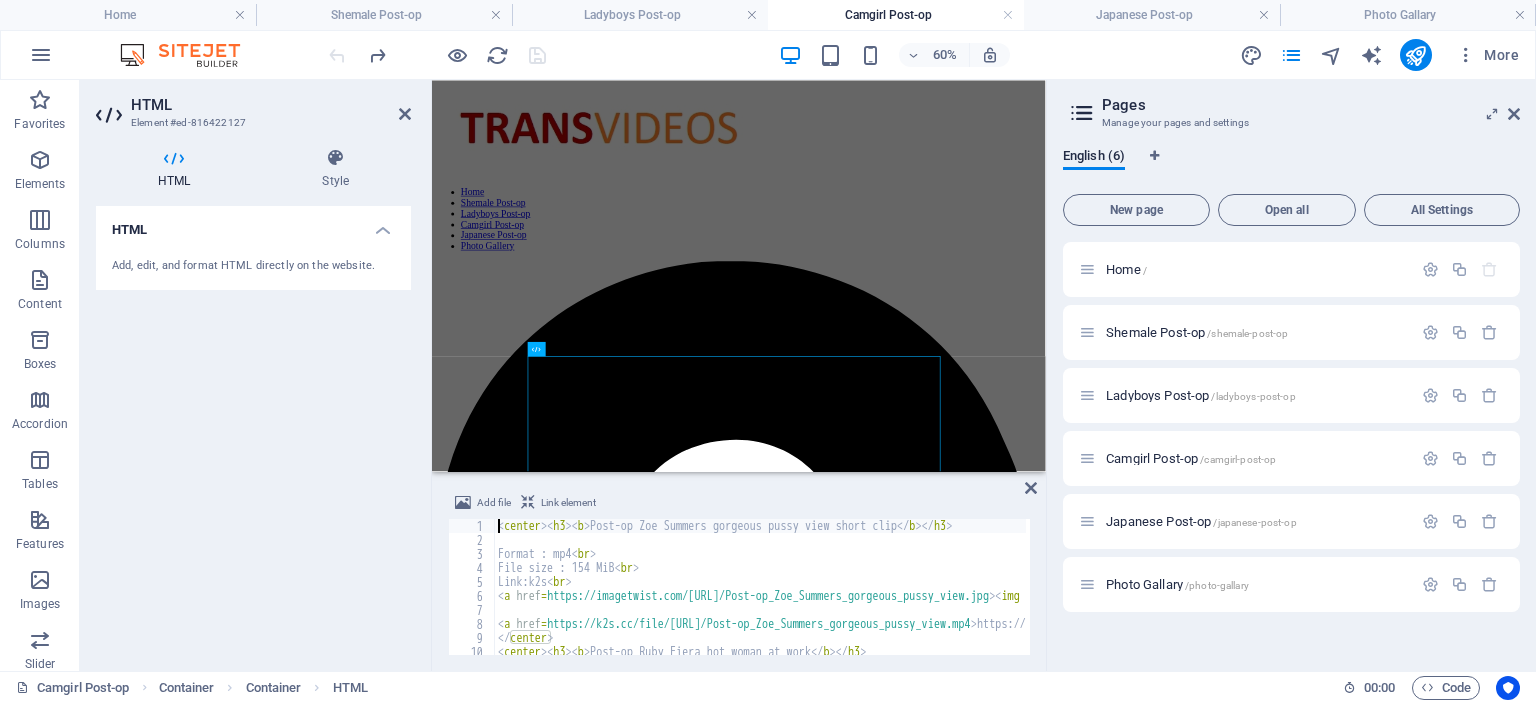 type on "<center><h3><b>Post-op Zoe Summers gorgeous pussy view short clip</b></h3>" 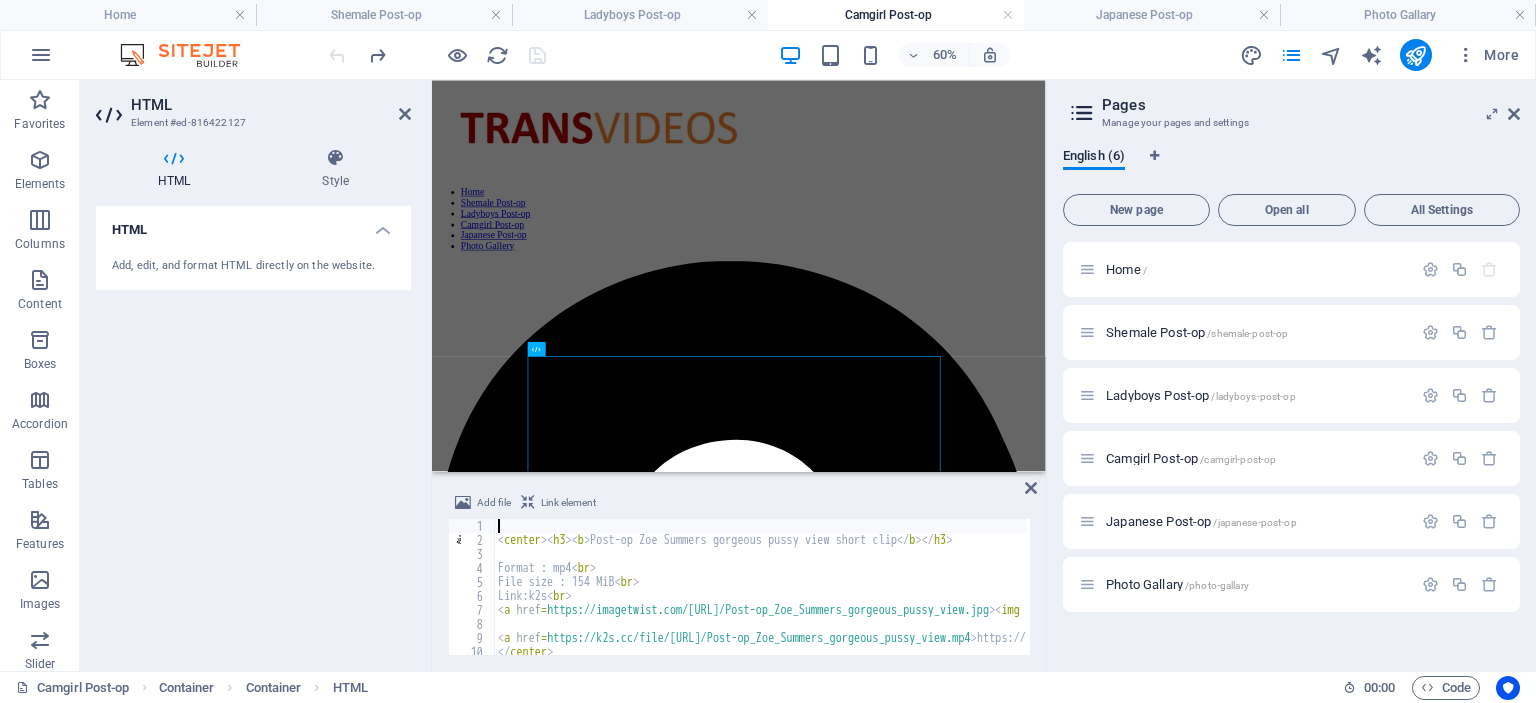 scroll, scrollTop: 190, scrollLeft: 0, axis: vertical 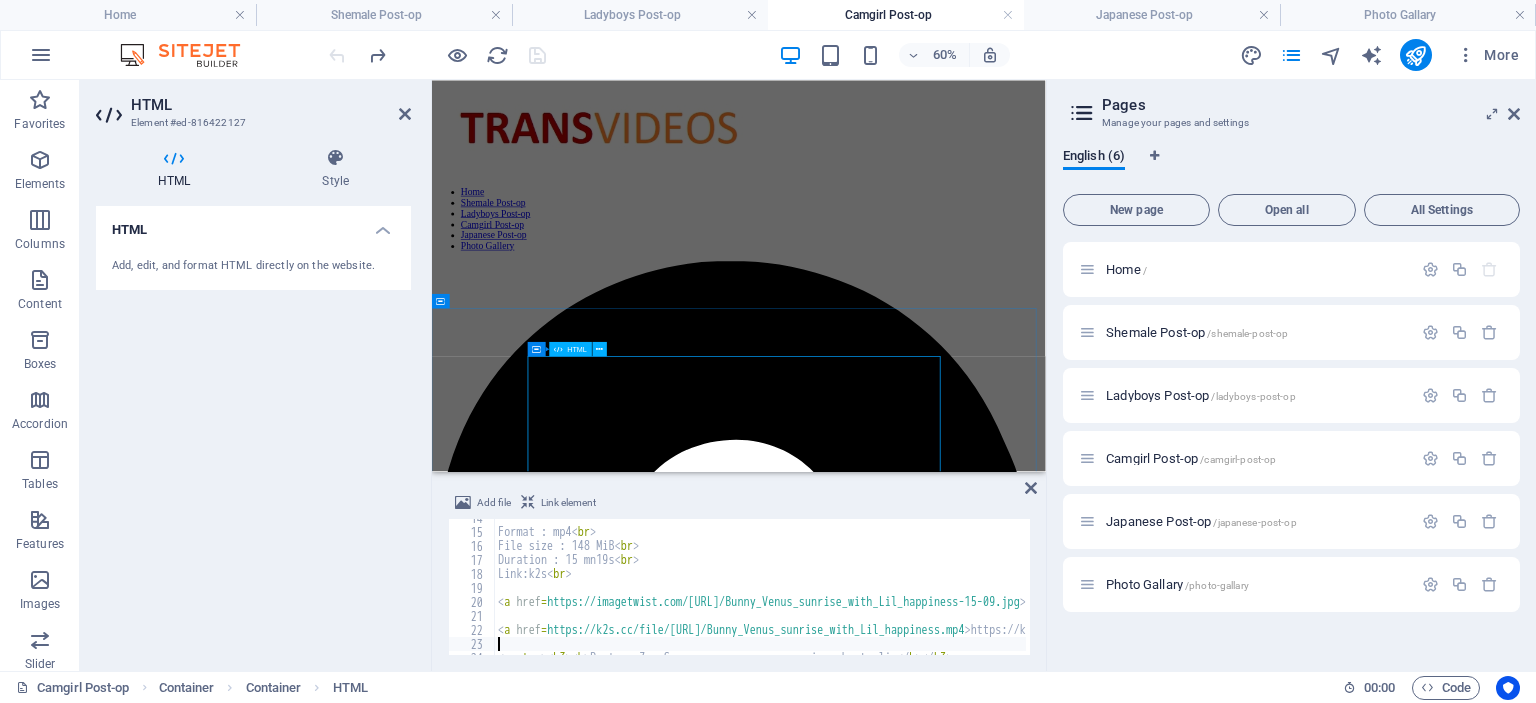 type 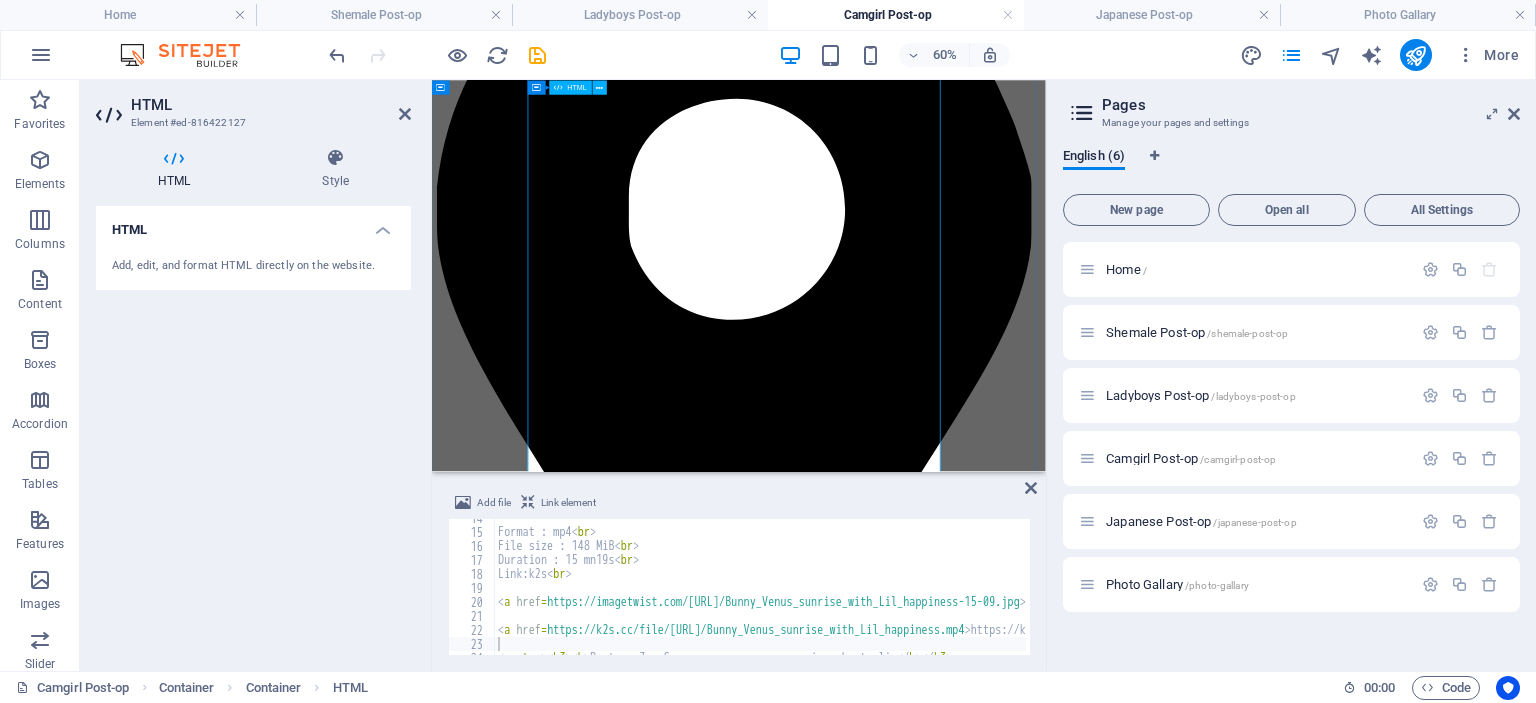 scroll, scrollTop: 600, scrollLeft: 0, axis: vertical 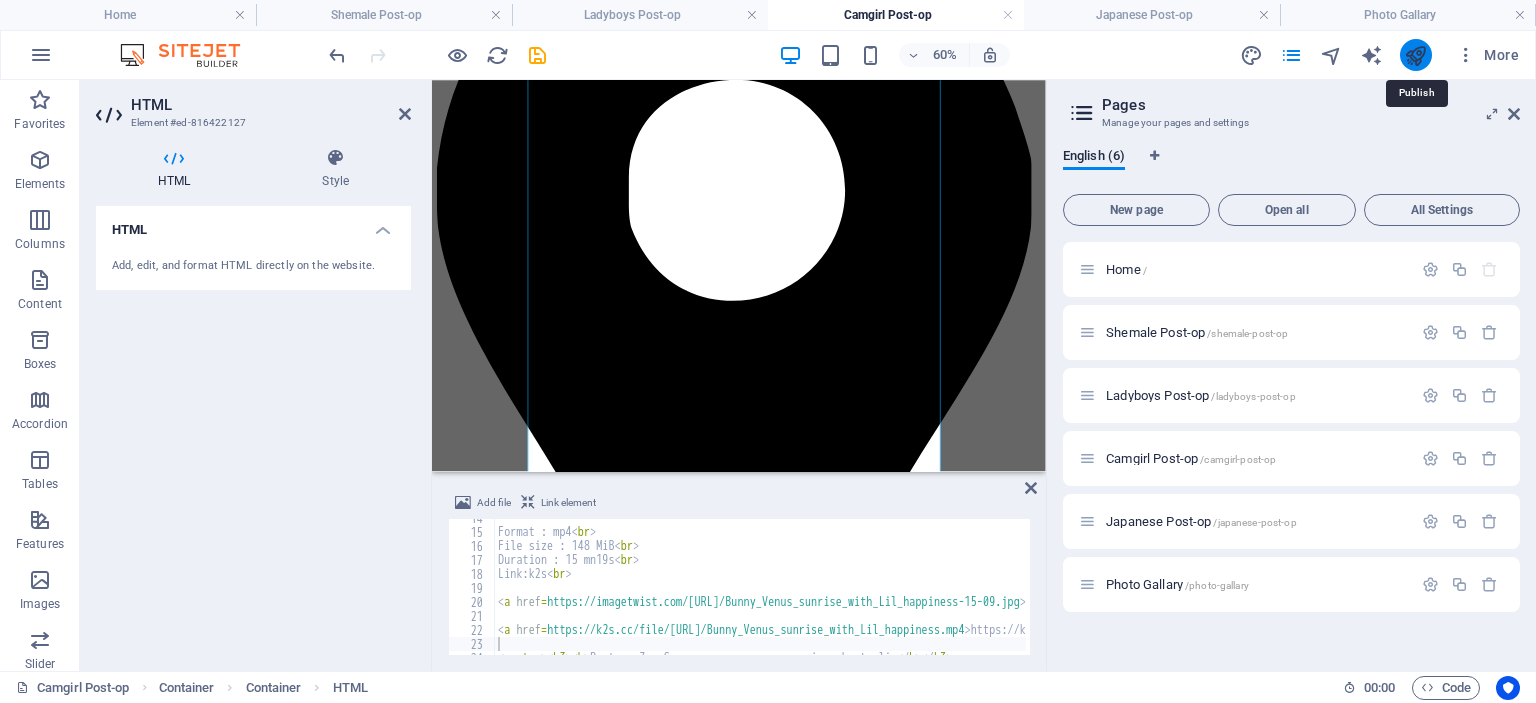 click at bounding box center [1415, 55] 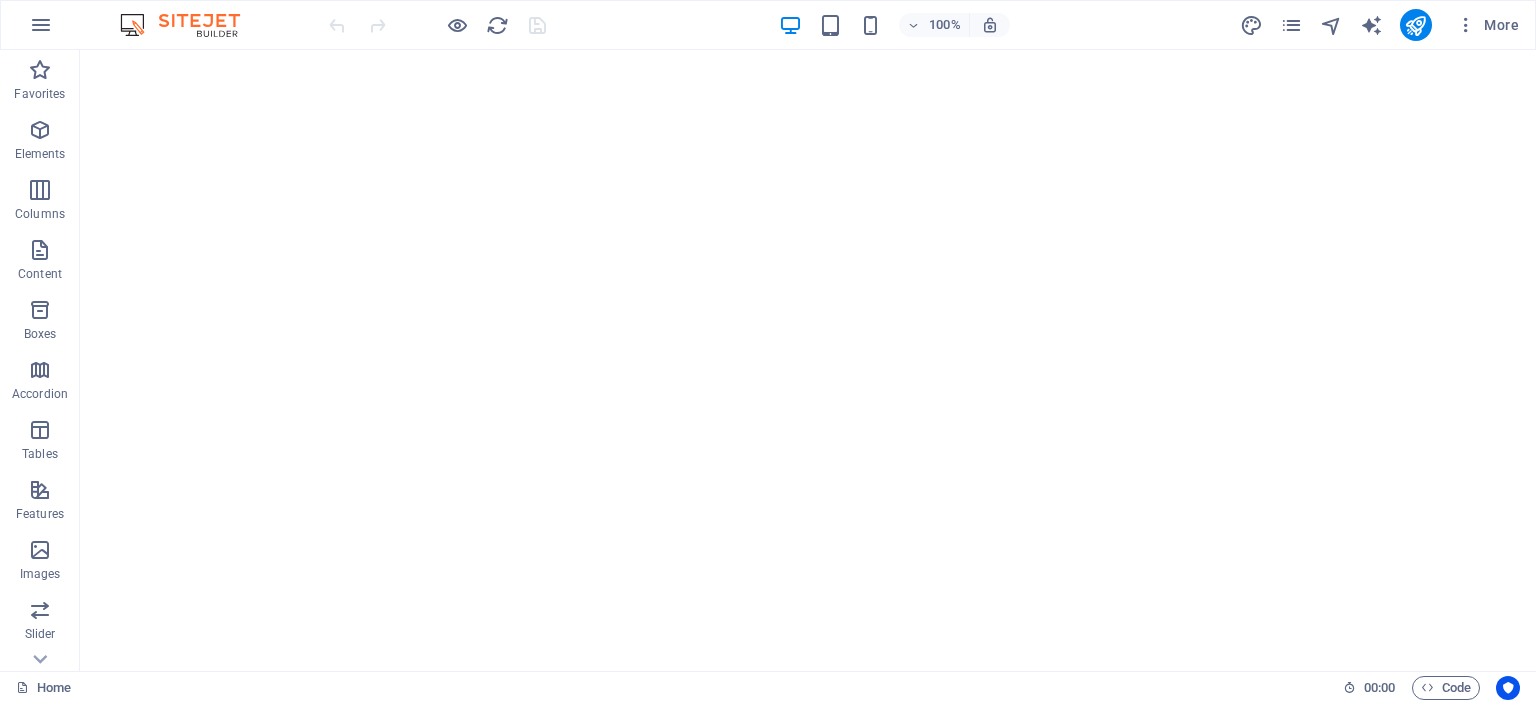 scroll, scrollTop: 0, scrollLeft: 0, axis: both 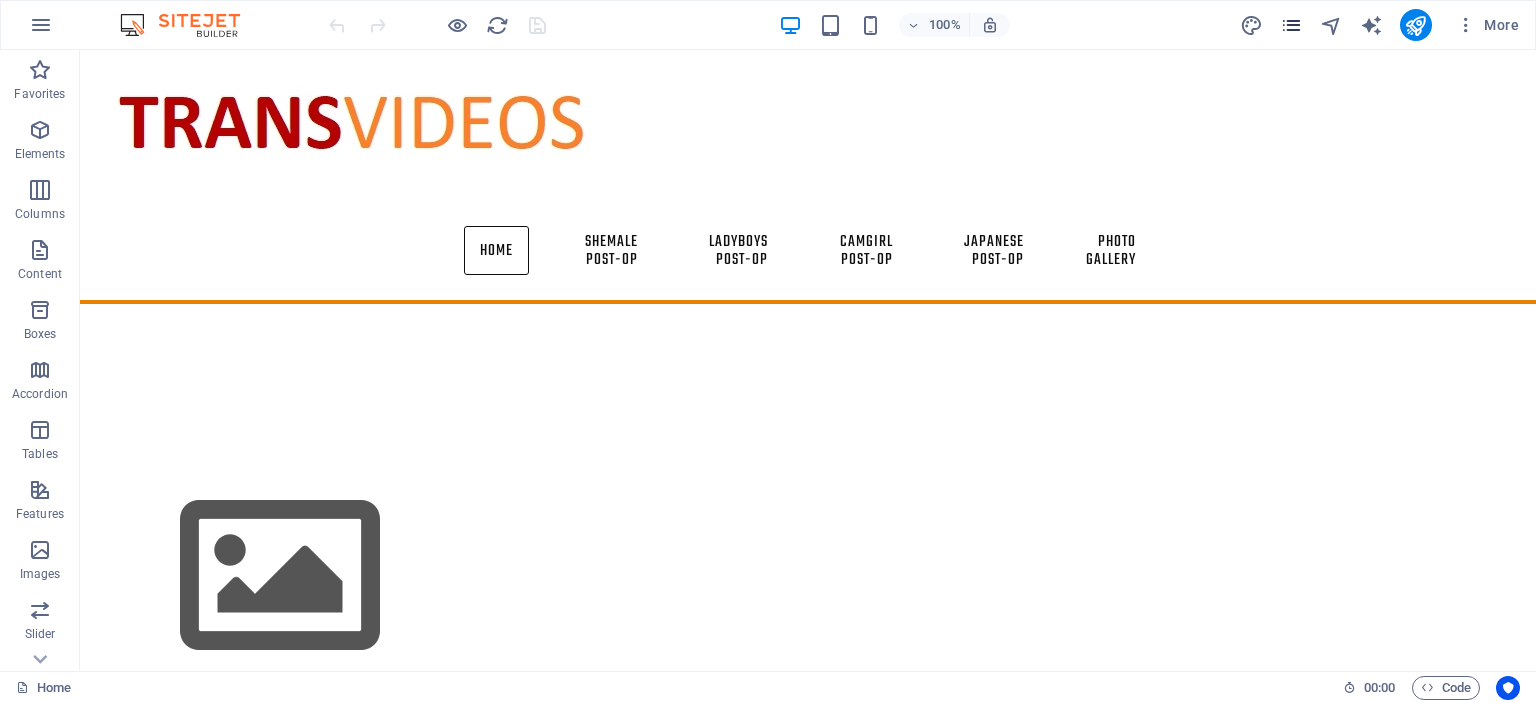 click at bounding box center [1291, 25] 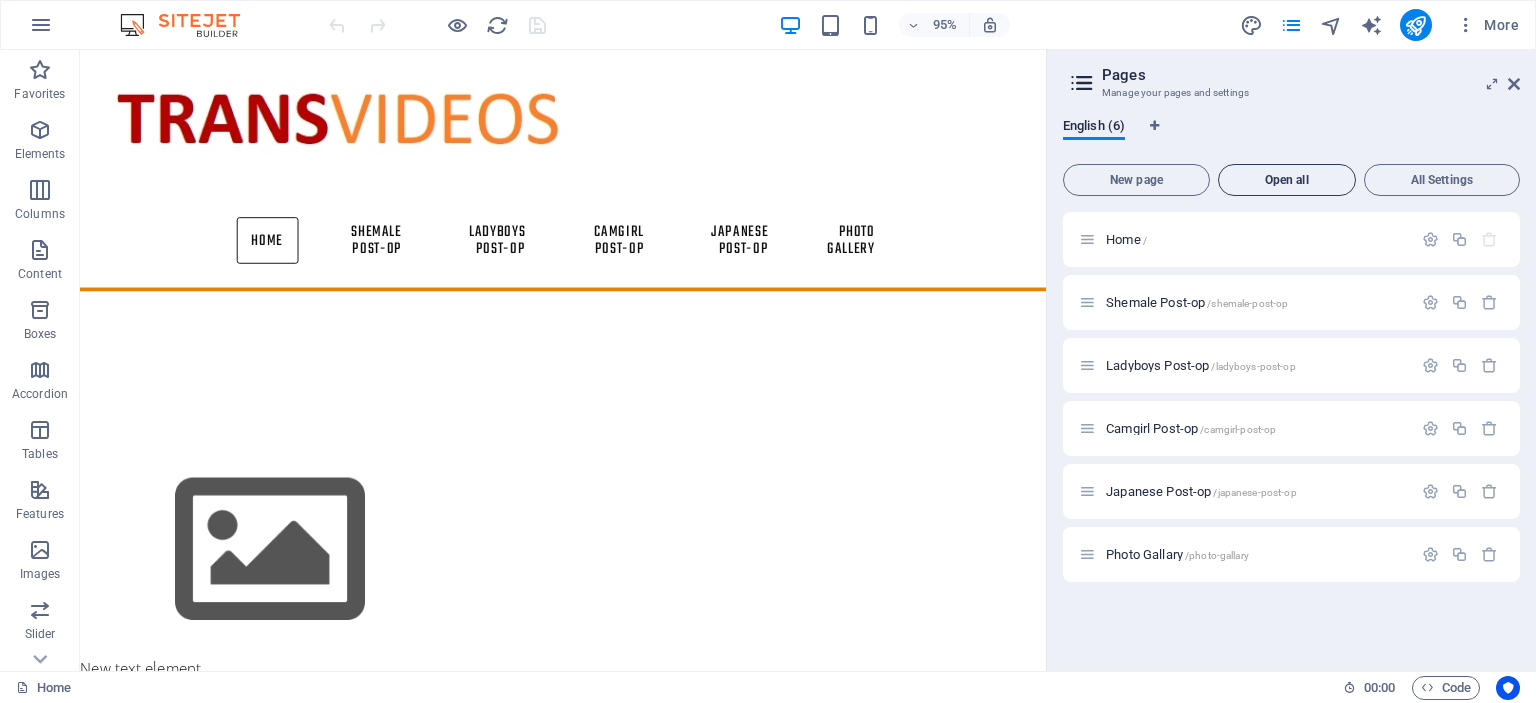 click on "Open all" at bounding box center (1287, 180) 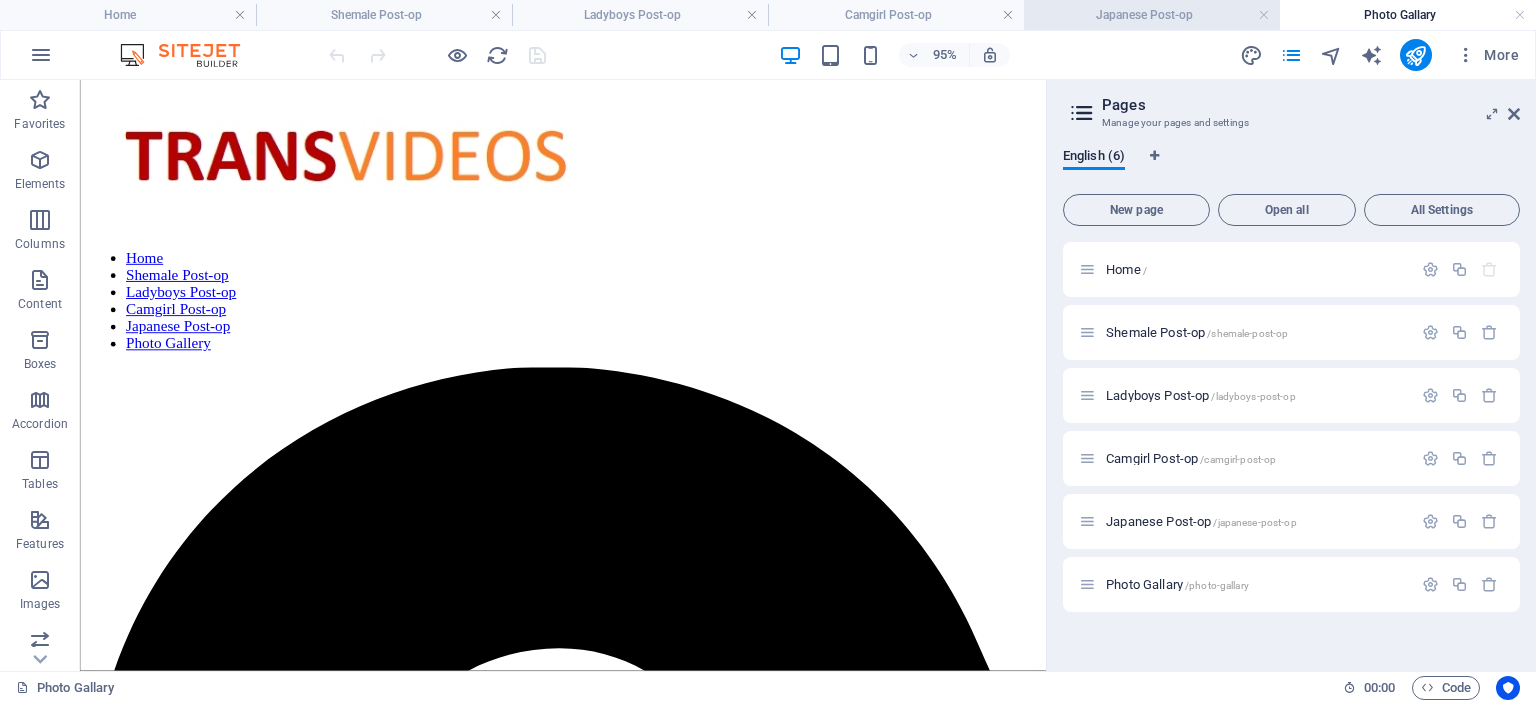 scroll, scrollTop: 0, scrollLeft: 0, axis: both 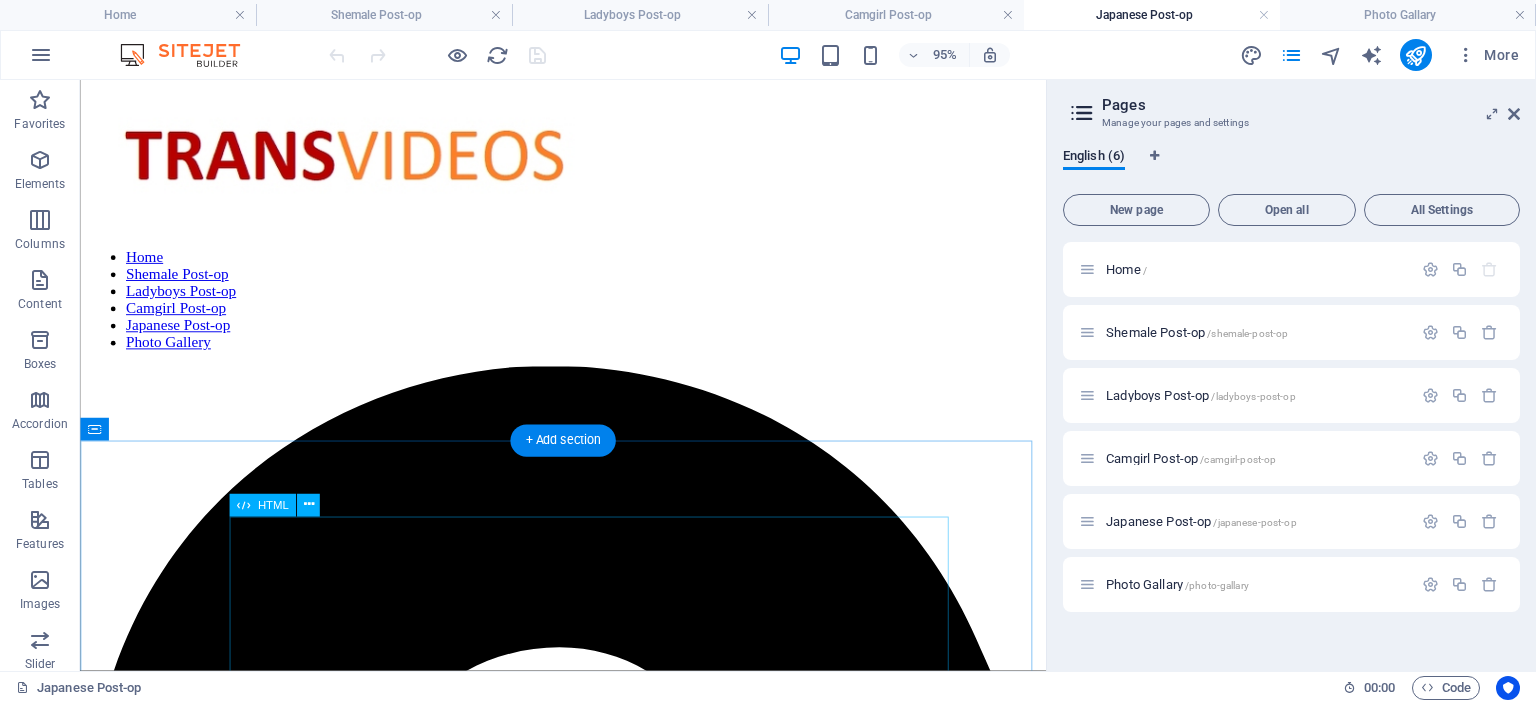 click on "Fujiko hot post-op hotelfuck
Format: wmv
Size: 170 mB
Duration: 15:15
Link: K2S
https://k2s.cc/file/3a7b0873c7d65/Fujiko_NewhalfClub_Private_Hotel_Fuck23June2011.wmv
Ayumi Momohara scene 1
Format                                   : AVI
Format/Info                              : Audio Video Interleave
File size                                : 156 MiB
Duration                                 : 25mn 49s
Link: K2S
https://k2s.cc/file/65161552c69d6
Post-op newhalf Karu
Format                                   : MPEG-4
Format profile                           : Base Media / Version 2
Link: K2S
File size                                : 391 MiB
Duration                                 : 13mn 23s
https://k2s.cc/file/69ee362d695be
Post-op Momuro suzuki newhalf swimsuit hardcore rare file
Format                                   : mp4
File size                                : 636 MiB
Duration                                 : 57mn 10s
Link: k2s" at bounding box center [588, 4755] 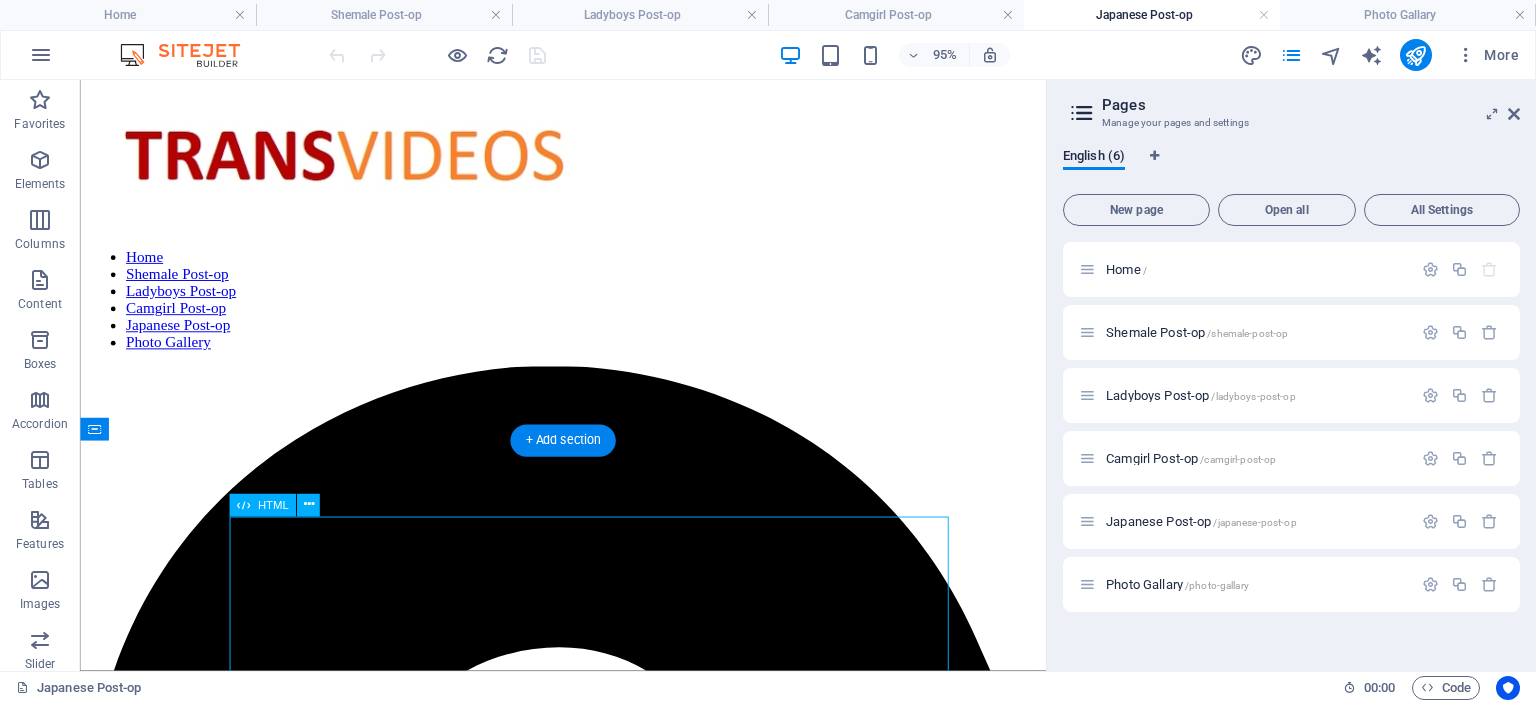 click on "Fujiko hot post-op hotelfuck
Format: wmv
Size: 170 mB
Duration: 15:15
Link: K2S
https://k2s.cc/file/3a7b0873c7d65/Fujiko_NewhalfClub_Private_Hotel_Fuck23June2011.wmv
Ayumi Momohara scene 1
Format                                   : AVI
Format/Info                              : Audio Video Interleave
File size                                : 156 MiB
Duration                                 : 25mn 49s
Link: K2S
https://k2s.cc/file/65161552c69d6
Post-op newhalf Karu
Format                                   : MPEG-4
Format profile                           : Base Media / Version 2
Link: K2S
File size                                : 391 MiB
Duration                                 : 13mn 23s
https://k2s.cc/file/69ee362d695be
Post-op Momuro suzuki newhalf swimsuit hardcore rare file
Format                                   : mp4
File size                                : 636 MiB
Duration                                 : 57mn 10s
Link: k2s" at bounding box center (588, 4755) 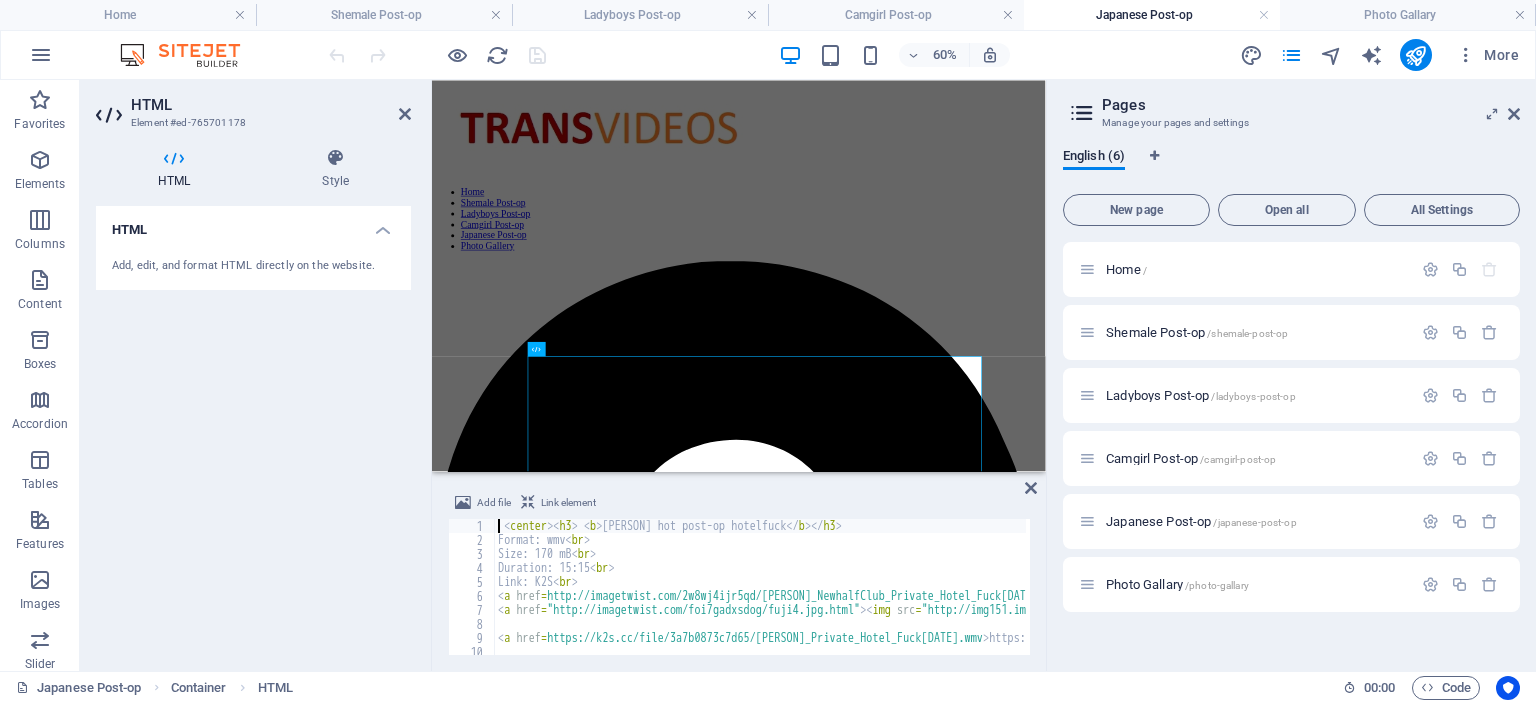 type on "<center><h3> <b>Fujiko hot post-op hotelfuck</b></h3>" 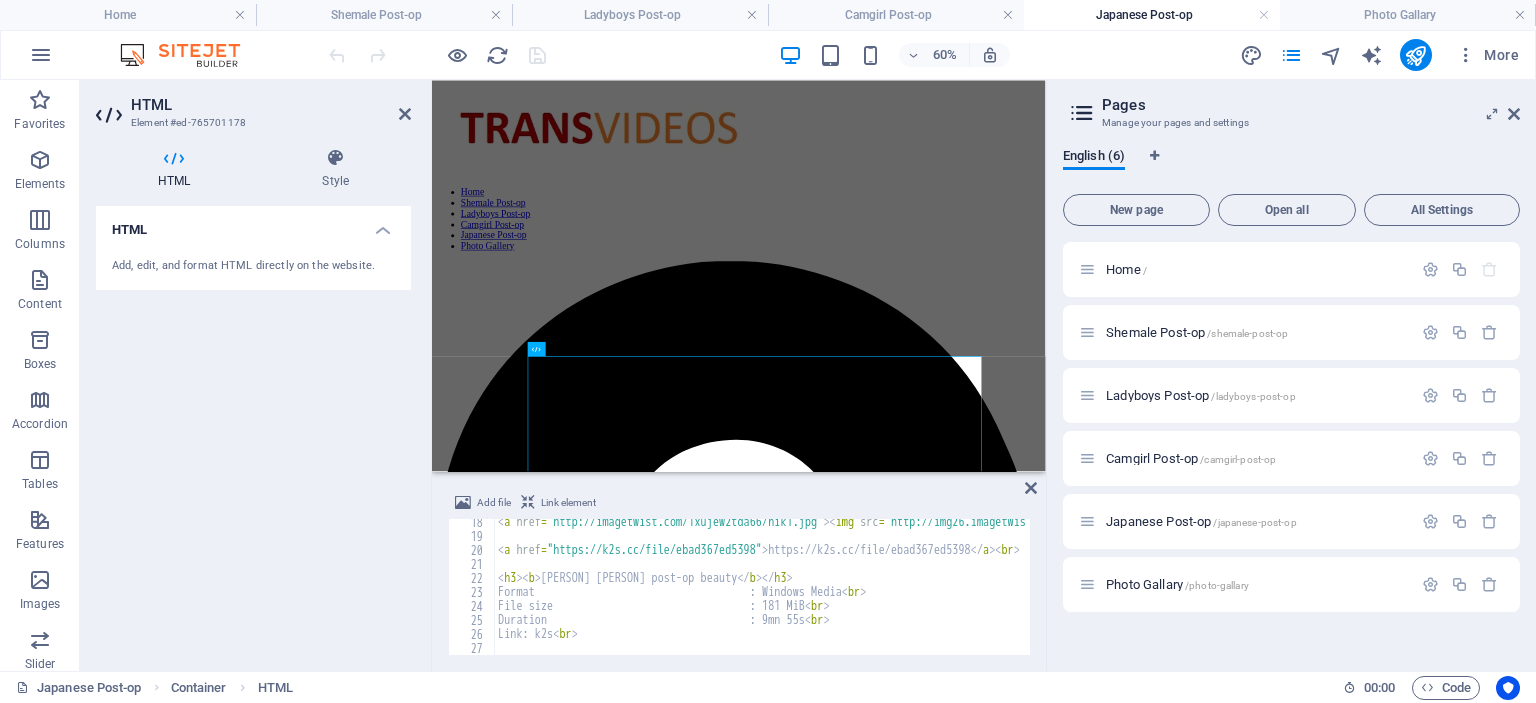 scroll, scrollTop: 242, scrollLeft: 0, axis: vertical 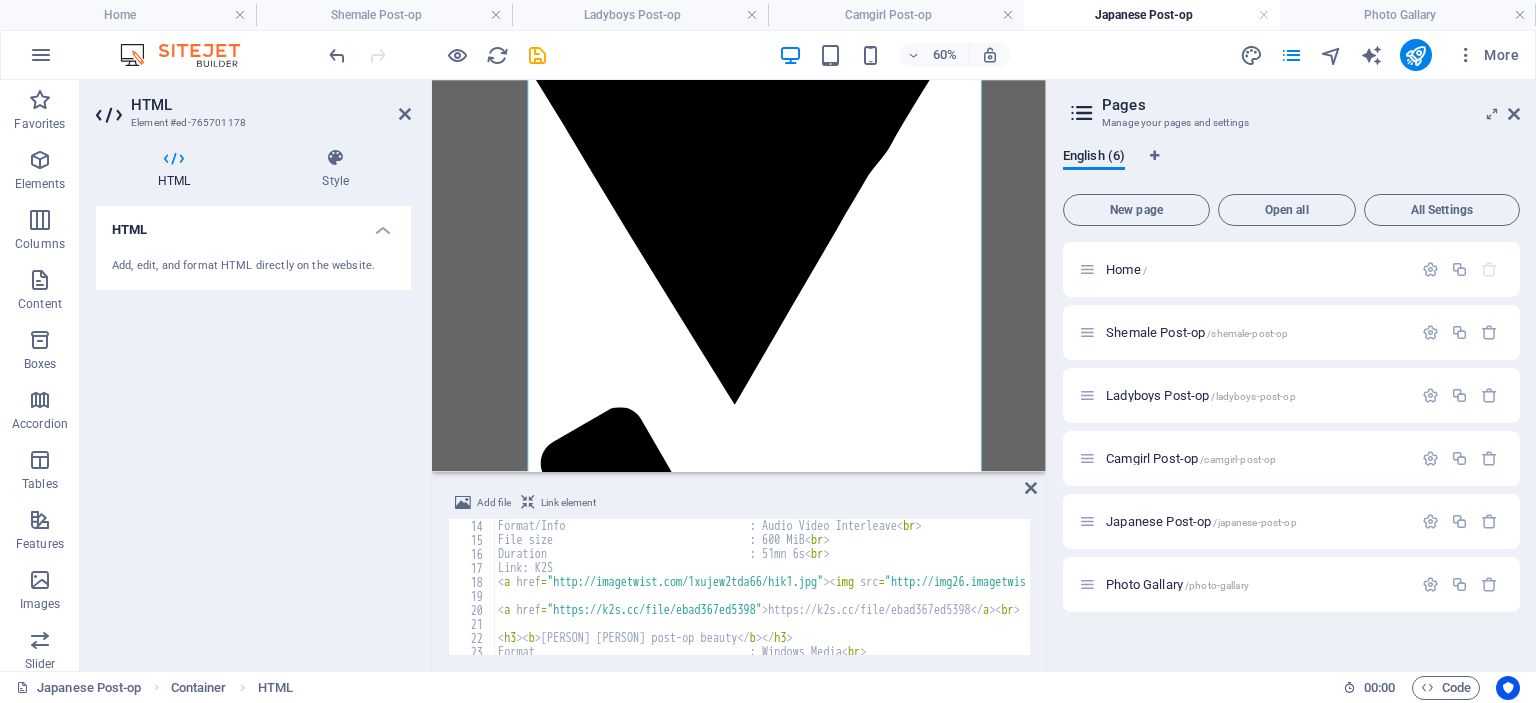 click on "Format/Info                              : Audio Video Interleave < br > File size                                : 600 MiB < br > Duration                                 : 51mn 6s < br > Link: K2S < a   href = "http://imagetwist.com/1xujew2tda66/hik1.jpg" > < img   src = "http://img26.imagetwist.com/th/13550/1xujew2tda66.jpg"   /> </ a > < a   href = "http://imagetwist.com/qcuu0inrh177/hik22.jpg" > < img   src = "http://img26.imagetwist.com/th/13550/qcuu0inrh177.jpg"   /> </ a > < a   href = "http://imagetwist.com/zwmfmyc78kld/hik33.jpg" > < img   src = "http://img26.imagetwist.com/th/13550/zwmfmyc78kld.jpg"   /> </ a > < a   href = "#" > < img   src = "http://img26.imagetwist.com/th/13550/dejnbwgiw1ub.jpg"   /> </ a > < br > < a   href = "https://k2s.cc/file/ebad367ed5398" > https://k2s.cc/file/ebad367ed5398 </ a > < br > < h3 > < b > Remiya Masaki post-op beauty </ b > </ h3 > Format                                   : Windows Media < br > File size                                : 181 MiB < br >" at bounding box center (2438, 599) 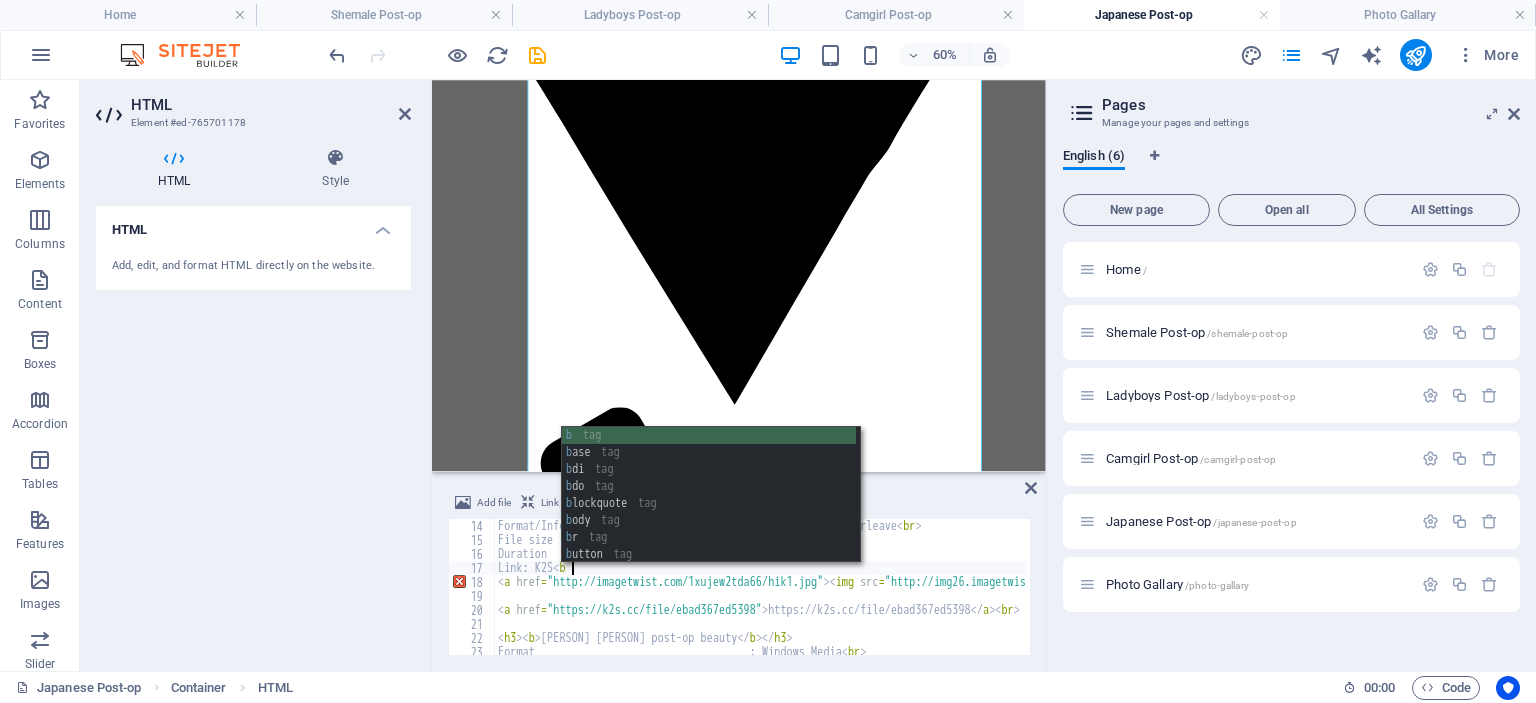 scroll, scrollTop: 0, scrollLeft: 5, axis: horizontal 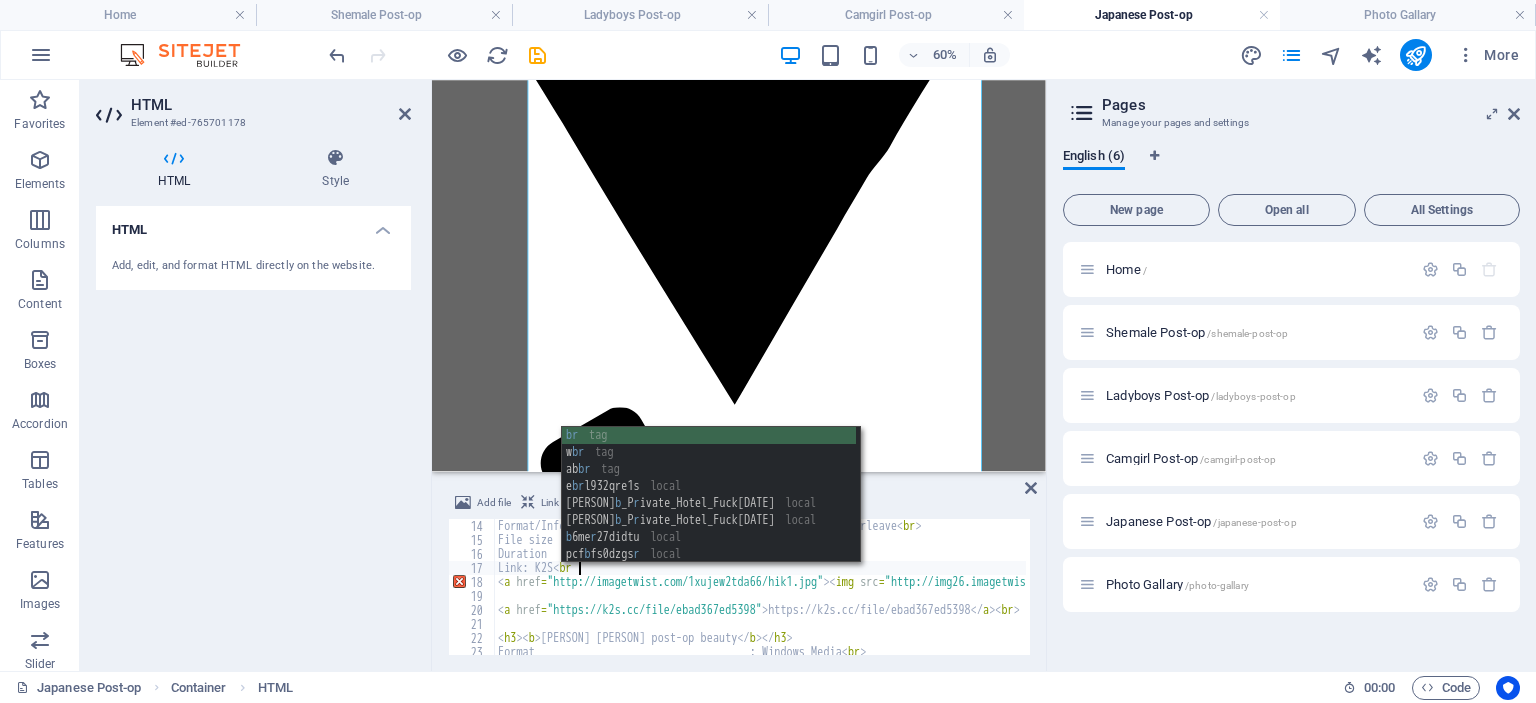type on "Link: K2S<br>" 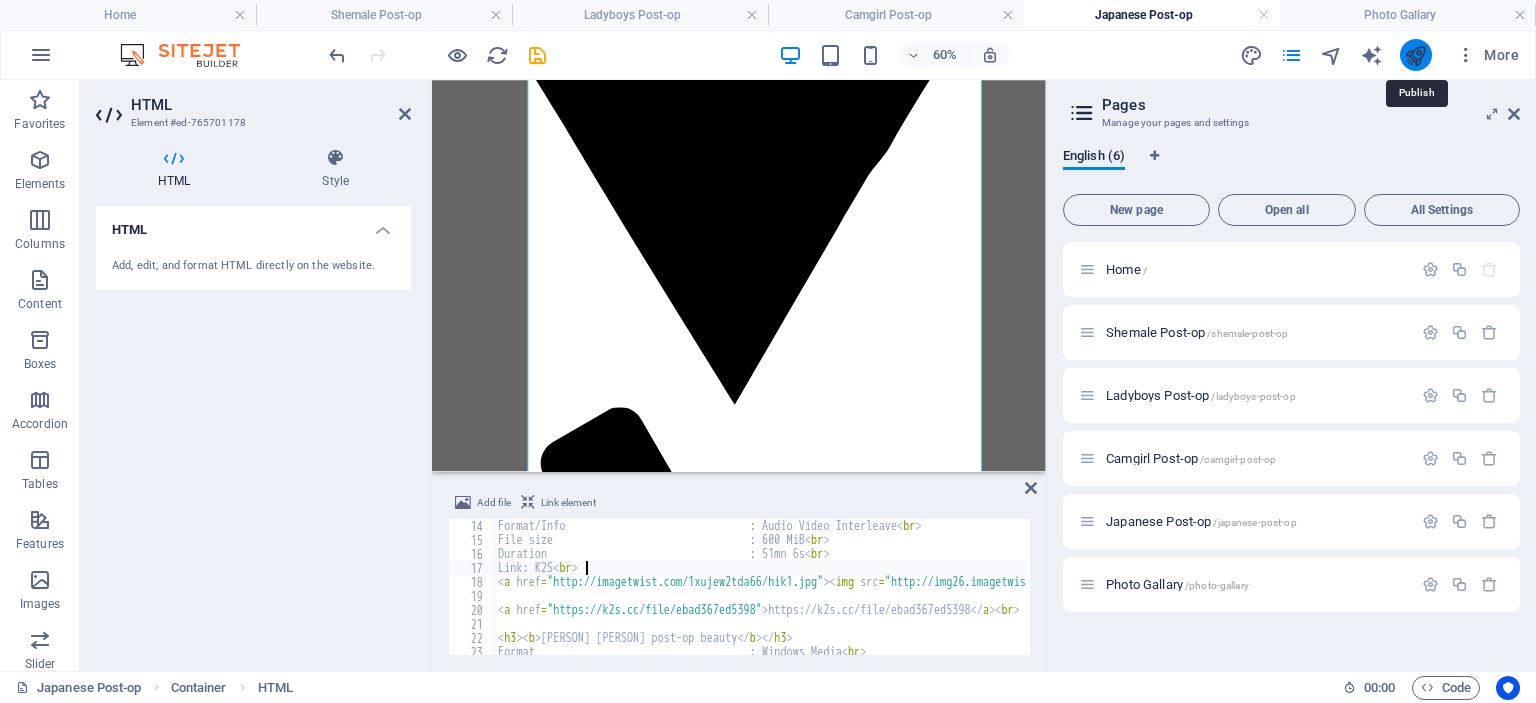 click at bounding box center [1415, 55] 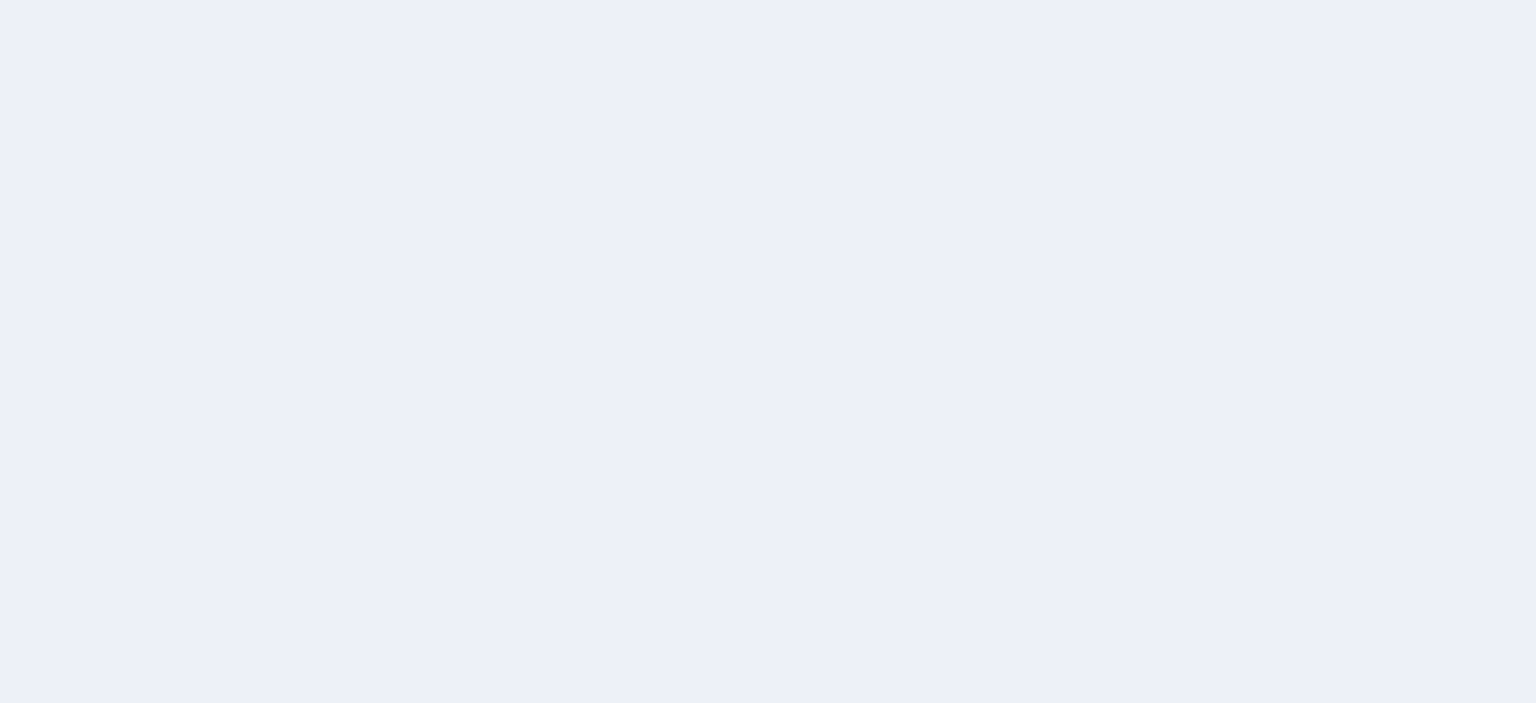 scroll, scrollTop: 0, scrollLeft: 0, axis: both 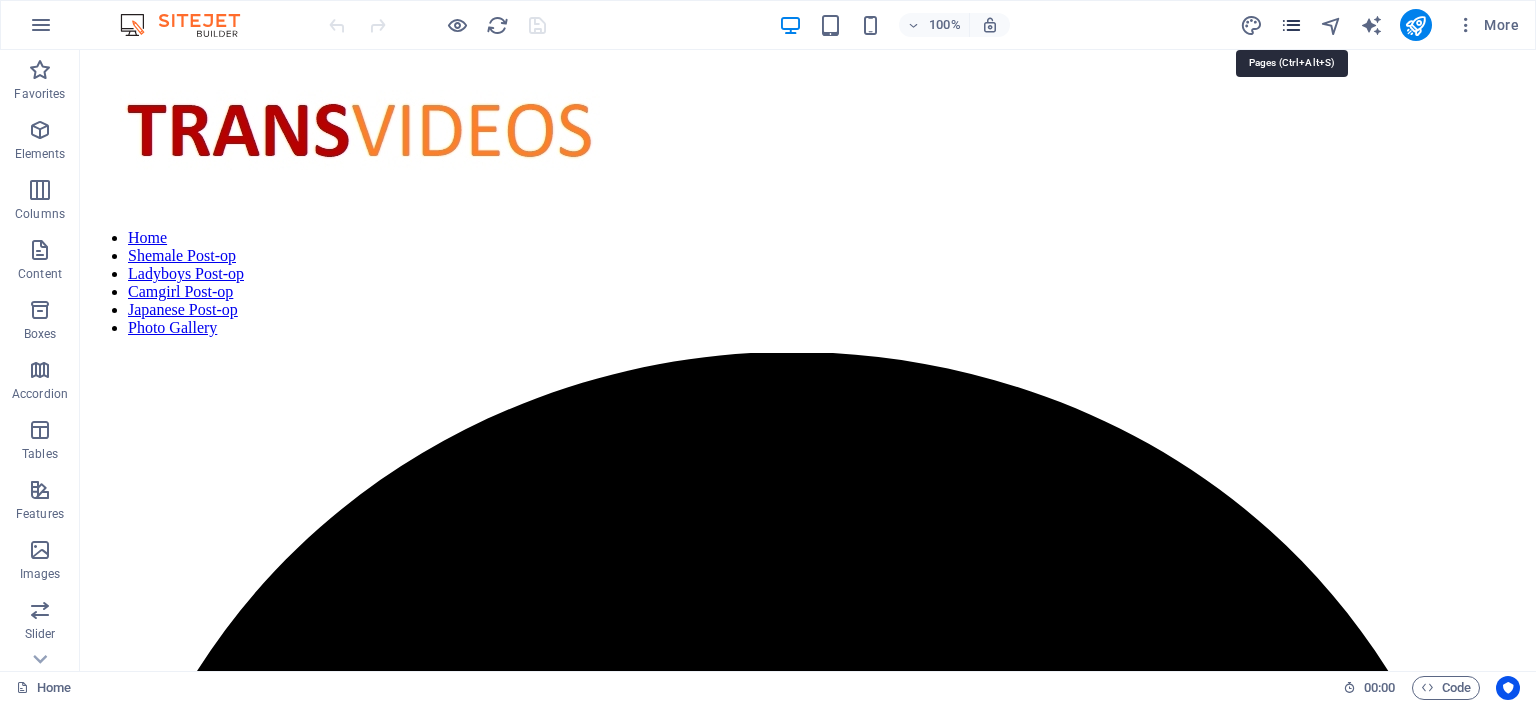 click at bounding box center [1291, 25] 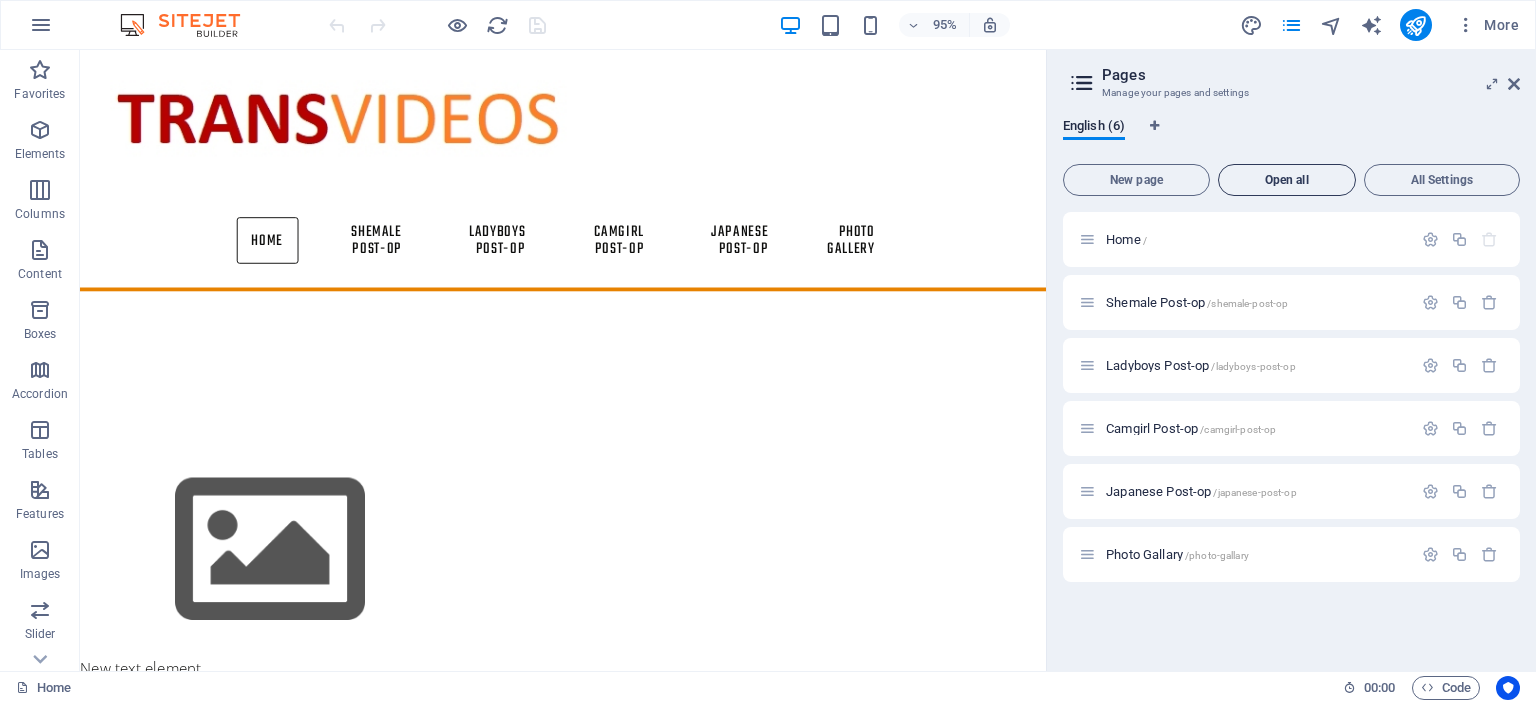 click on "Open all" at bounding box center [1287, 180] 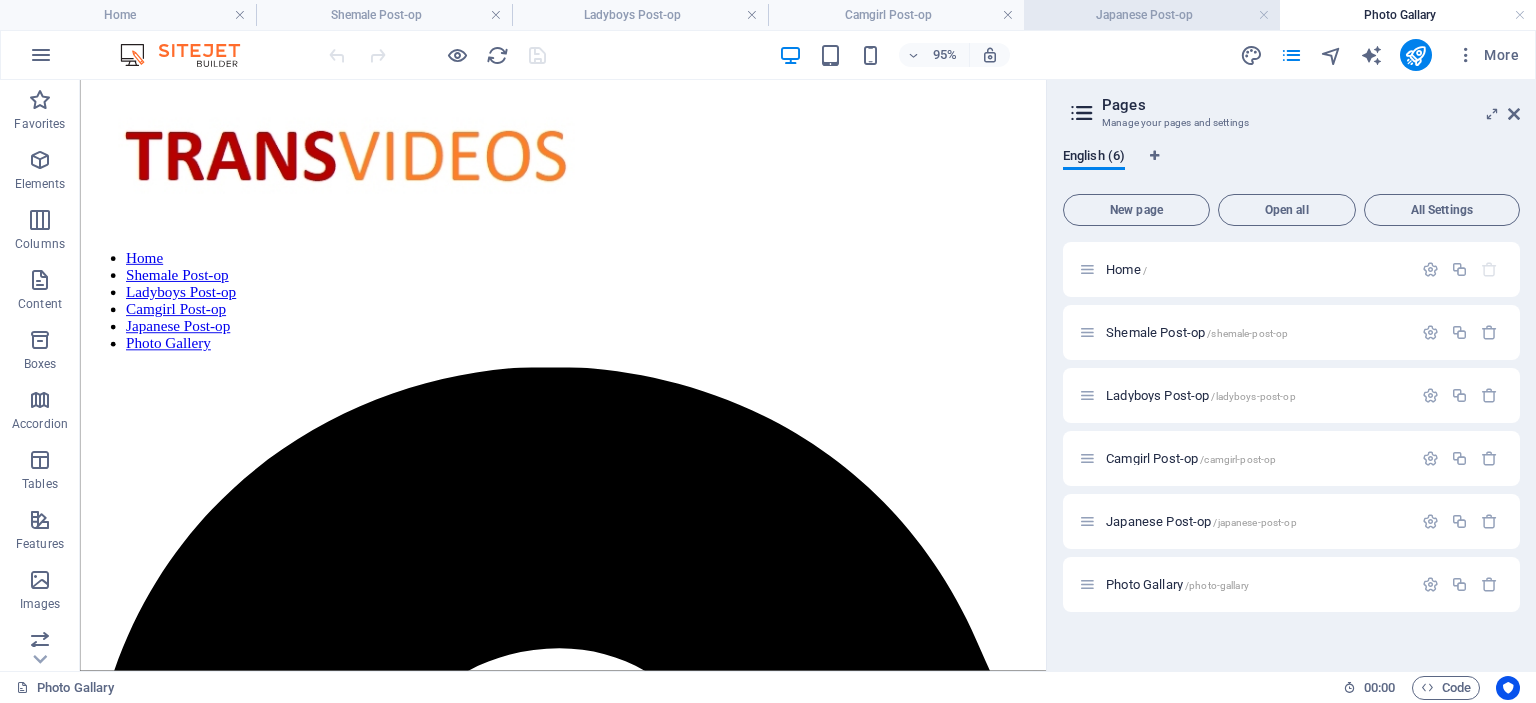 click on "Japanese Post-op" at bounding box center [1152, 15] 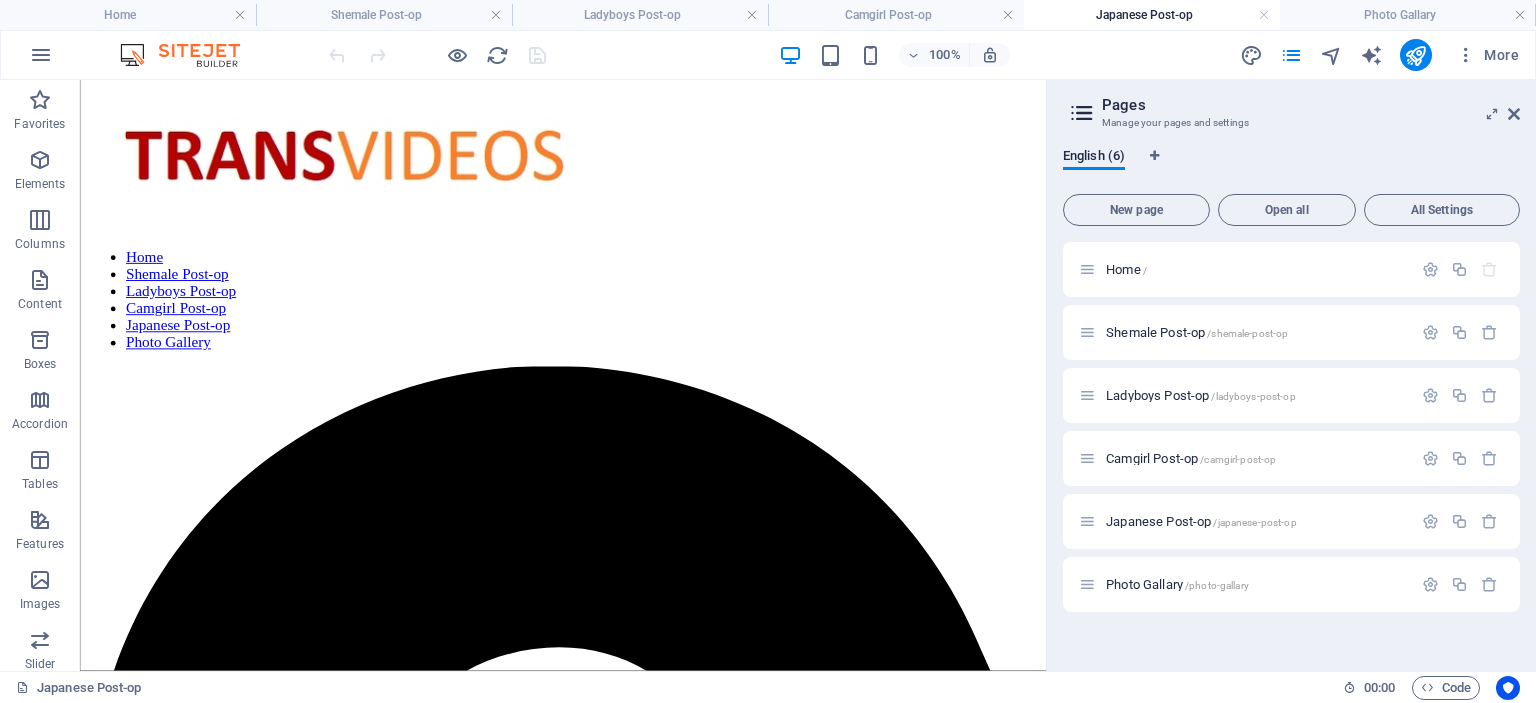 scroll, scrollTop: 0, scrollLeft: 0, axis: both 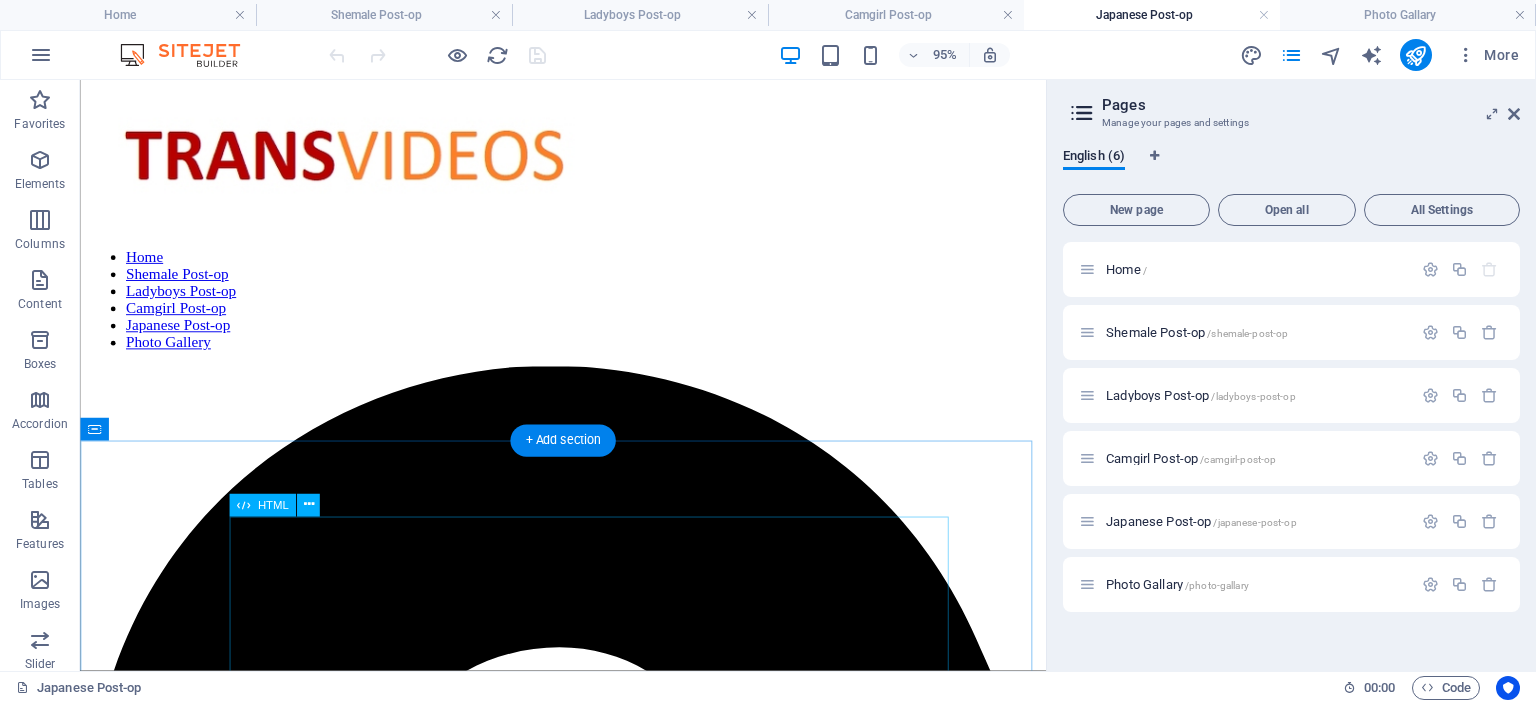 click on "Pre-op newhalf fucks post-op newhalf
Format                                   : Windows Media
File size                                : 186 MiB
Duration                                 : 18mn 34s
Link: K2S
https://k2s.cc/file/61b9782c373a7
Post-op Hikaru hot babe
Format                                   : AVI
Format/Info                              : Audio Video Interleave
File size                                : 600 MiB
Duration                                 : 51mn 6s
Link: K2S
https://k2s.cc/file/ebad367ed5398
Remiya Masaki post-op beauty
Format                                   : Windows Media
File size                                : 181 MiB
Duration                                 : 9mn 55s
Link: k2s
https://k2s.cc/file/251686847eb09
Fujiko hot post-op hotelfuck
Format: wmv
Size: 170 mB
Duration: 15:15
Link: K2S
https://k2s.cc/file/3a7b0873c7d65/Fujiko_NewhalfClub_Private_Hotel_Fuck23June2011.wmv
Ayumi Momohara scene 1
Link: K2S" at bounding box center [588, 5297] 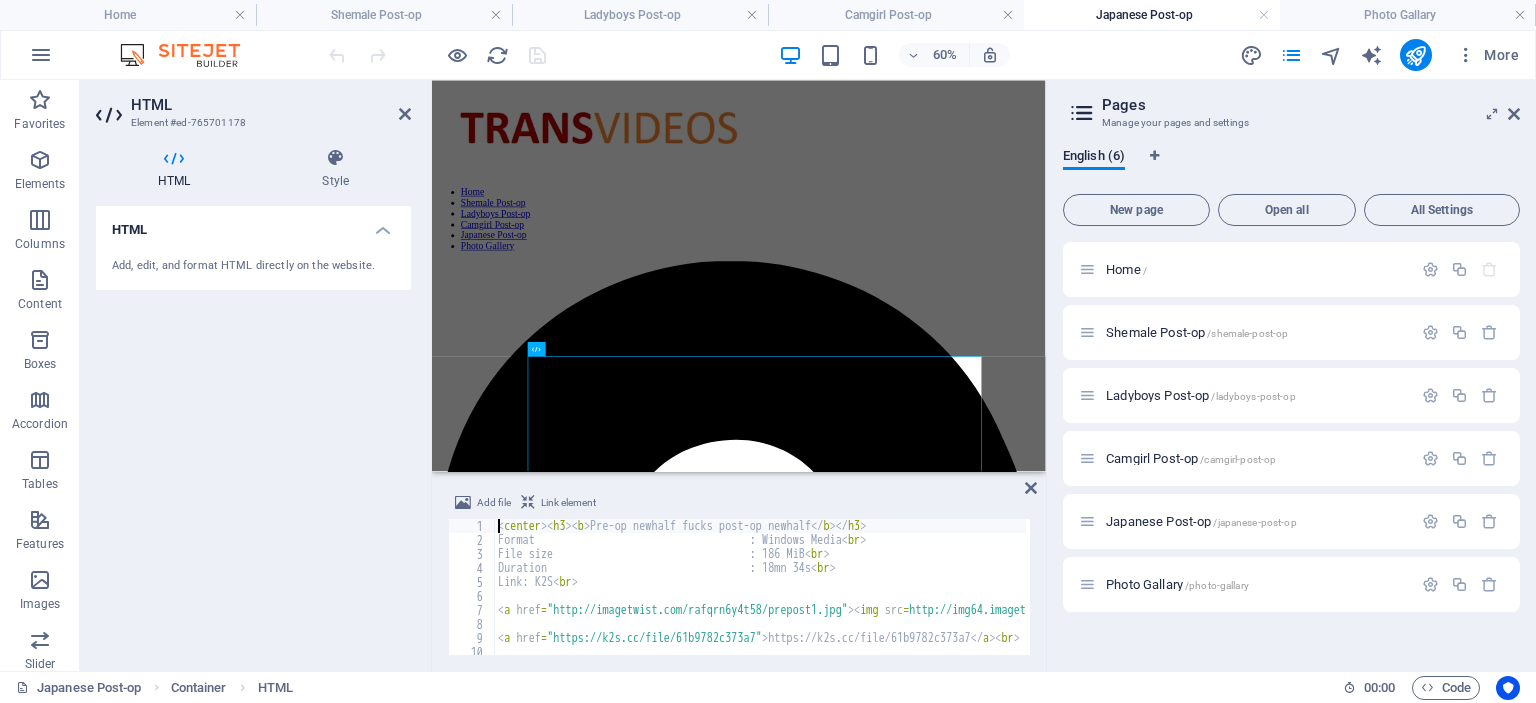 type on "<center><h3><b>Pre-op newhalf fucks post-op newhalf</b></h3>" 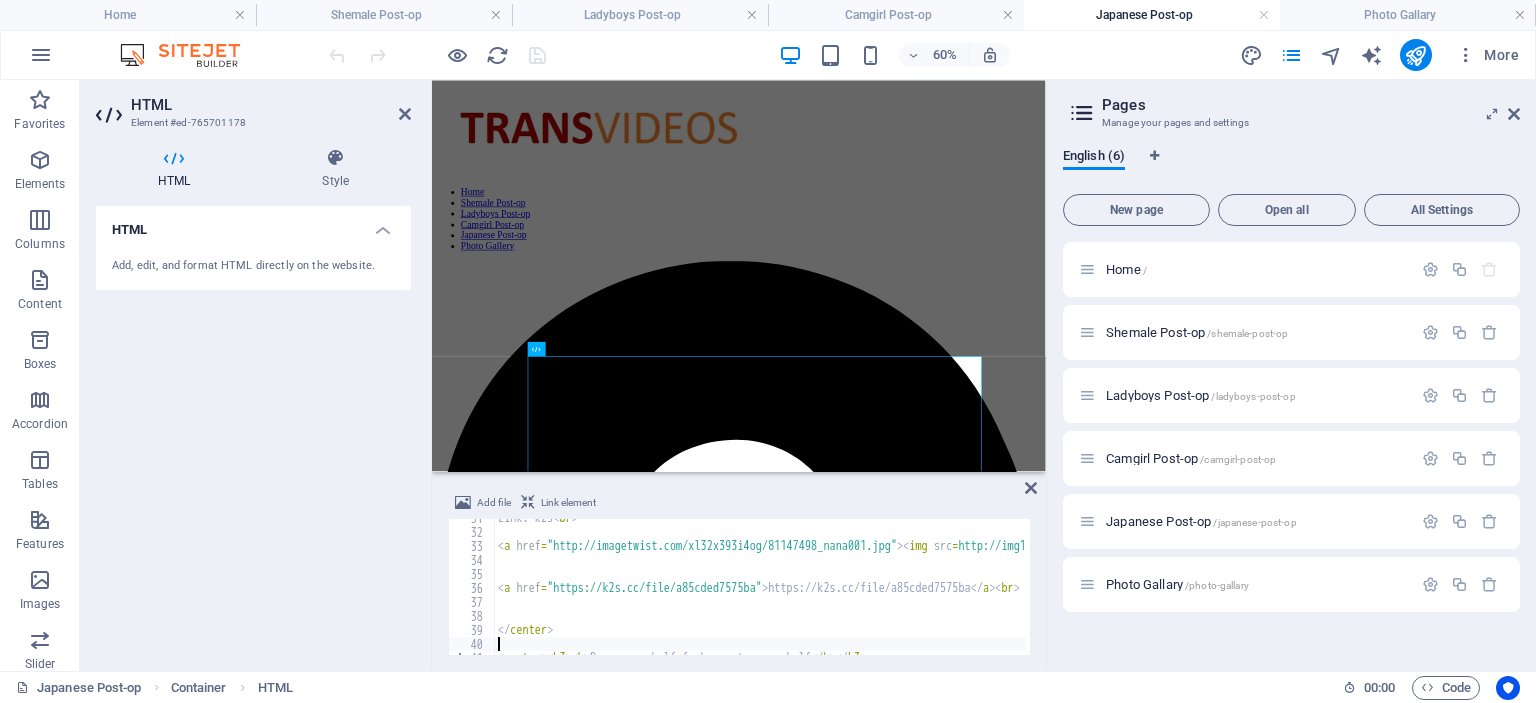 scroll, scrollTop: 428, scrollLeft: 0, axis: vertical 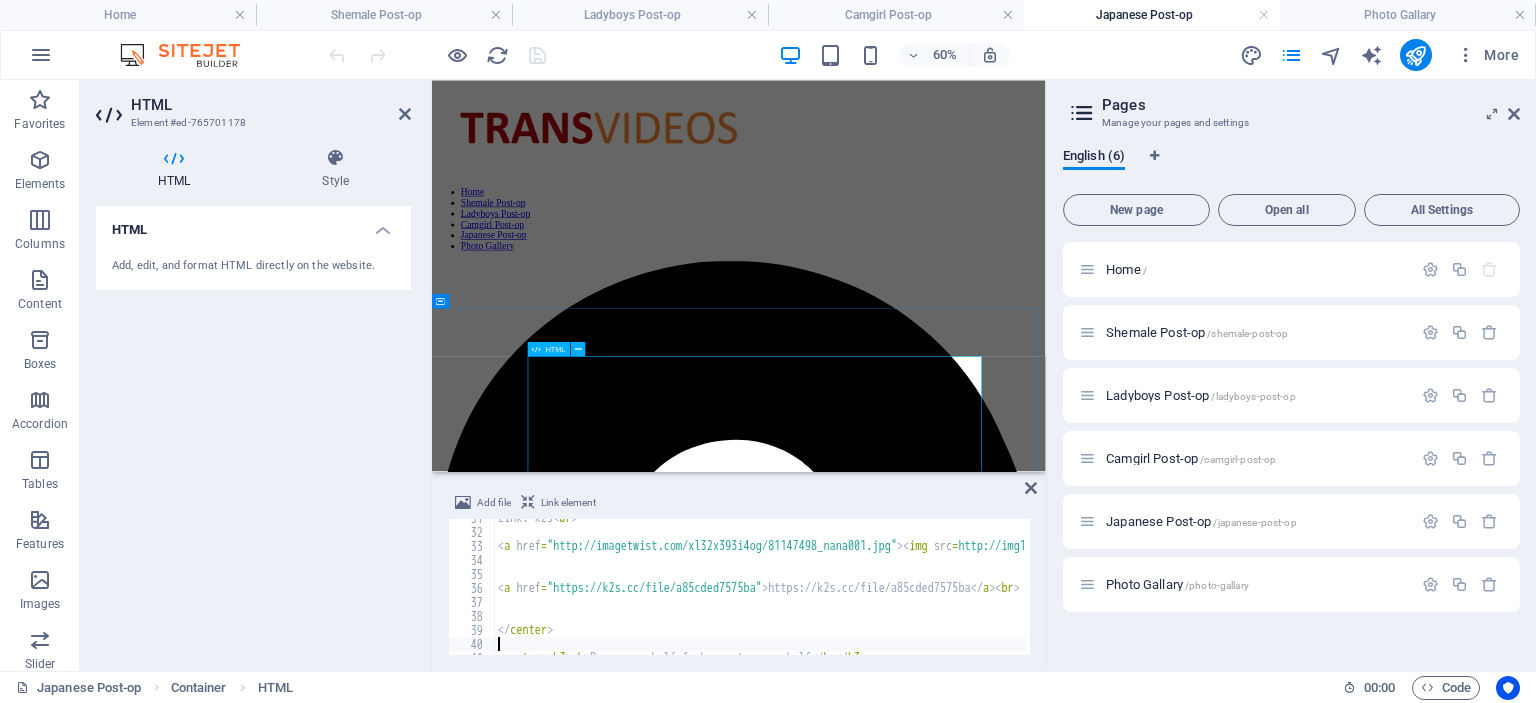 type 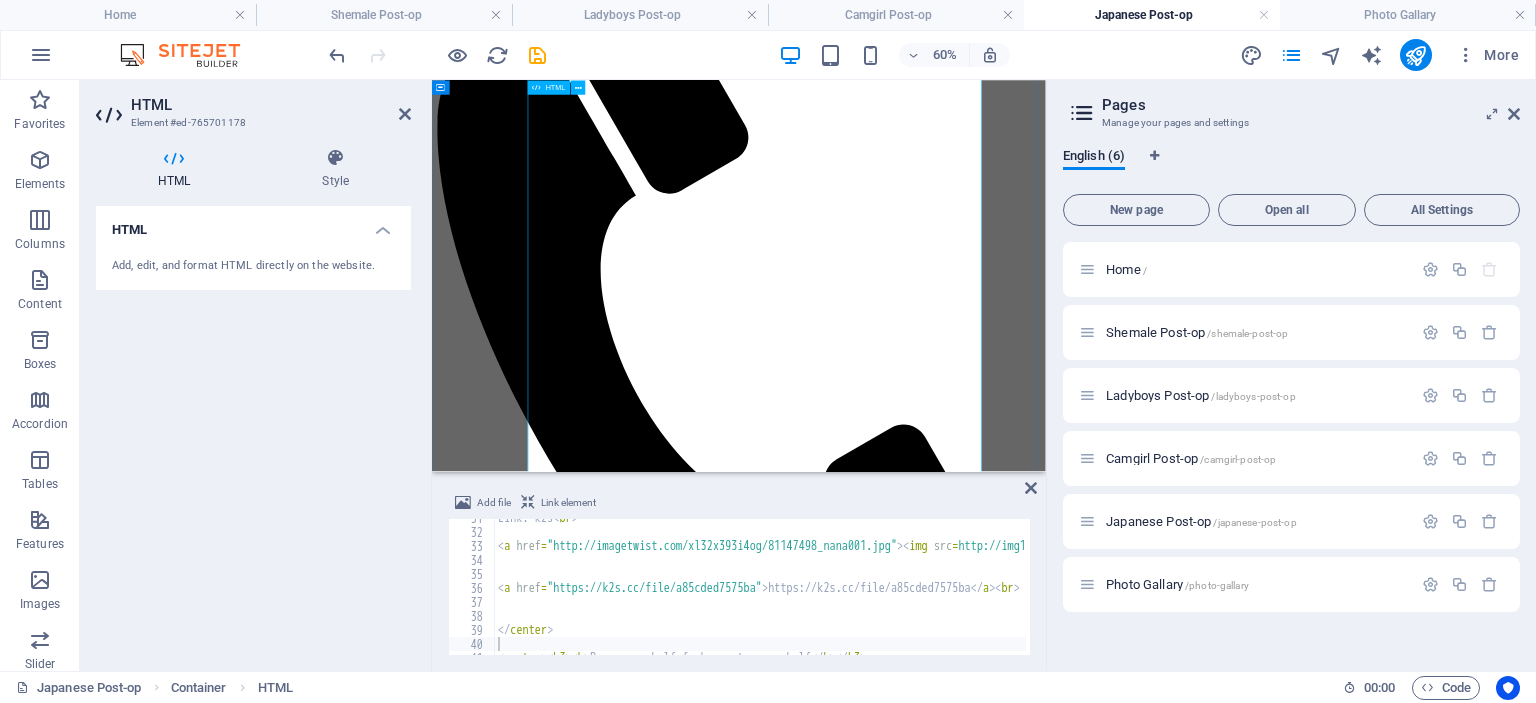 scroll, scrollTop: 2000, scrollLeft: 0, axis: vertical 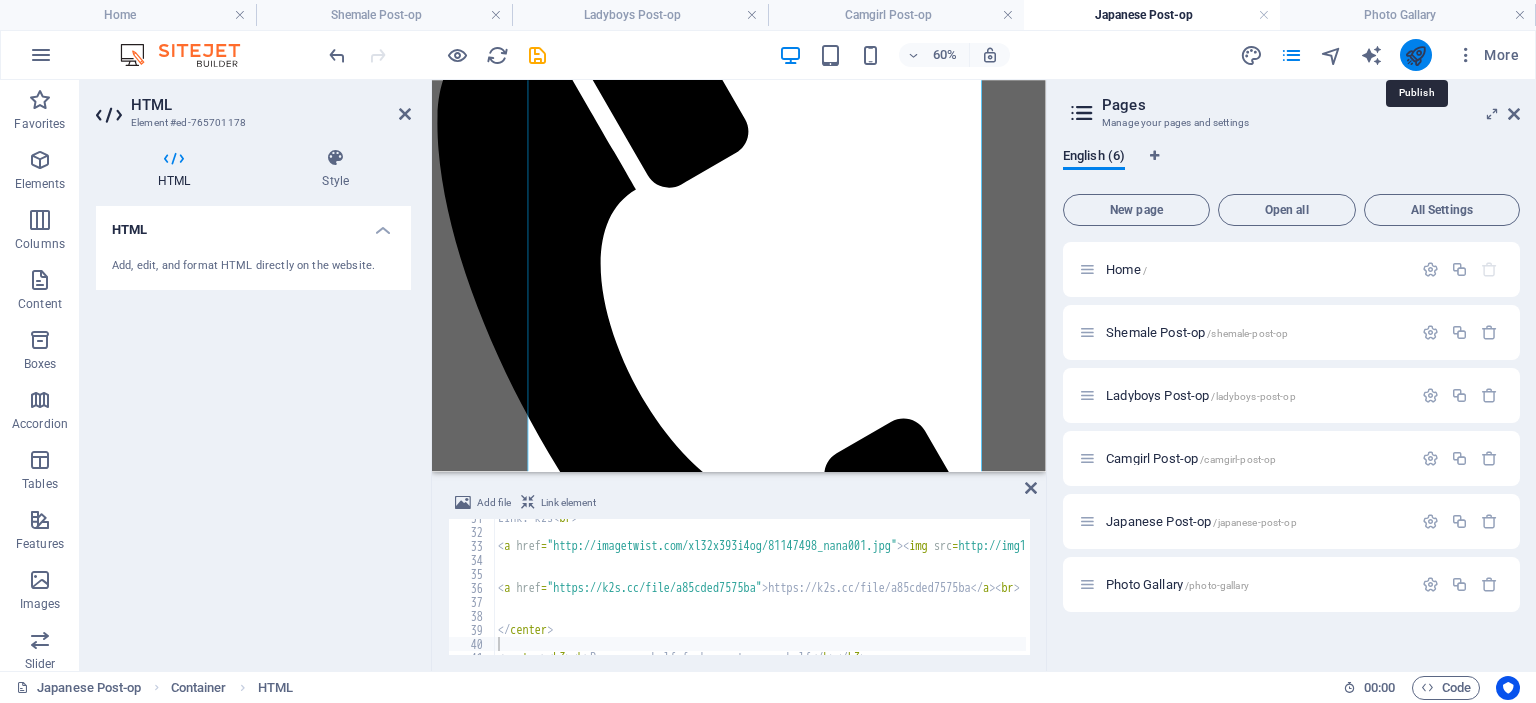 click at bounding box center [1415, 55] 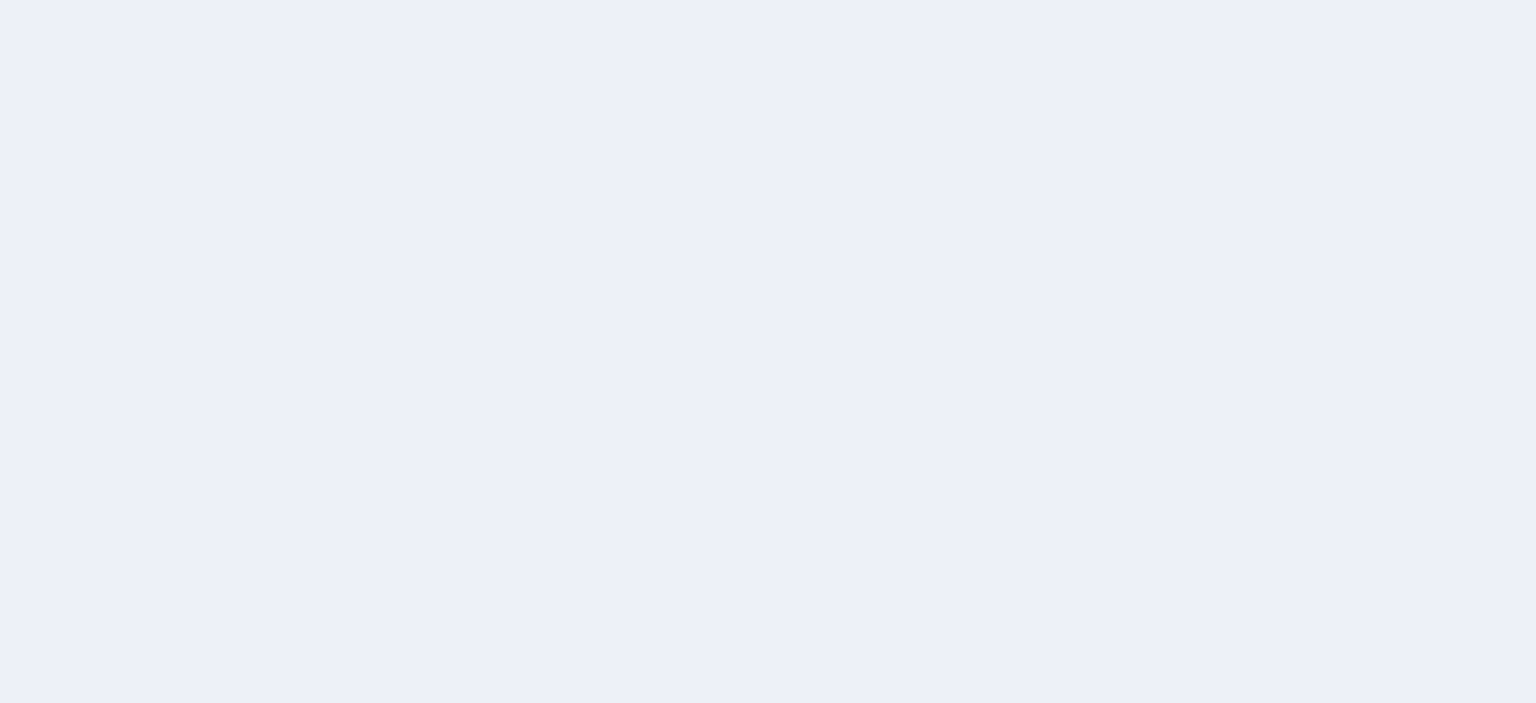 scroll, scrollTop: 0, scrollLeft: 0, axis: both 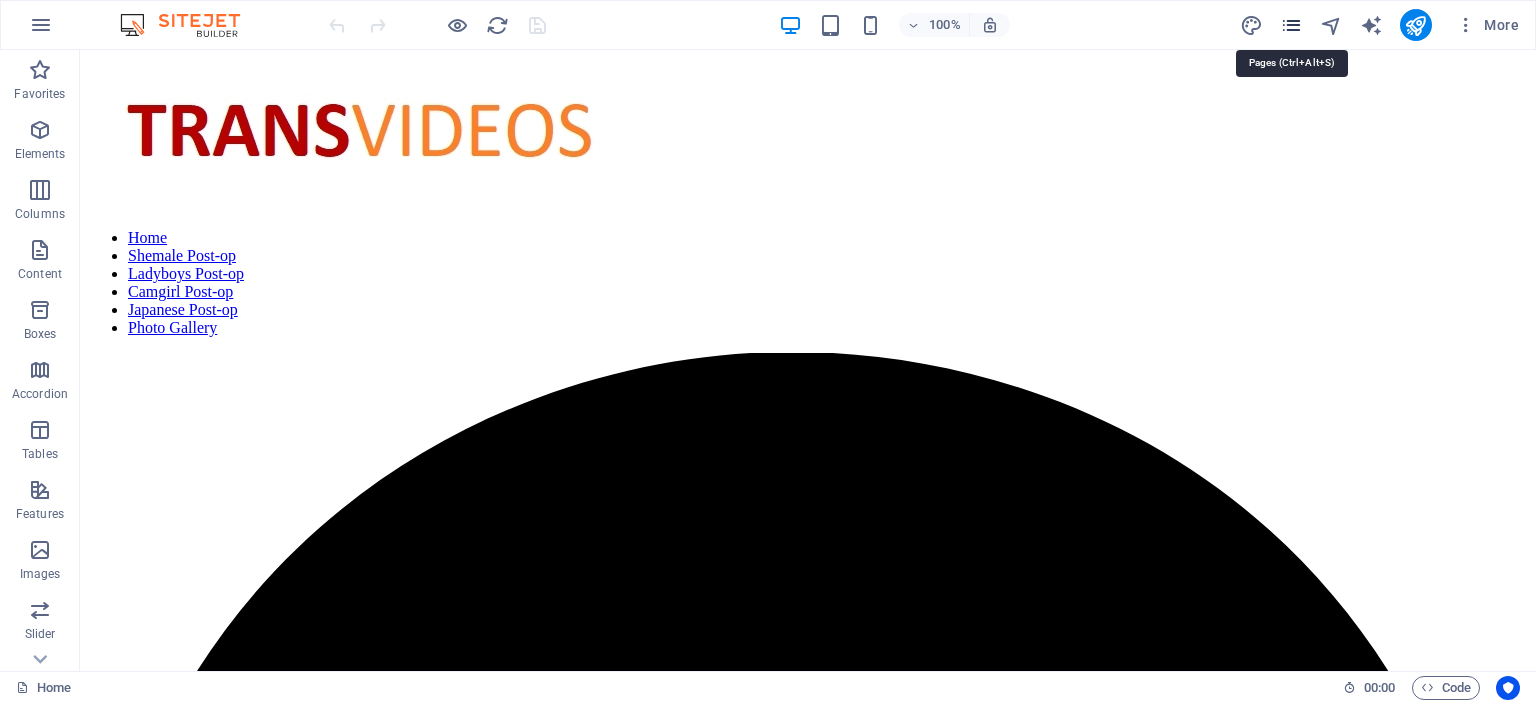 click at bounding box center [1291, 25] 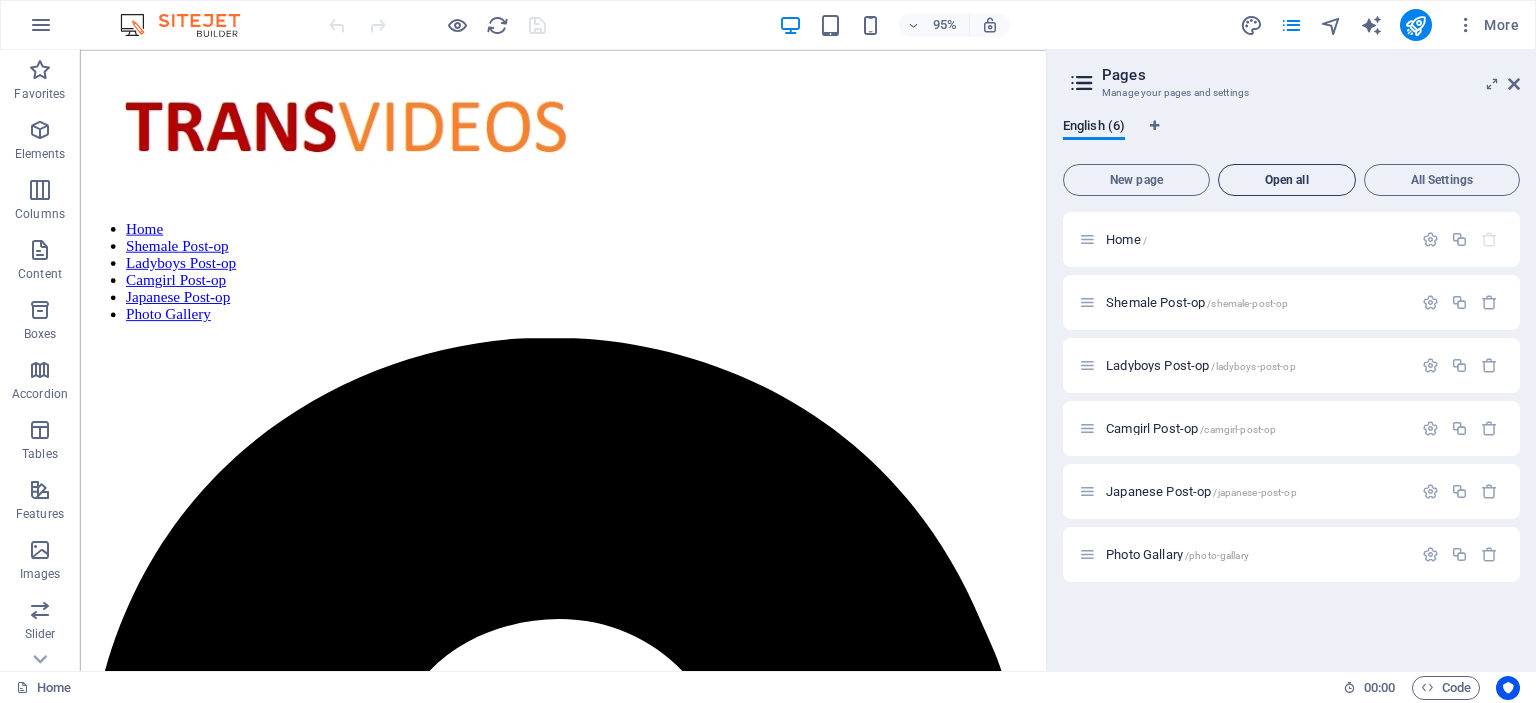 click on "Open all" at bounding box center [1287, 180] 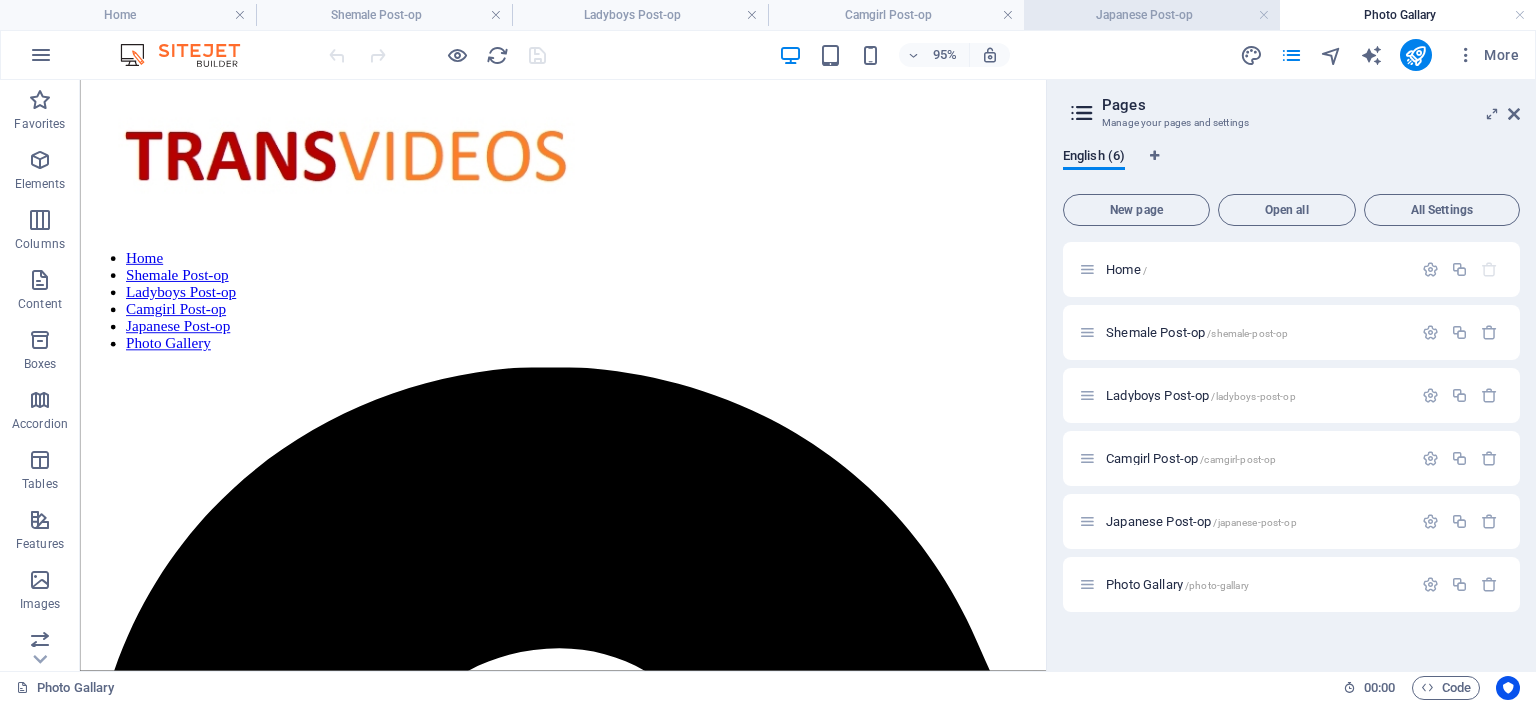 scroll, scrollTop: 0, scrollLeft: 0, axis: both 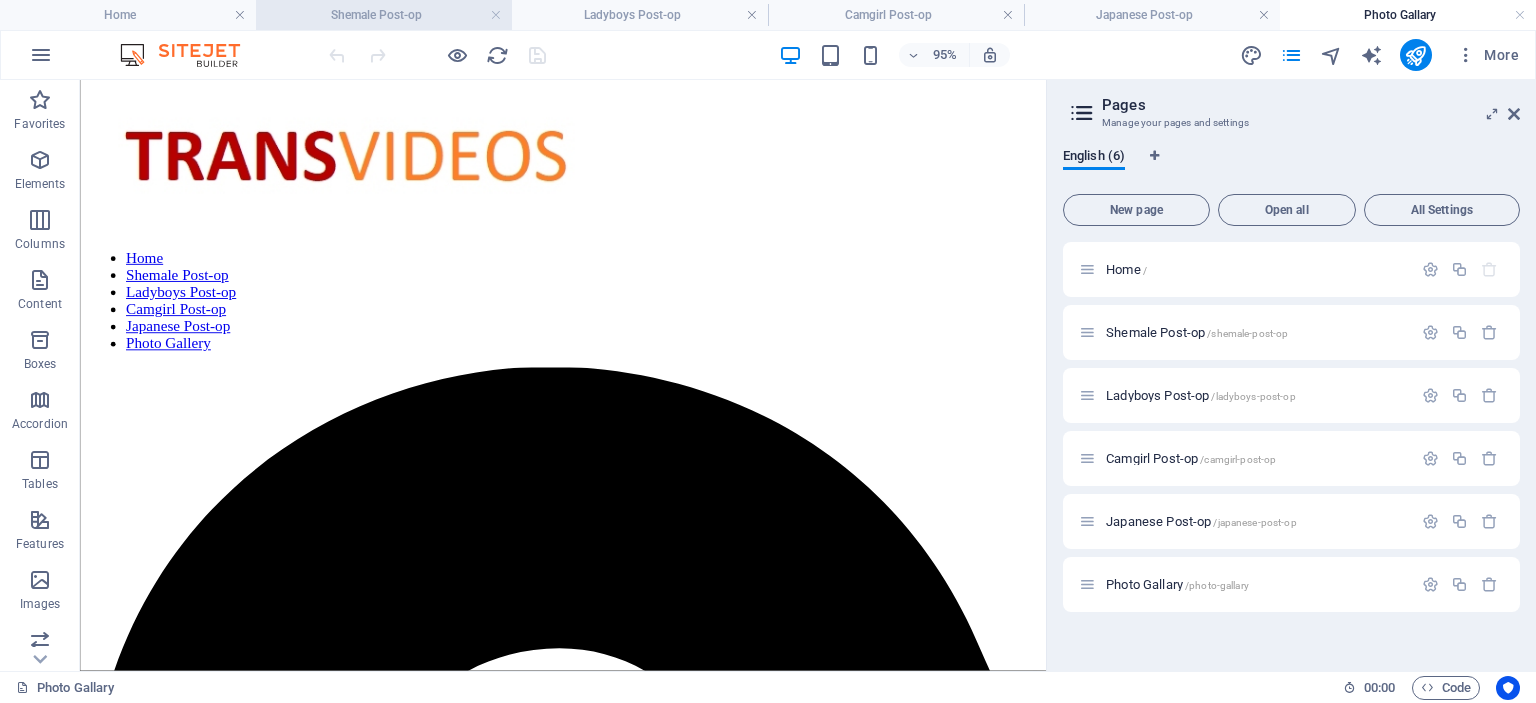 click on "Shemale Post-op" at bounding box center (384, 15) 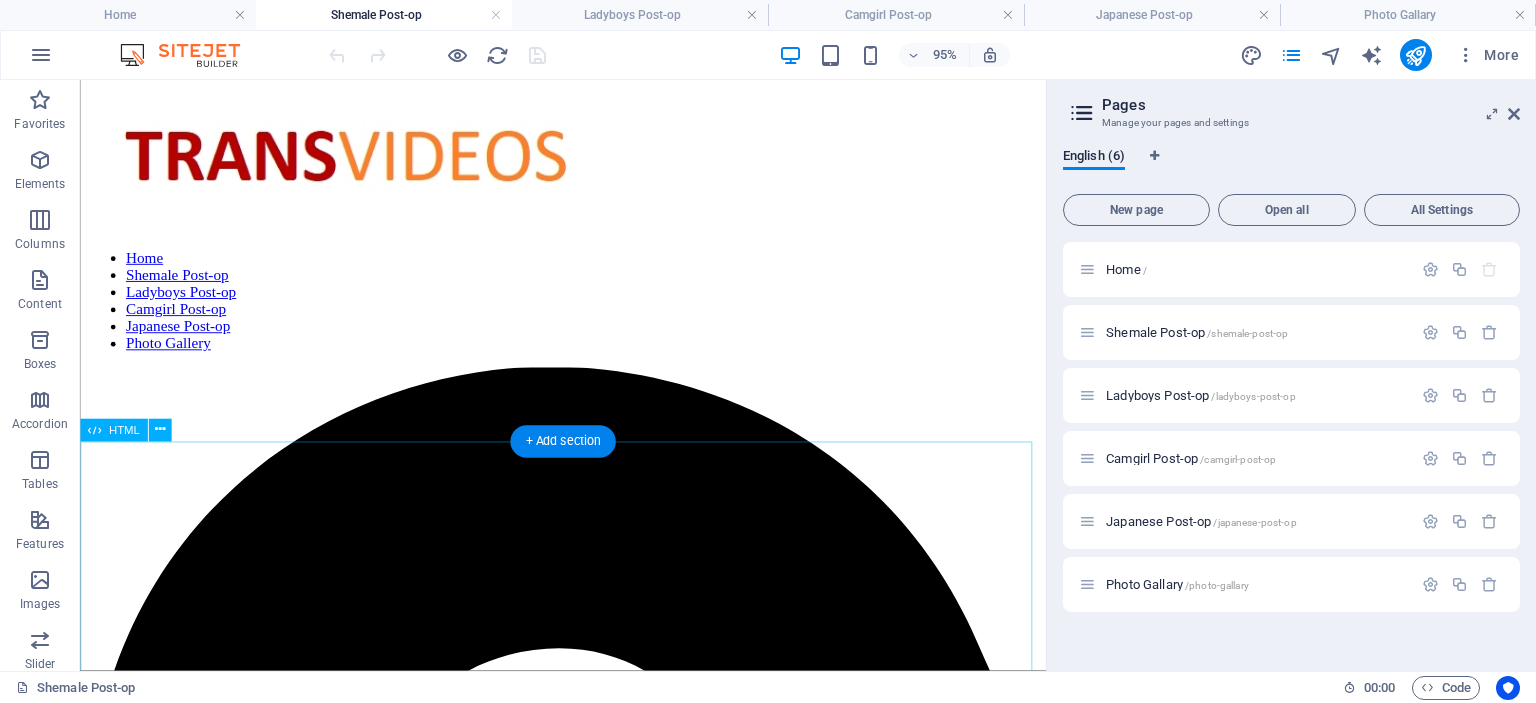 click on "Post-op Rubi satisfies her throbbing pussy
Format : mp4
File size : 61 MiB
Duration : 1mn29s
Link:k2s
https://k2s.cc/file/eafb8a792affc/Rubi%27s_throbbing_pussy_2024.mp4
Post-op Nyabella's sexy blowjob for some interracial fun
Format : mp4
File size : 419MiB
Duration : 5mn25s
Link:k2s
https://k2s.cc/file/c2e5c364b678c/Inter_racial_Nyabella_sexiest_blowjob.mp4
Post-op Nyabella doggy style pounding
Format : mp4
File size : 446 MiB
Duration : 7mn57s
Link:k2s
https://k2s.cc/file/a8bbcddeec8c1/Post-op_Nya_Doggy_style_pounding.mp4
Post-Op Aurora moans in sex
Format : MPEG-4
Format profile : Base Media / Version 2
File size : 758 MiB
Duration : 9mn 9s
Link: k2s
https://k2s.cc/file/d4c348f063dff/Post-op_Aurora_crazy_sex.mp4
Post-Op Bella creampied mercilessly
Format : MPEG-4
Format profile : Base Media / Version 2
File size : 76 MiB
Link: k2s
https://k2s.cc/file/f6d27d4075a73/Post-op_Bella_creampie_preview.mp4
Format : MPEG-4" at bounding box center [588, 6015] 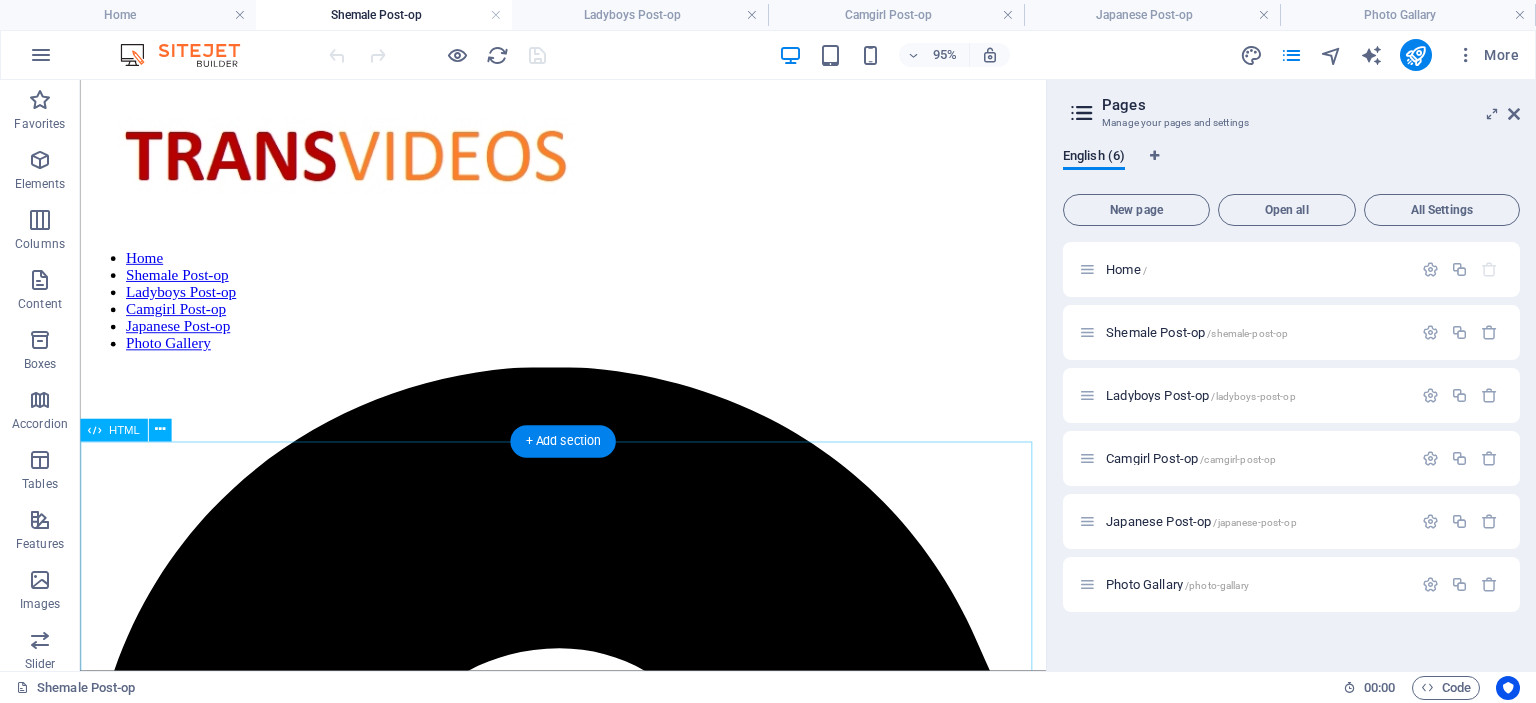 click on "Post-op Rubi satisfies her throbbing pussy
Format : mp4
File size : 61 MiB
Duration : 1mn29s
Link:k2s
https://k2s.cc/file/eafb8a792affc/Rubi%27s_throbbing_pussy_2024.mp4
Post-op Nyabella's sexy blowjob for some interracial fun
Format : mp4
File size : 419MiB
Duration : 5mn25s
Link:k2s
https://k2s.cc/file/c2e5c364b678c/Inter_racial_Nyabella_sexiest_blowjob.mp4
Post-op Nyabella doggy style pounding
Format : mp4
File size : 446 MiB
Duration : 7mn57s
Link:k2s
https://k2s.cc/file/a8bbcddeec8c1/Post-op_Nya_Doggy_style_pounding.mp4
Post-Op Aurora moans in sex
Format : MPEG-4
Format profile : Base Media / Version 2
File size : 758 MiB
Duration : 9mn 9s
Link: k2s
https://k2s.cc/file/d4c348f063dff/Post-op_Aurora_crazy_sex.mp4
Post-Op Bella creampied mercilessly
Format : MPEG-4
Format profile : Base Media / Version 2
File size : 76 MiB
Link: k2s
https://k2s.cc/file/f6d27d4075a73/Post-op_Bella_creampie_preview.mp4
Format : MPEG-4" at bounding box center [588, 6015] 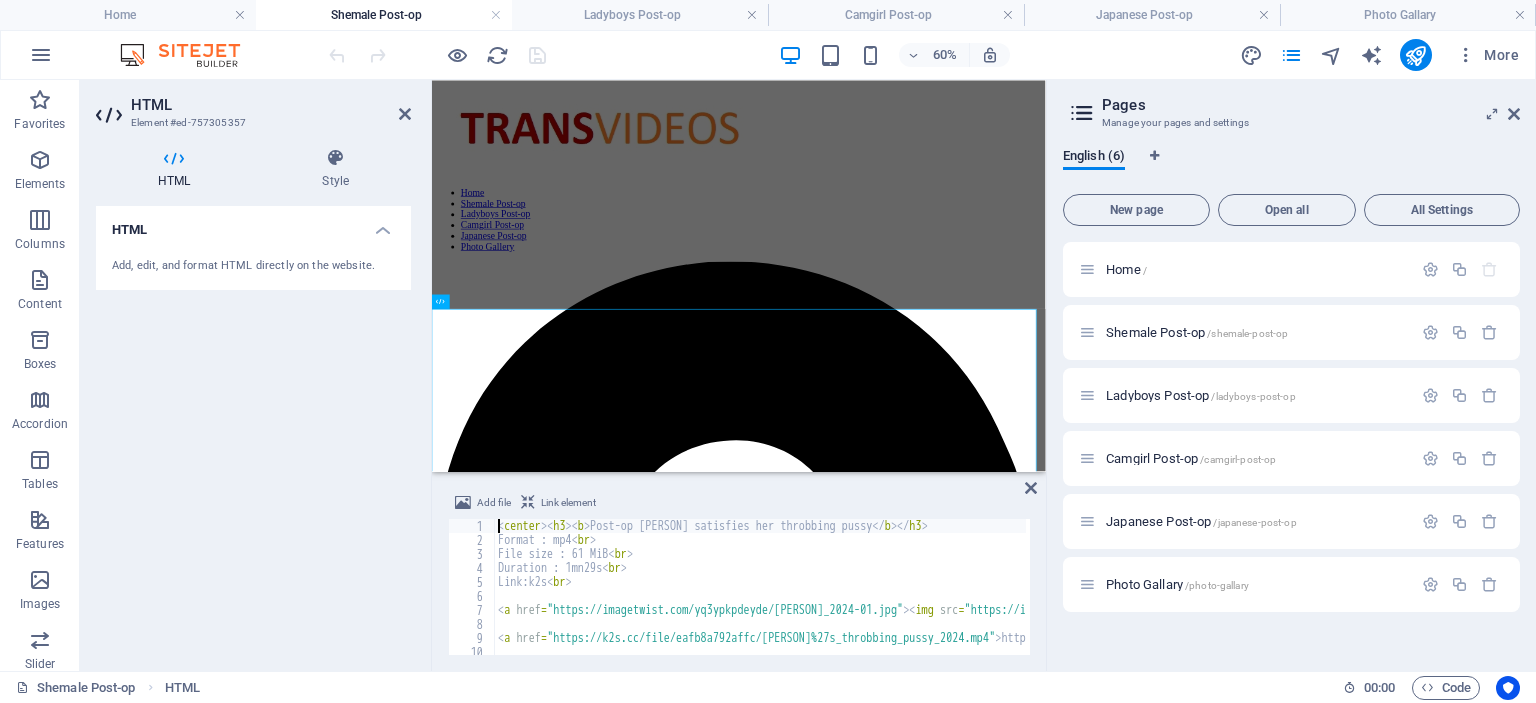 type on "<center><h3><b>Post-op Rubi satisfies her throbbing pussy  </b></h3>" 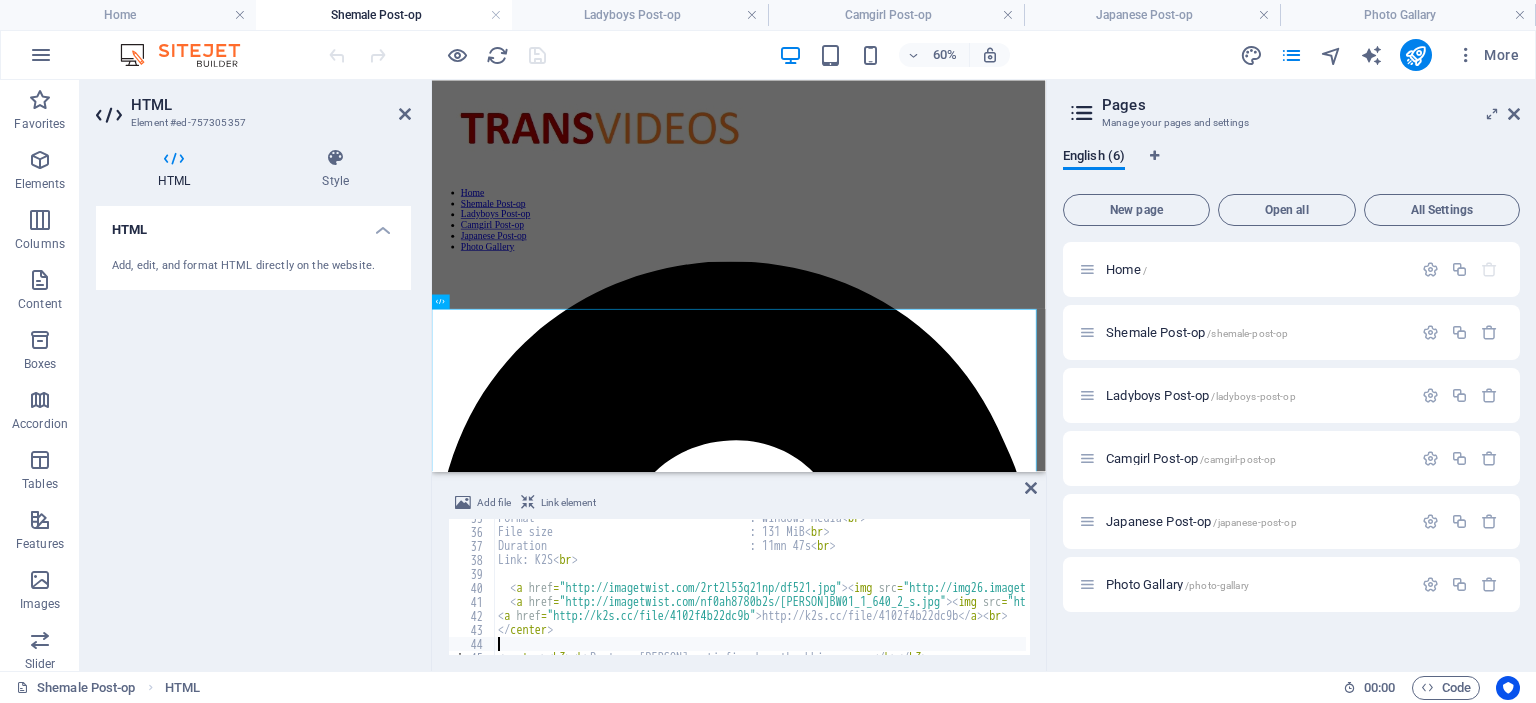 scroll, scrollTop: 484, scrollLeft: 0, axis: vertical 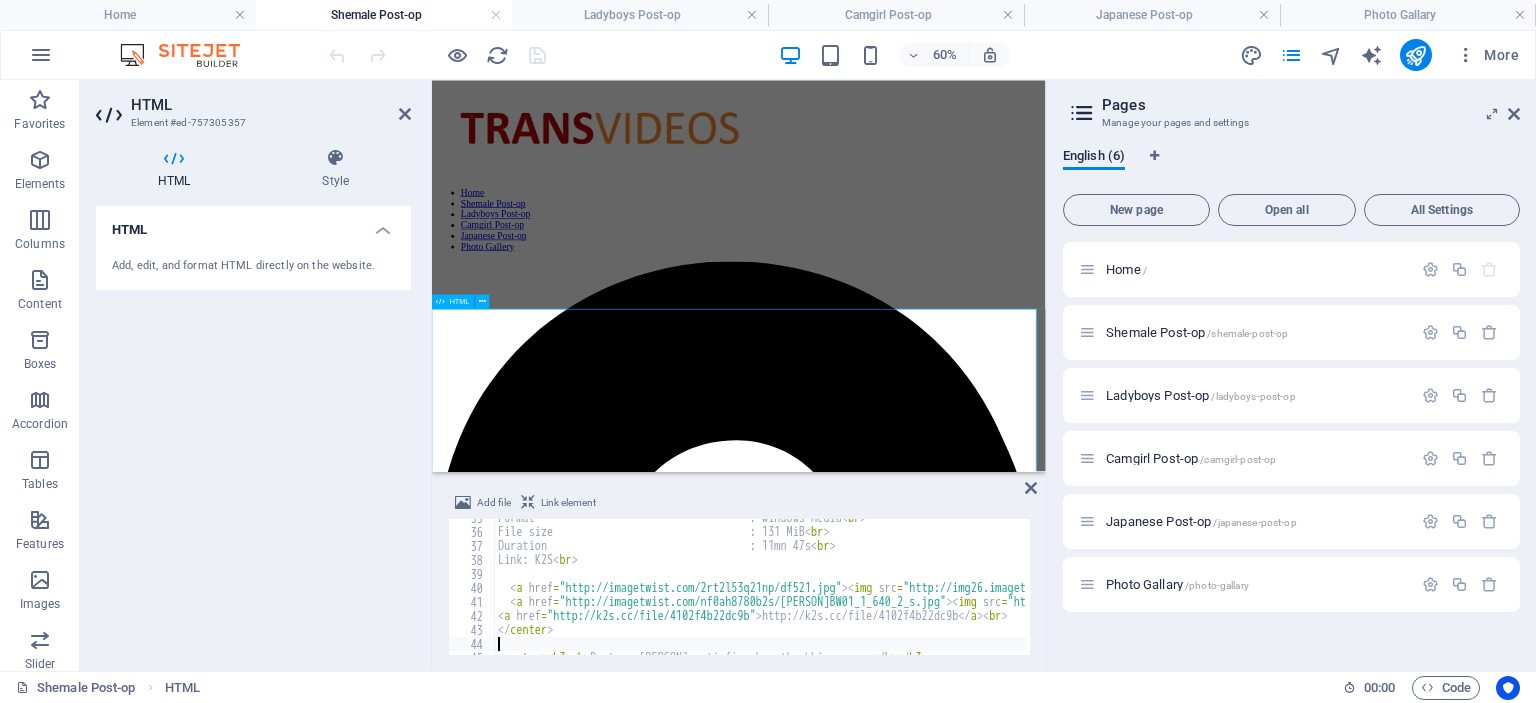 type 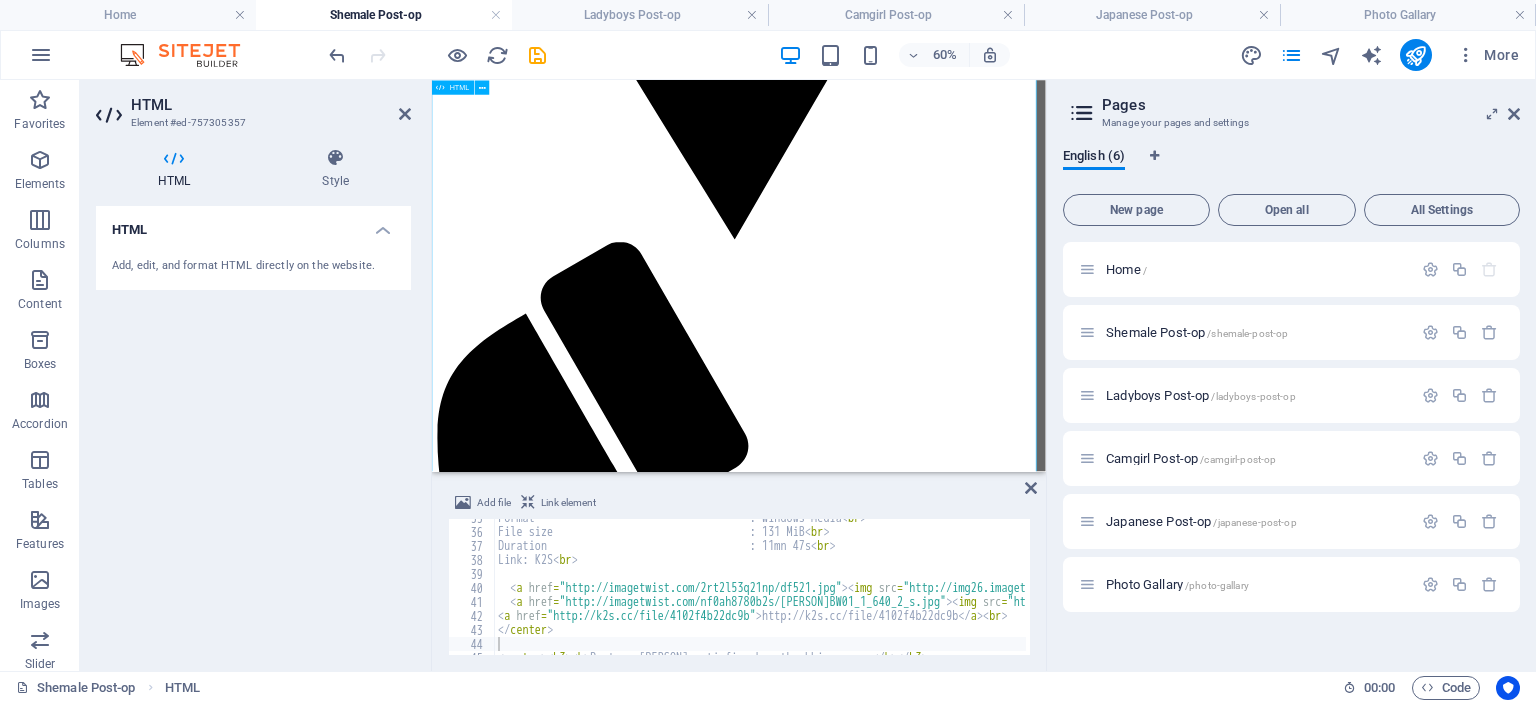 scroll, scrollTop: 1500, scrollLeft: 0, axis: vertical 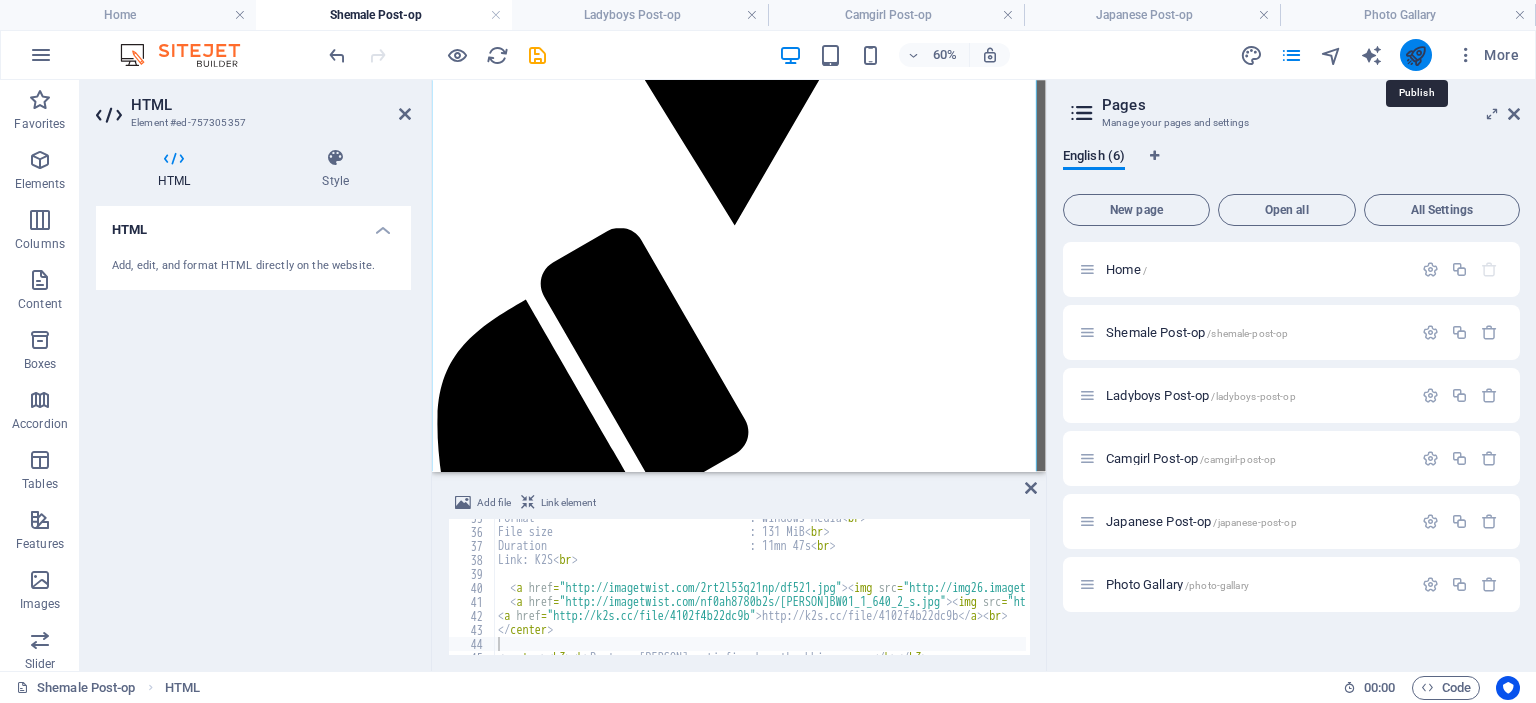 drag, startPoint x: 1416, startPoint y: 55, endPoint x: 1324, endPoint y: 119, distance: 112.0714 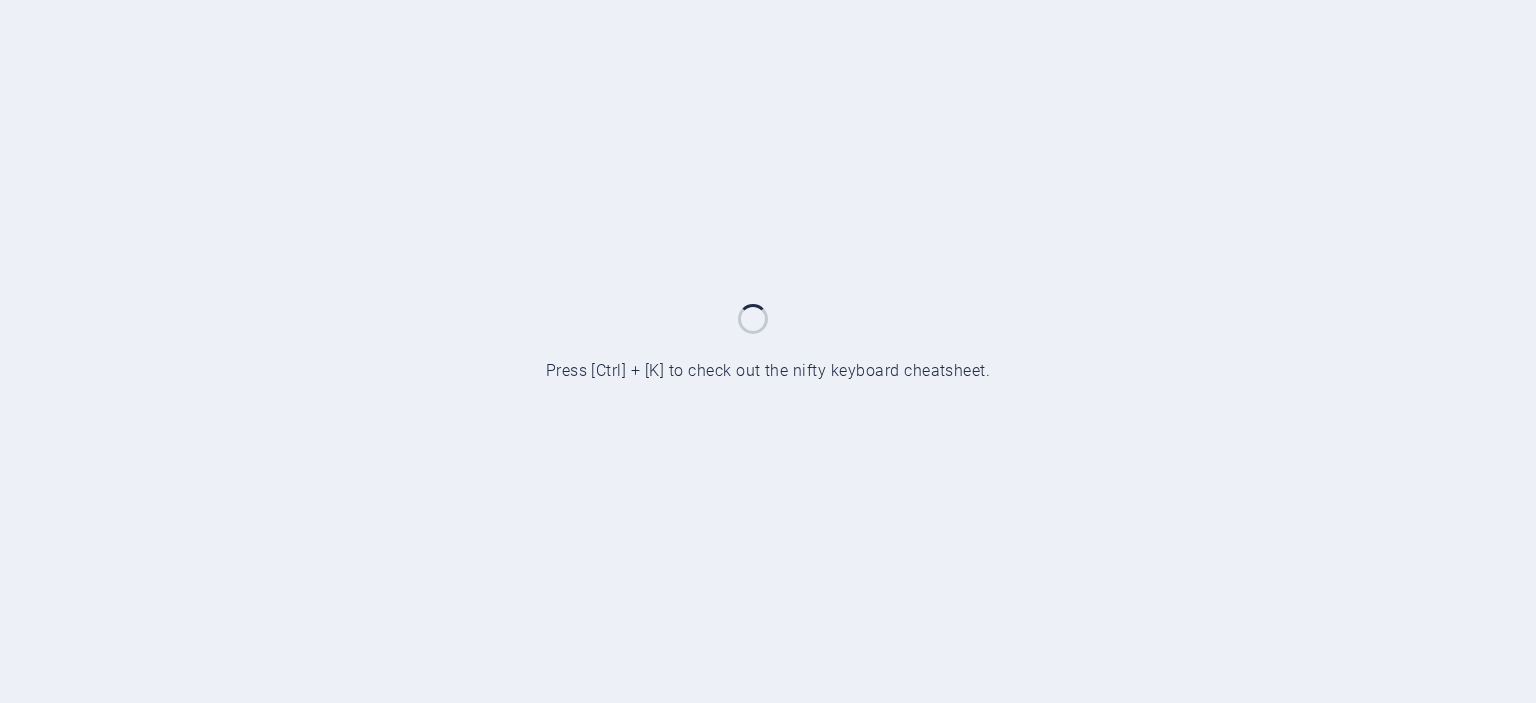 scroll, scrollTop: 0, scrollLeft: 0, axis: both 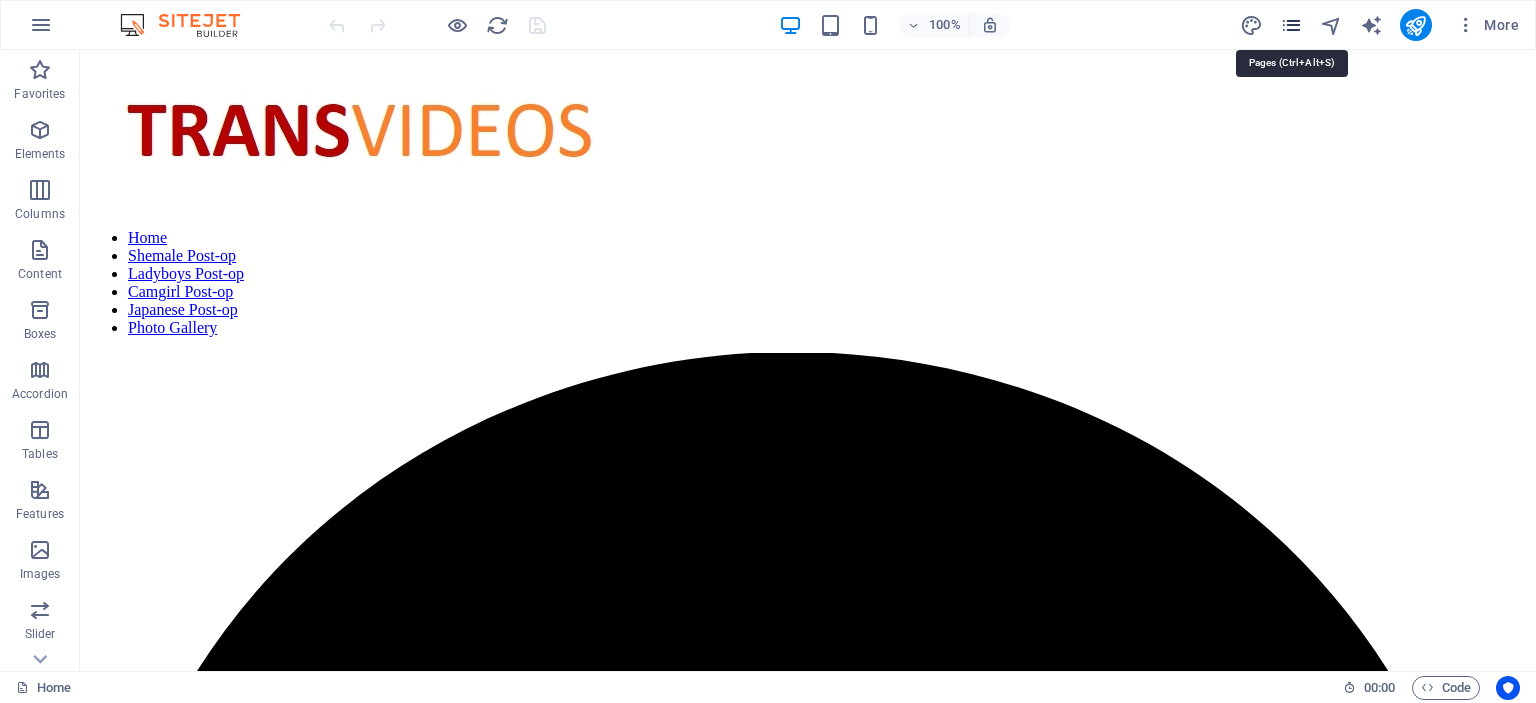 click at bounding box center [1291, 25] 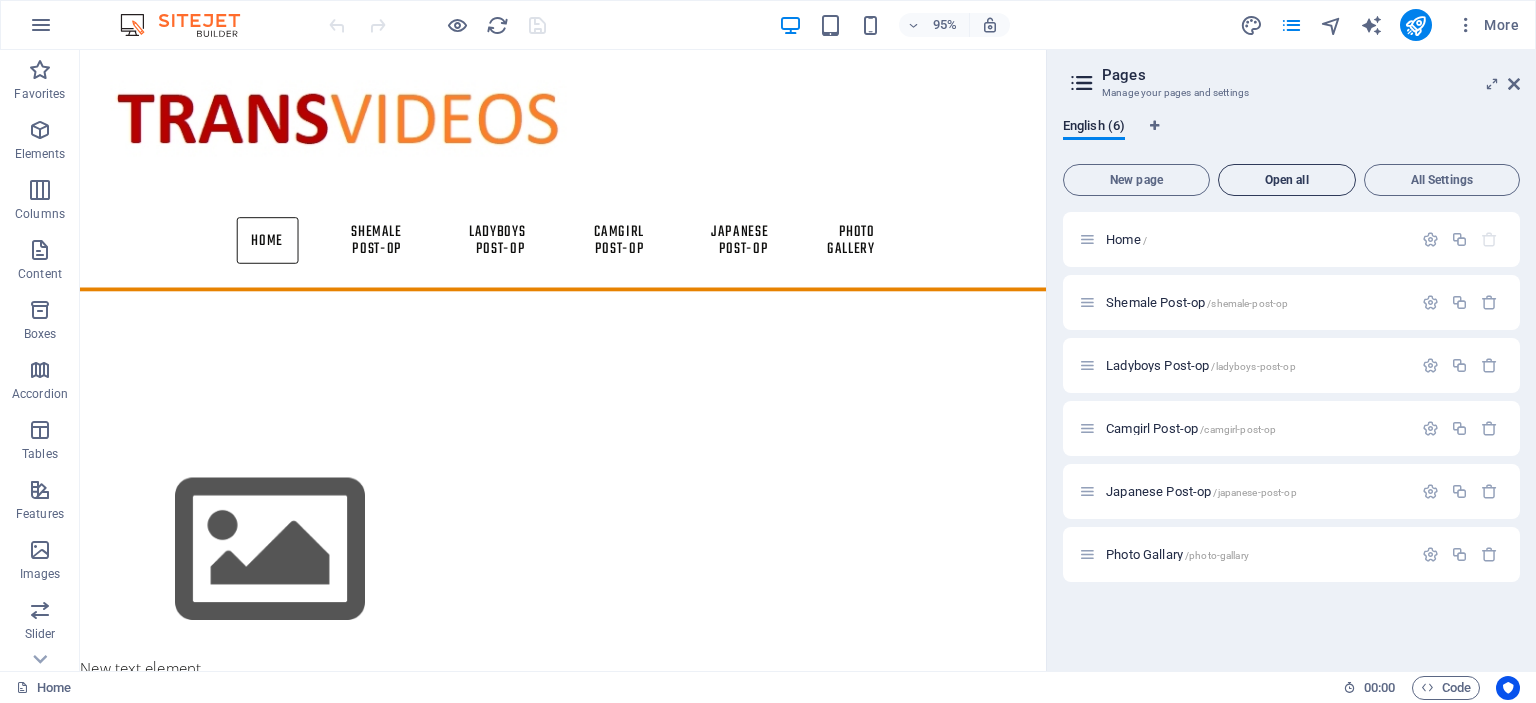 click on "Open all" at bounding box center [1287, 180] 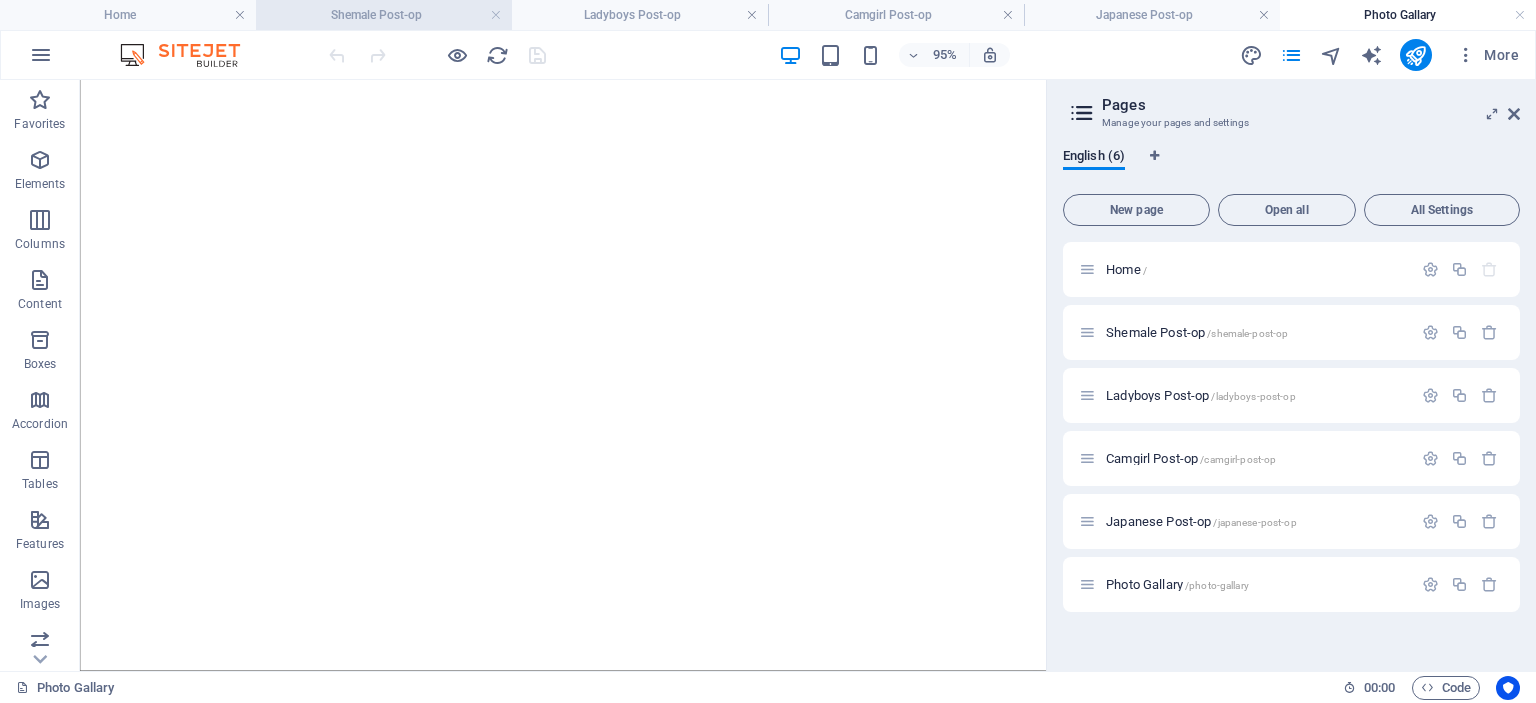 click on "Shemale Post-op" at bounding box center [384, 15] 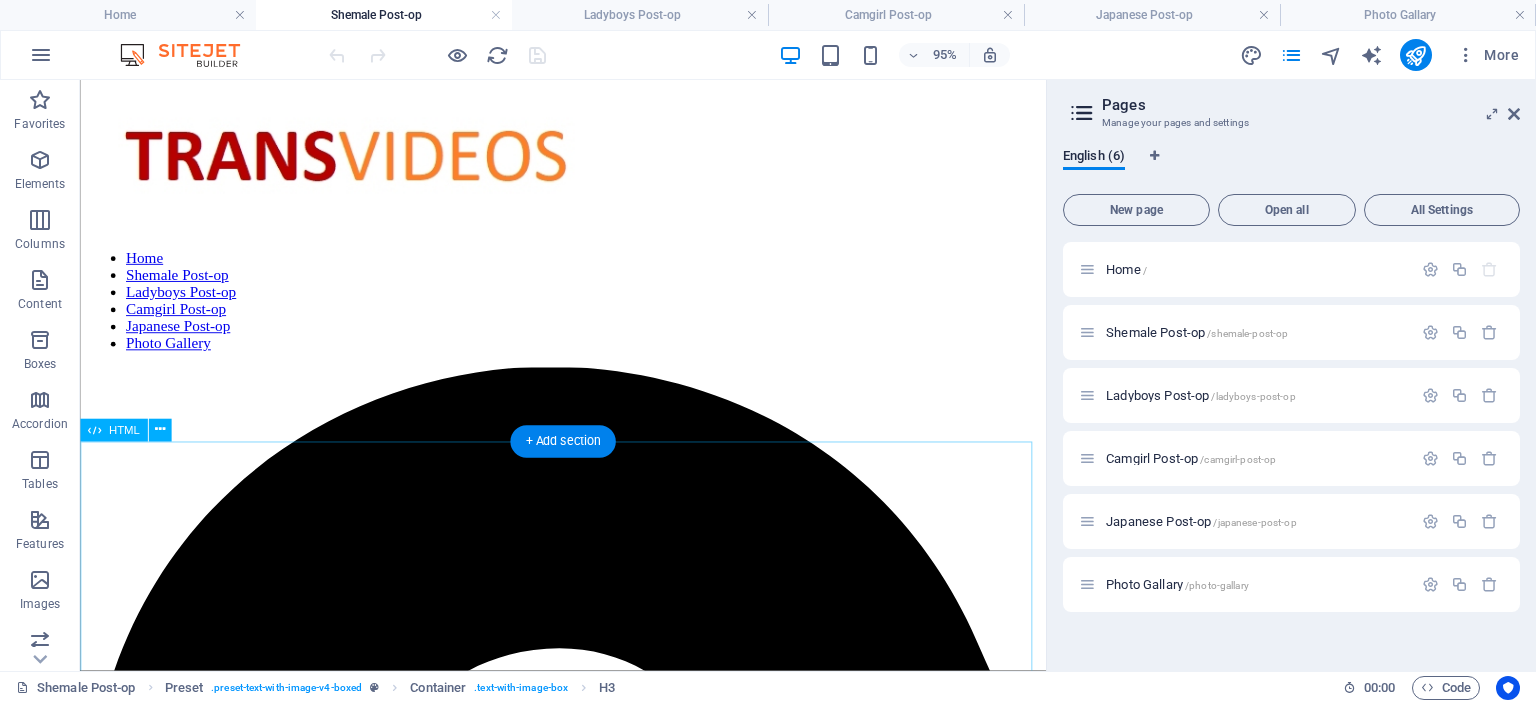 scroll, scrollTop: 0, scrollLeft: 0, axis: both 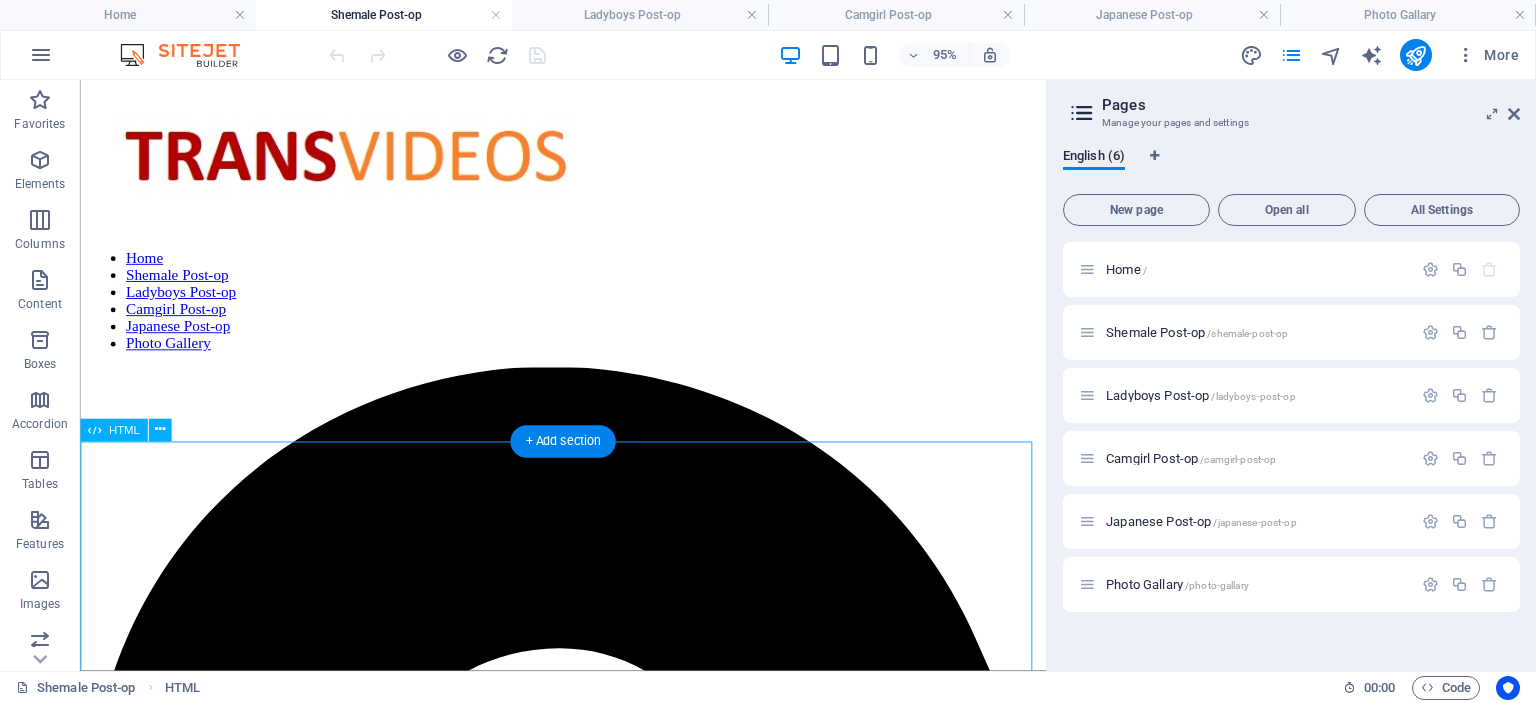 click on "Post-op Ruby has a Dildo and lot of fun
Format : mp4
File size                                : 135 MiB
Duration                                 : 10mn04s
Link:k2s
https://k2s.cc/file/9bf642655e272/Post-op_rubyfiera__Dildo_fun.mp4
Post-op Anneatomic erotic  3some
Format                                   : MPEG-4
Format profile                           : Base Media
Link: K2S
File size                                : 406 MiB
Duration                                 : 46mn03s
https://k2s.cc/file/65184cffd65fd/Post-op_Anneatomic_3sum_fun.mp4
Post-op Doxie orange attire
Format                                   : MPEG-4
Format profile                           : Base Media
Link: K2S
File size                                : 1.19 GiB
Duration                                 : 1h 51mn
http://k2s.cc/file/a2ee29deb9541
http://k2s.cc/file/97d87cdf61b05
http://k2s.cc/file/1cfacceddae23
[FIRST] [LAST] closeup in kitchen
Format                                   : Windows Media
File size                                : 131 MiB" at bounding box center (588, 6746) 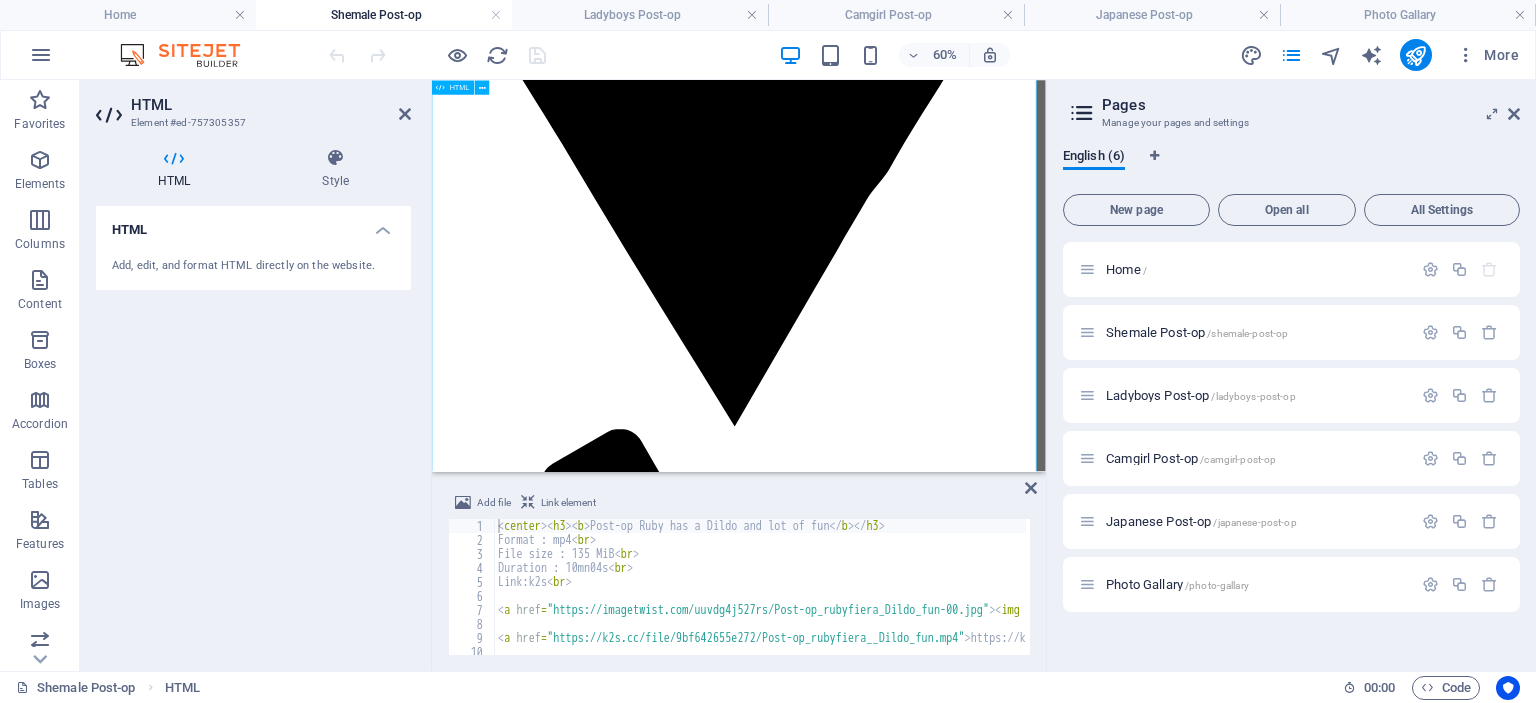 scroll, scrollTop: 1300, scrollLeft: 0, axis: vertical 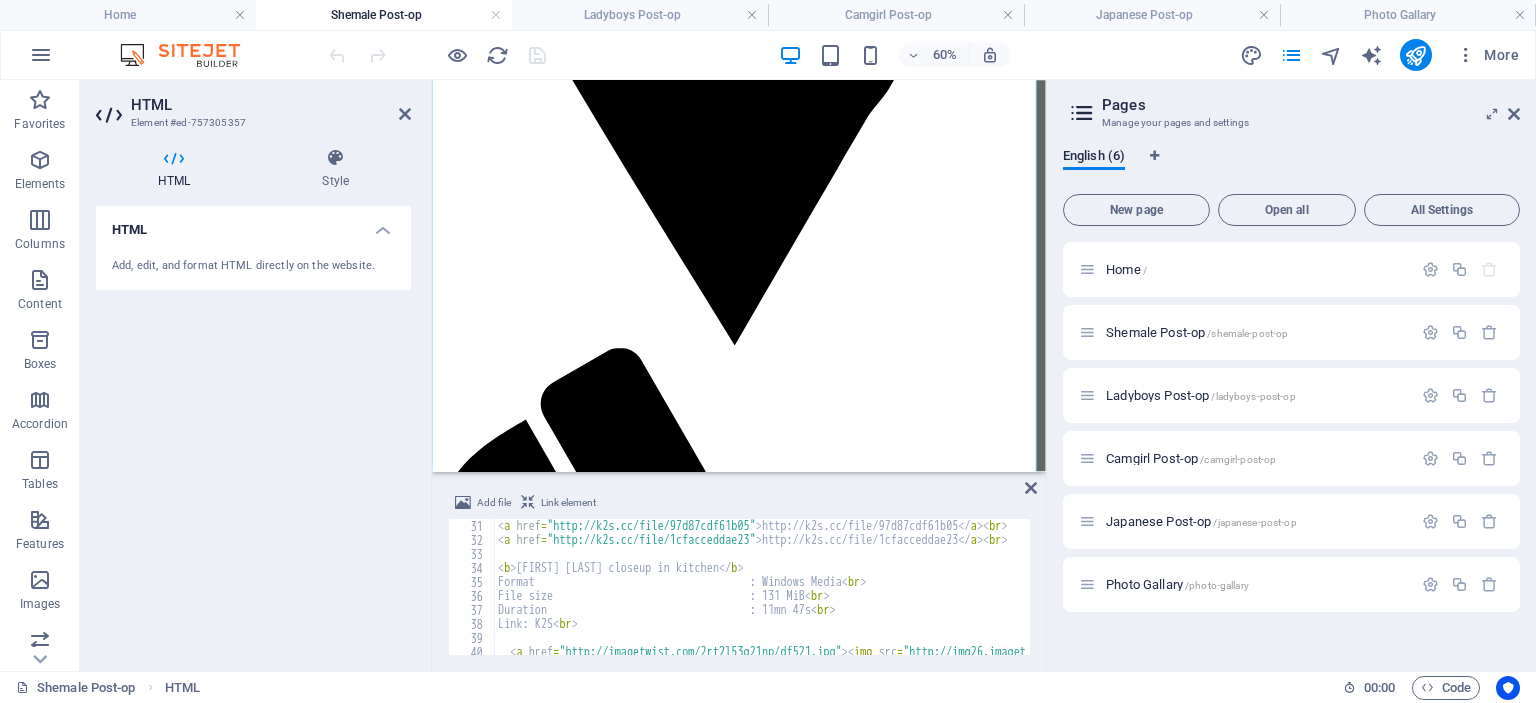 click on "< a   href = "http://k2s.cc/file/97d87cdf61b05" > http://k2s.cc/file/97d87cdf61b05 </ a > < br > < a   href = "http://k2s.cc/file/1cfacceddae23" > http://k2s.cc/file/1cfacceddae23 </ a > < br > < b > Danielle closeup in kitchen </ b > Format                                   : Windows Media < br > File size                                : 131 MiB < br > Duration                                 : 11mn 47s < br > Link: K2S < br >    < a   href = "http://imagetwist.com/2rt2l53q21np/df521.jpg" > < img   src = "http://img26.imagetwist.com/th/13639/2rt2l53q21np.jpg" > </ a >         < a   href = "http://imagetwist.com/nf0ah8780b2s/danielleBW01_1_640_2_s.jpg" > < img   src = "http://img26.imagetwist.com/th/13639/nf0ah8780b2s.jpg" > </ a >   < br >" at bounding box center [2283, 599] 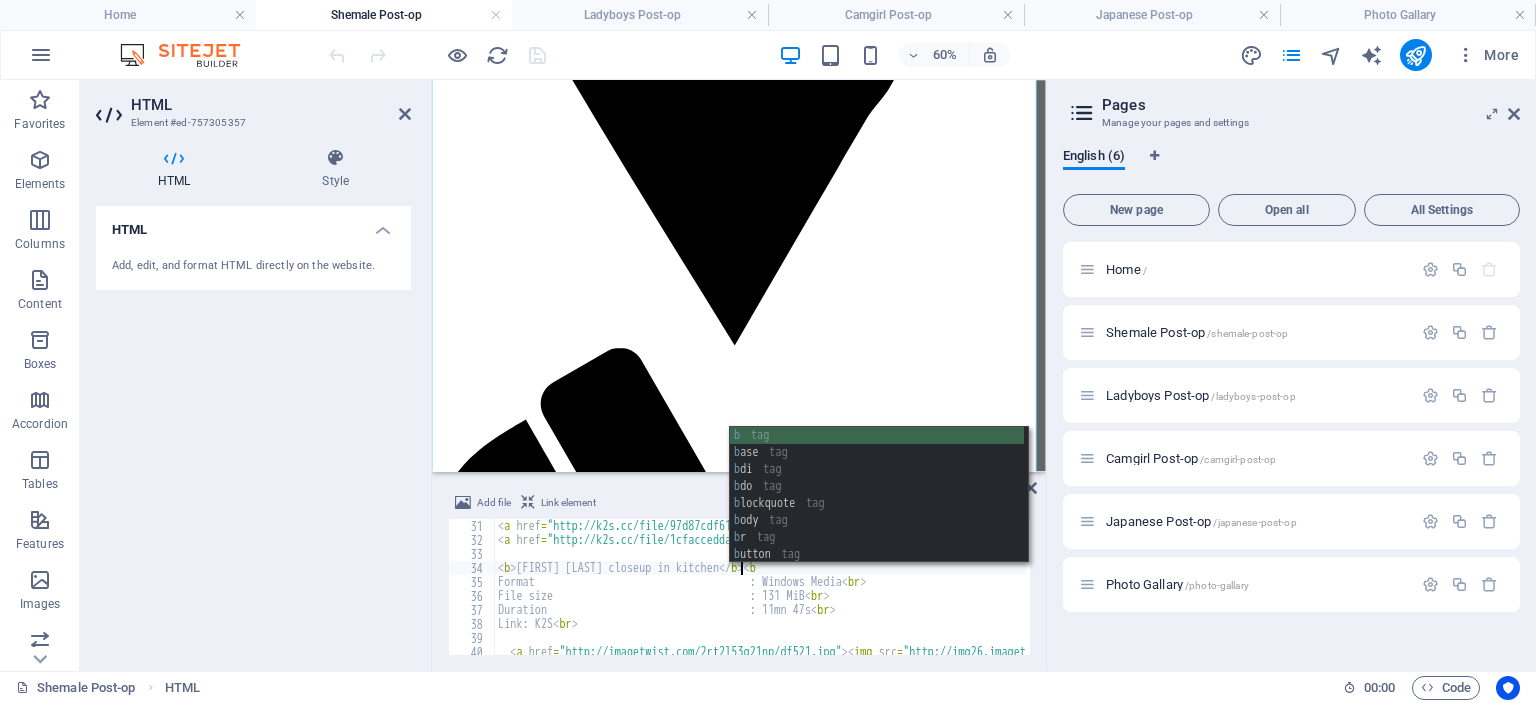 scroll, scrollTop: 0, scrollLeft: 19, axis: horizontal 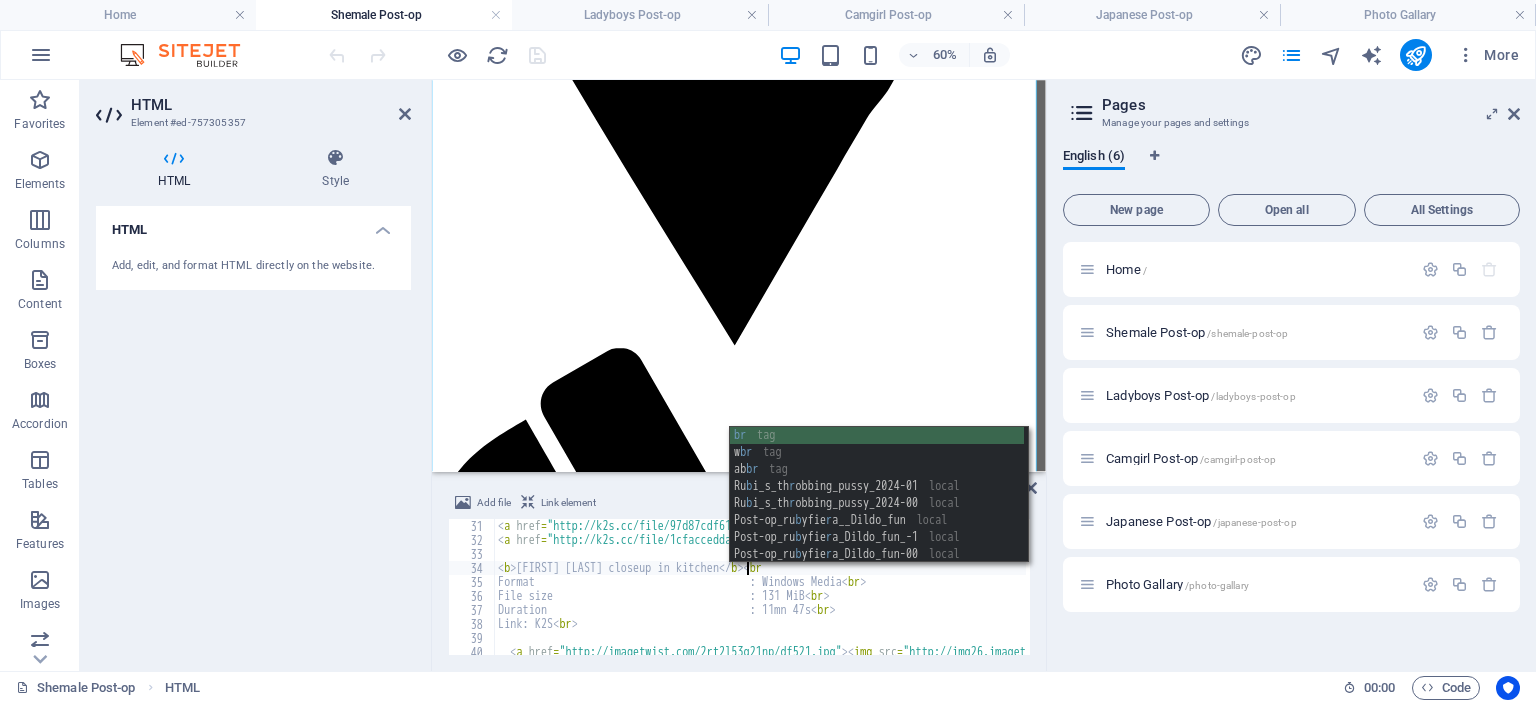 type on "<b>Danielle closeup in kitchen</b><br>" 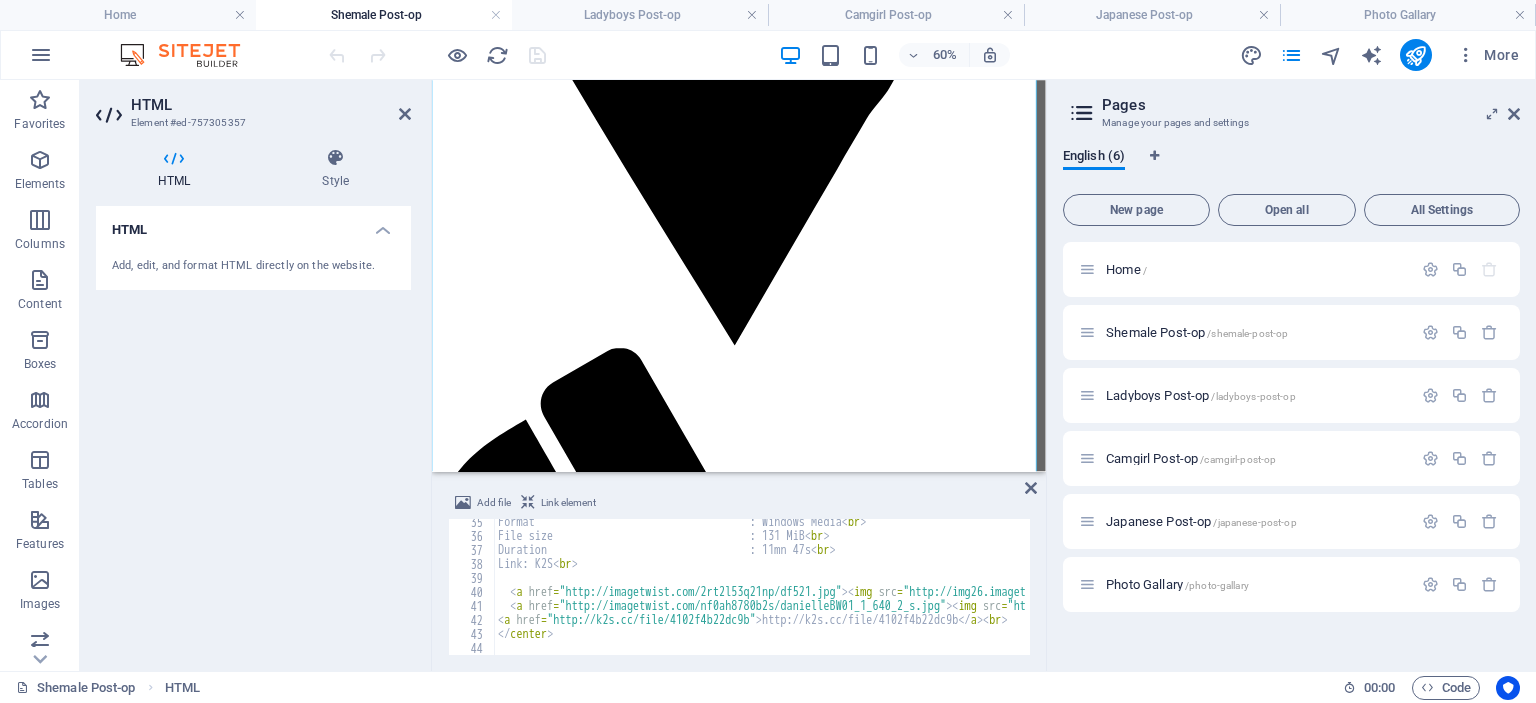 scroll, scrollTop: 540, scrollLeft: 0, axis: vertical 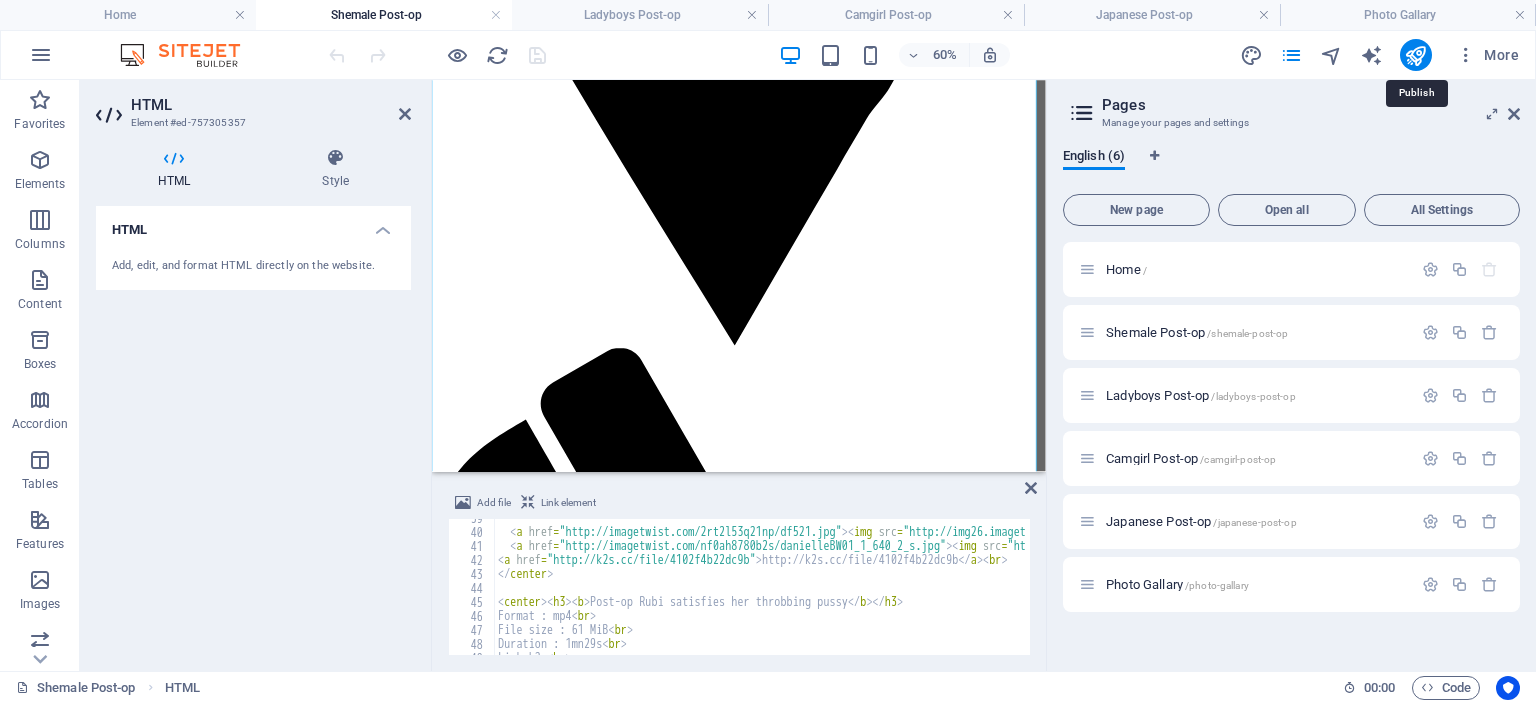 click at bounding box center [1415, 55] 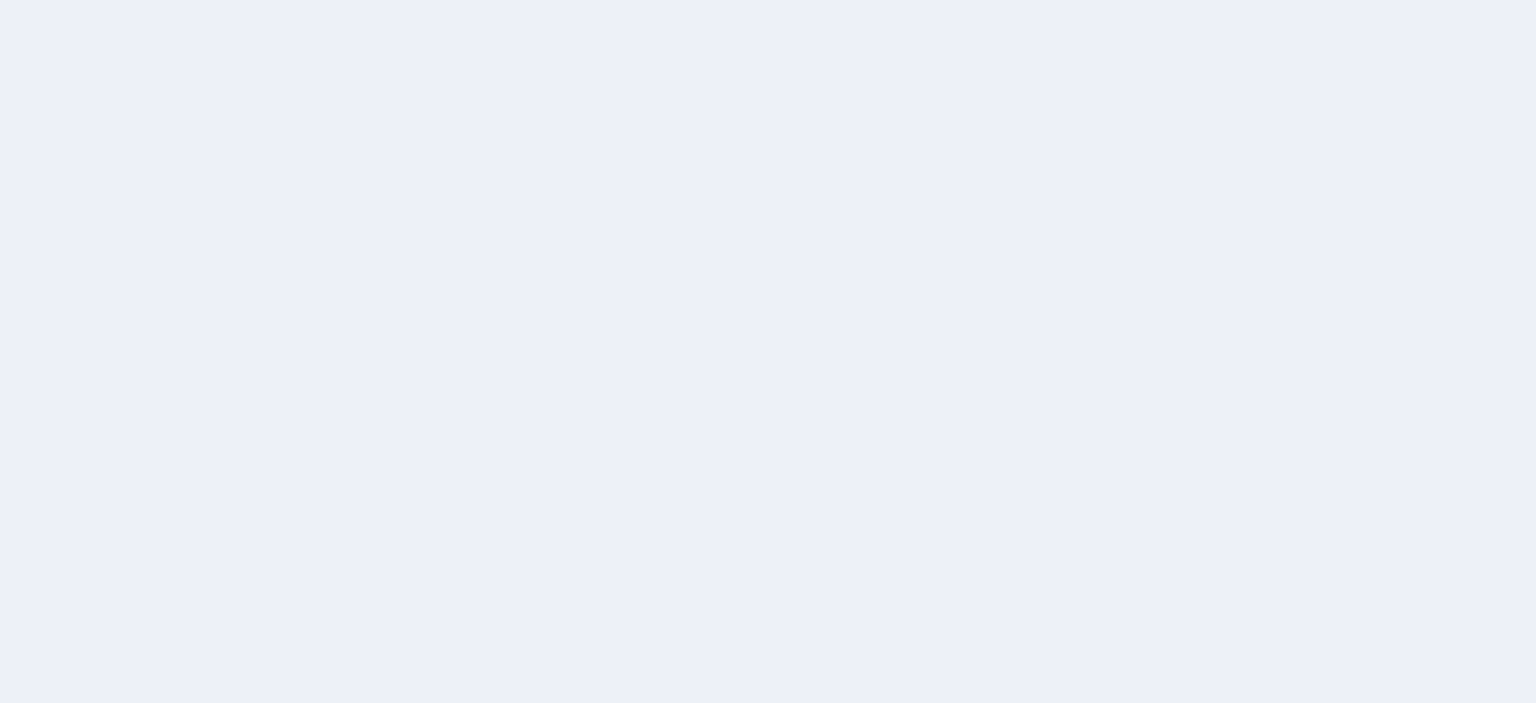 scroll, scrollTop: 0, scrollLeft: 0, axis: both 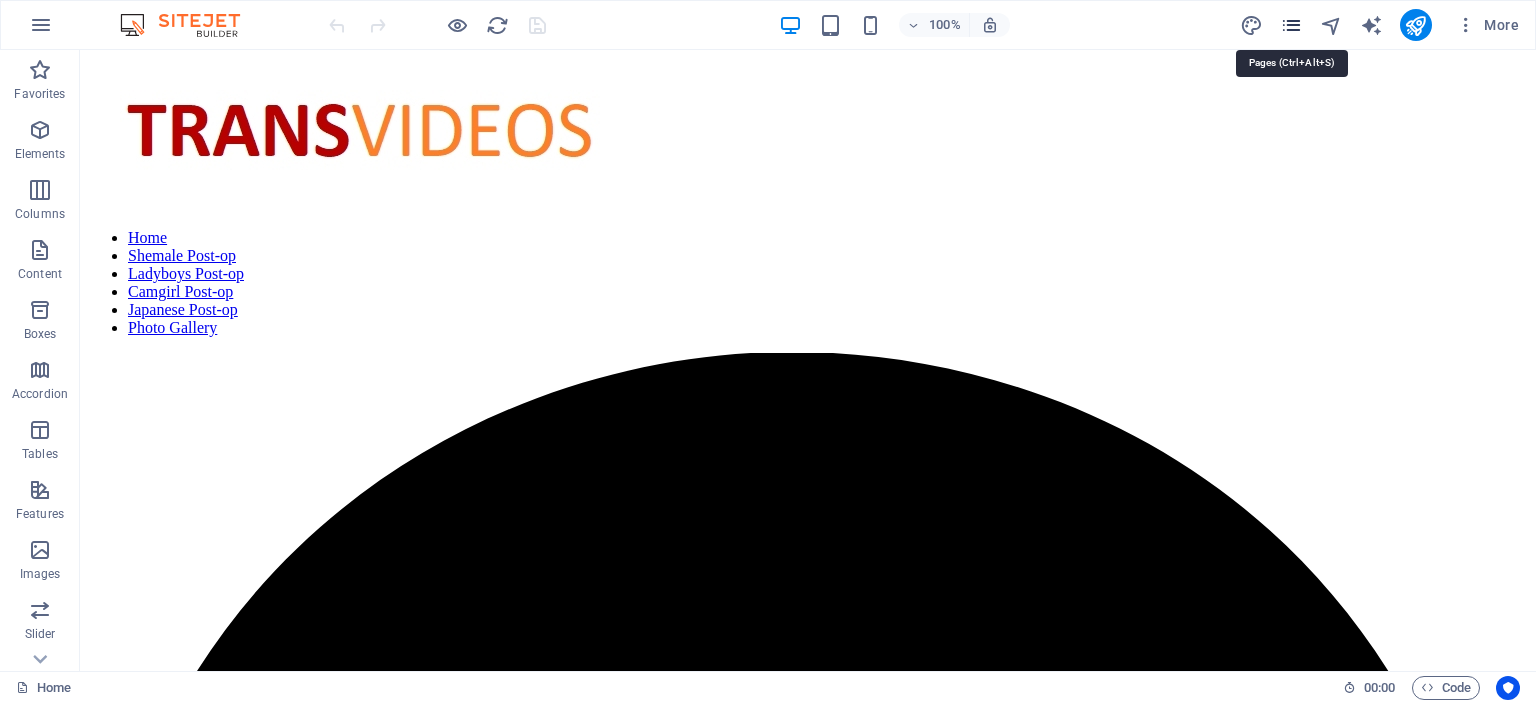 click at bounding box center [1291, 25] 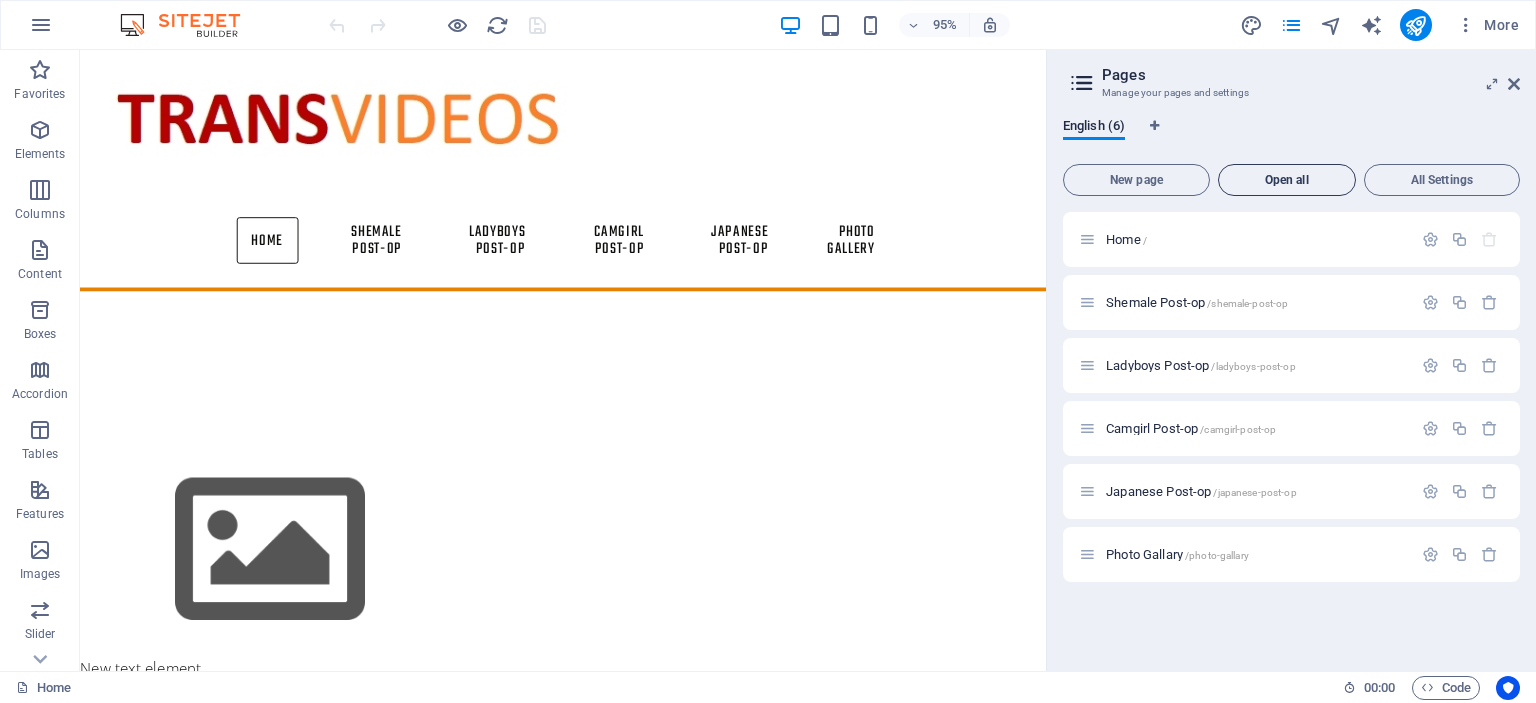 click on "Open all" at bounding box center [1287, 180] 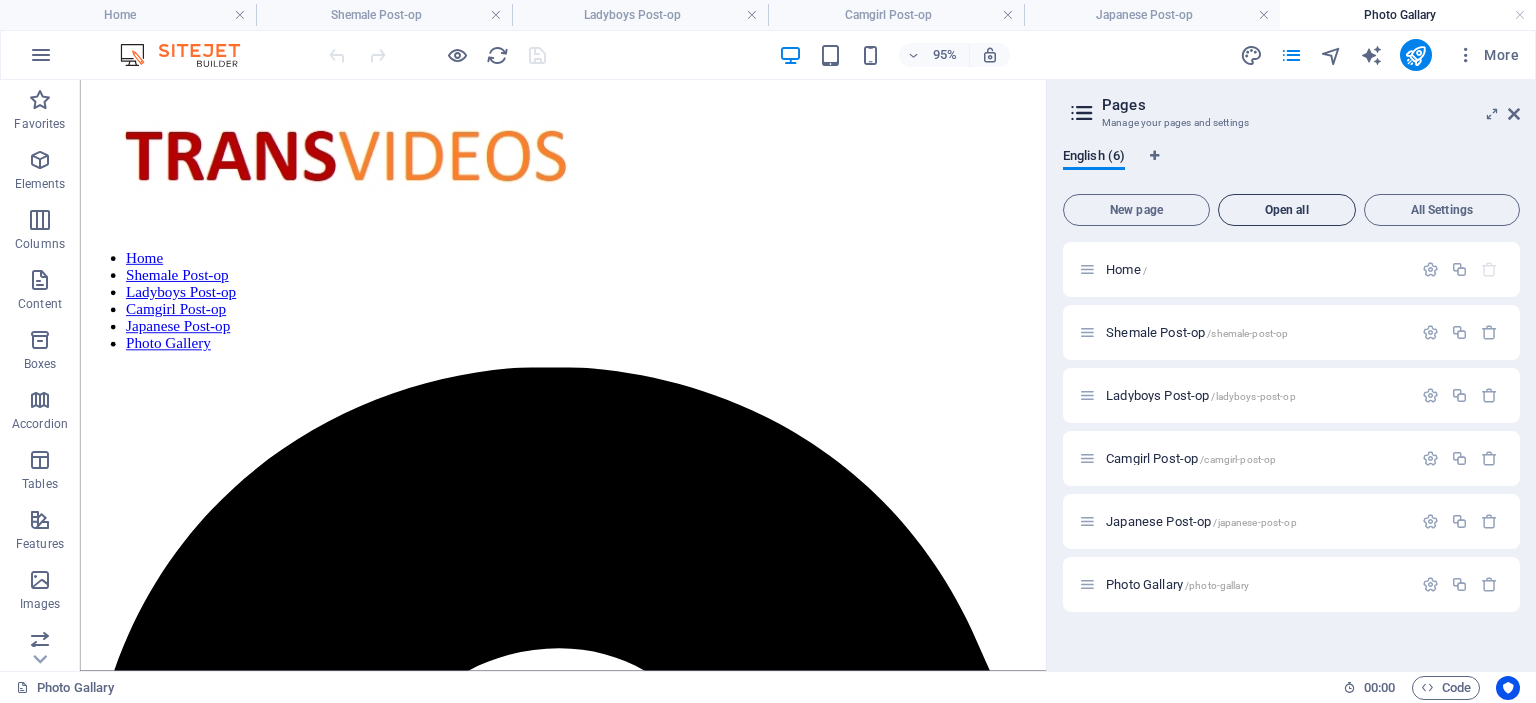 scroll, scrollTop: 0, scrollLeft: 0, axis: both 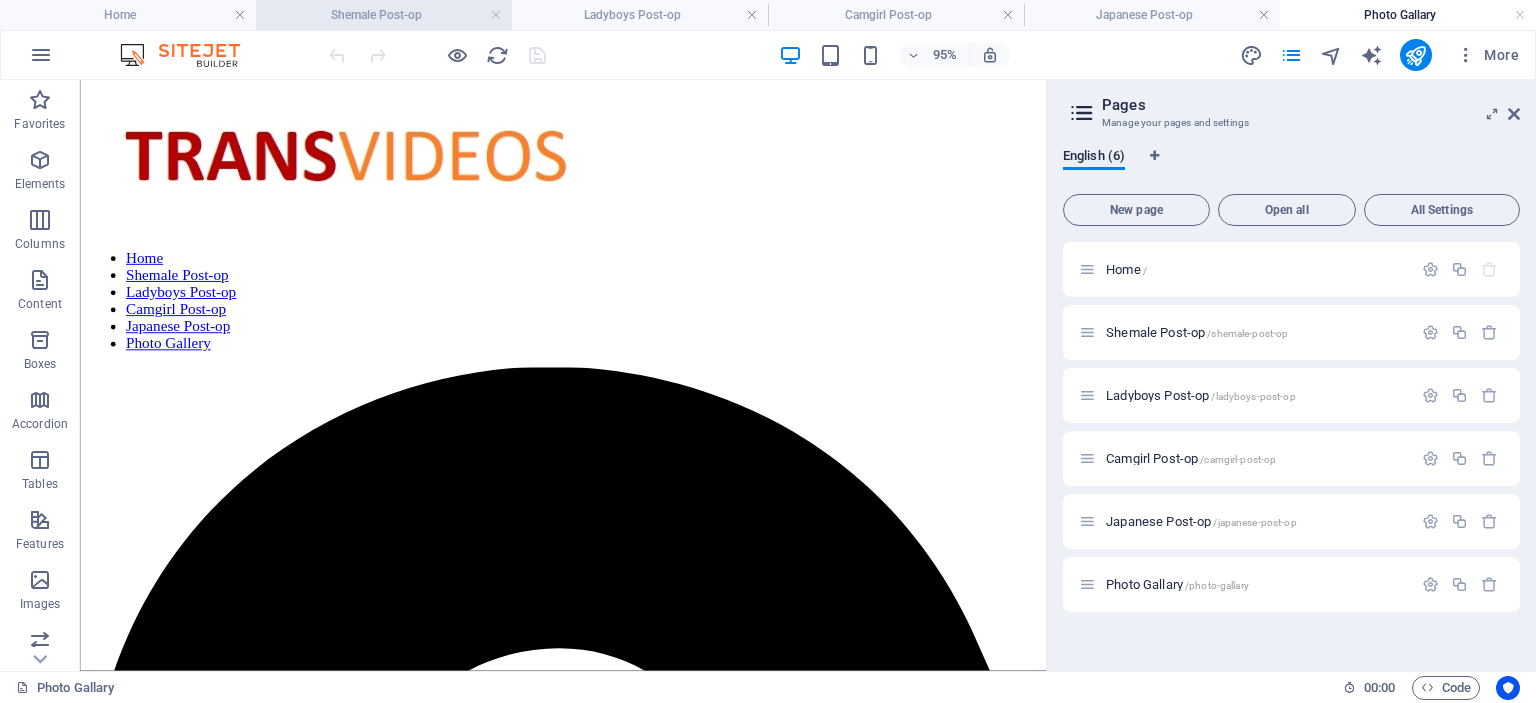 click on "Shemale Post-op" at bounding box center [384, 15] 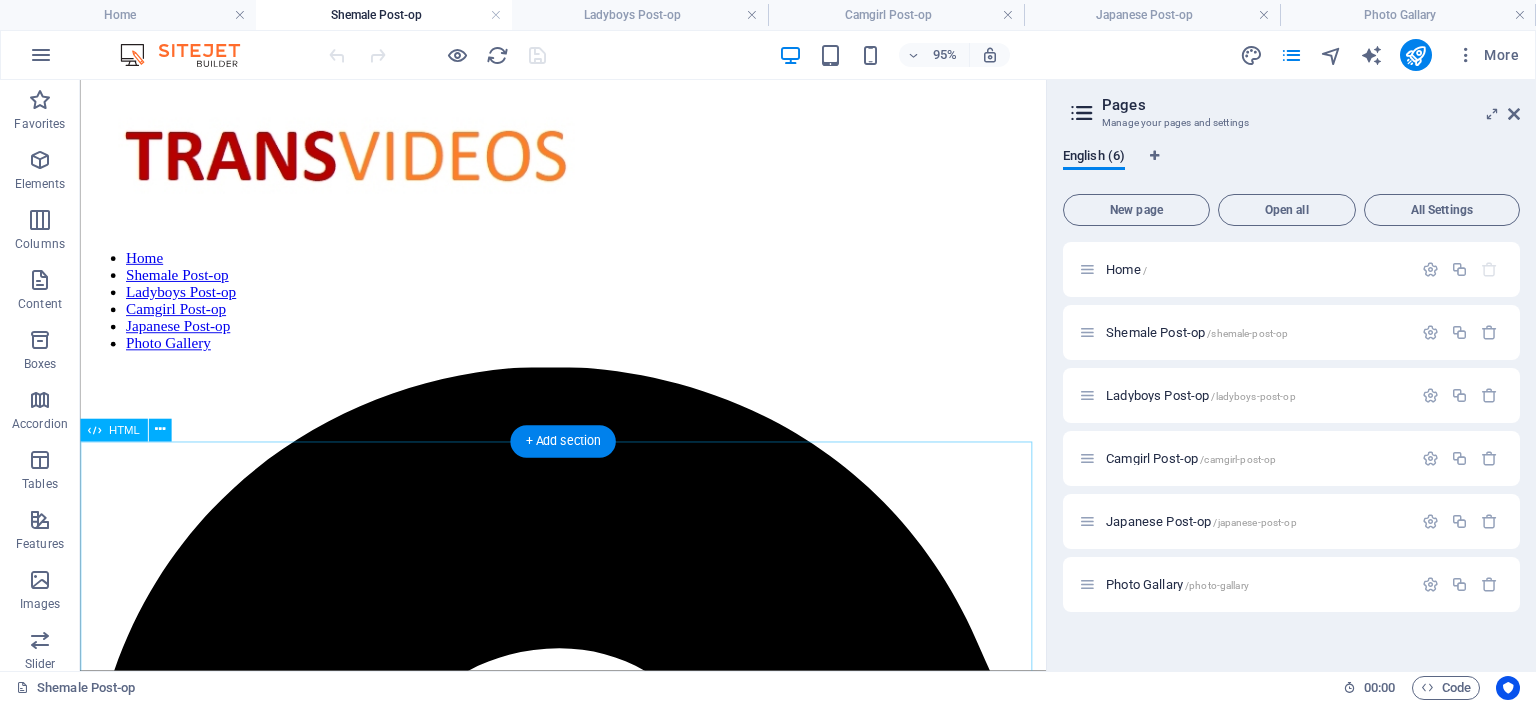 click on "Post-op [FIRST] has a Dildo and lot of fun
Format : mp4
File size : 135 MiB
Duration : 10mn04s
Link:k2s
https://k2s.cc/file/9bf642655e272/Post-op_rubyfiera__Dildo_fun.mp4
Post-op [FIRST] erotic  3some
Format                                   : MPEG-4
Format profile                           : Base Media
Link: K2S
File size                                : 406 MiB
Duration                                 : 46mn03s
https://k2s.cc/file/65184cffd65fd/Post-op_Anneatomic_3sum_fun.mp4
Post-op [FIRST] orange attire
Format                                   : MPEG-4
Format profile                           : Base Media
Link: K2S
File size                                : 1.19 GiB
Duration                                 : 1h 51mn
http://k2s.cc/file/a2ee29deb9541
http://k2s.cc/file/97d87cdf61b05
http://k2s.cc/file/1cfacceddae23
[FIRST] closeup in kitchen
Format                                   : Windows Media
File size                                : 131 MiB" at bounding box center [588, 6755] 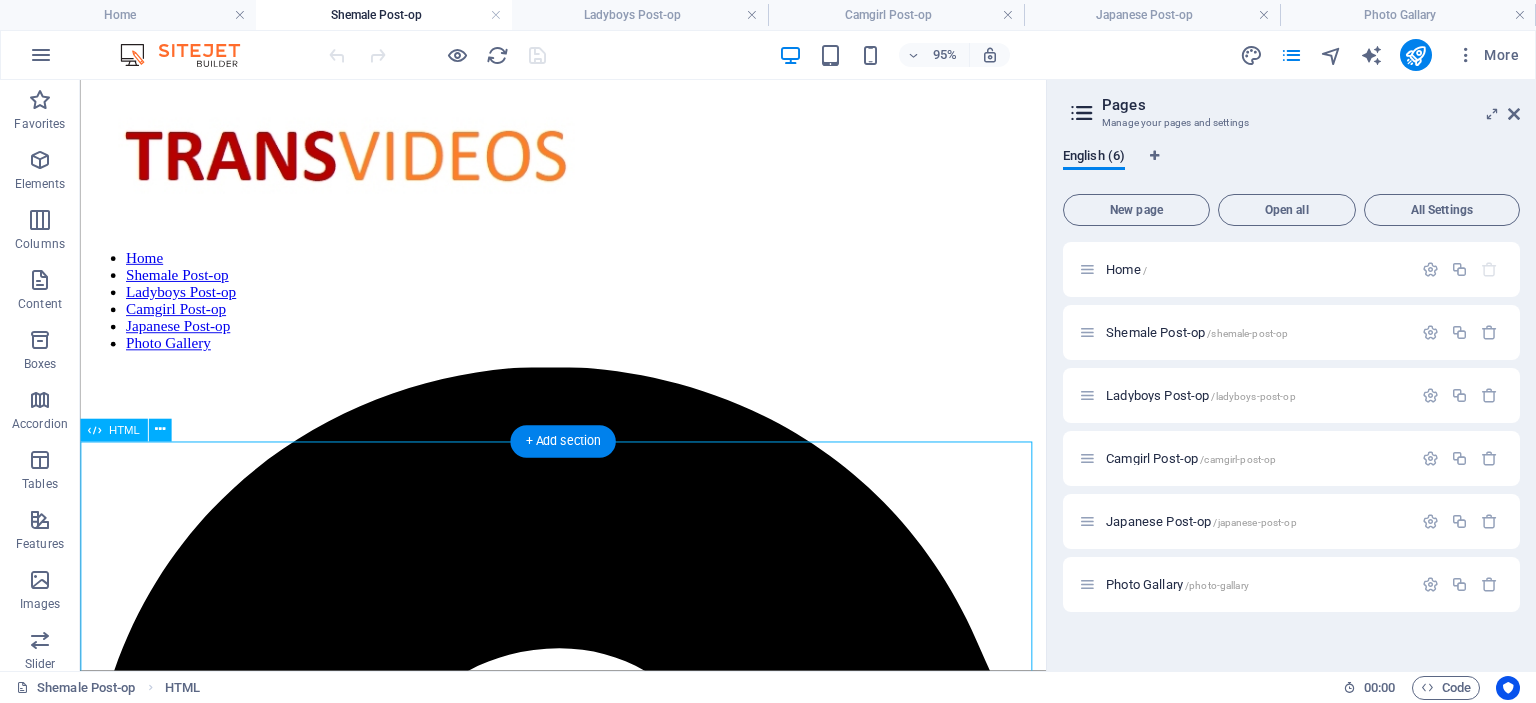 drag, startPoint x: 349, startPoint y: 473, endPoint x: 267, endPoint y: 713, distance: 253.62177 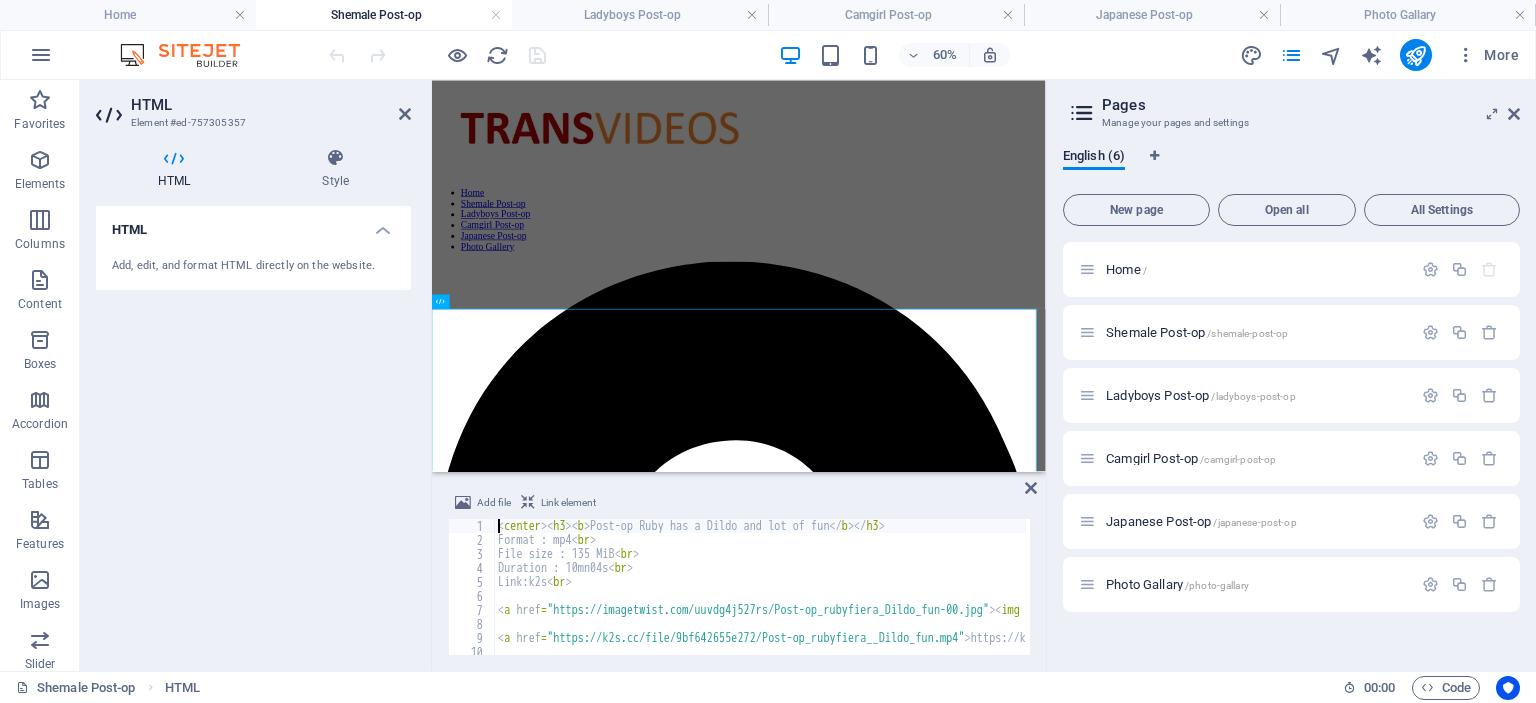 type on "<center><h3><b>Post-op Ruby has a Dildo and lot of fun</b></h3>" 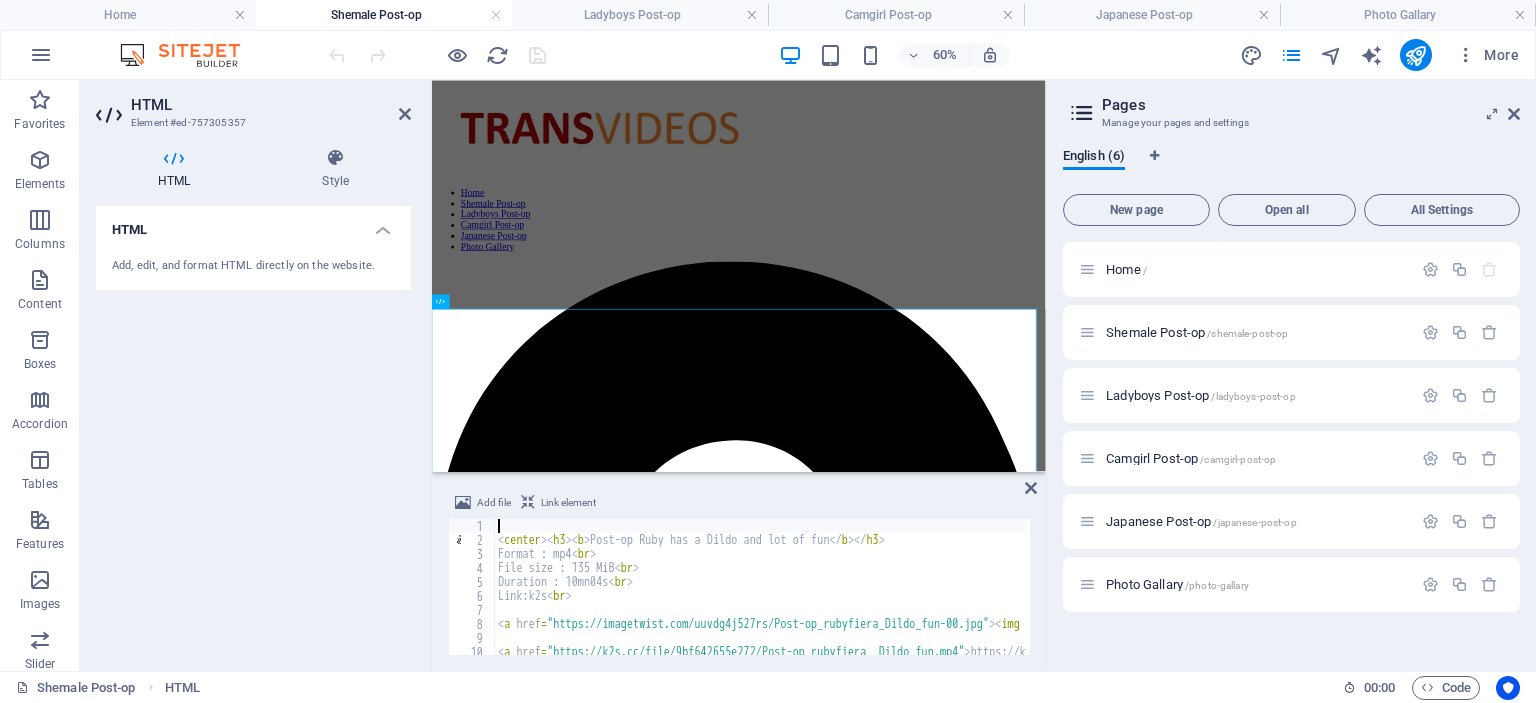 scroll, scrollTop: 8, scrollLeft: 0, axis: vertical 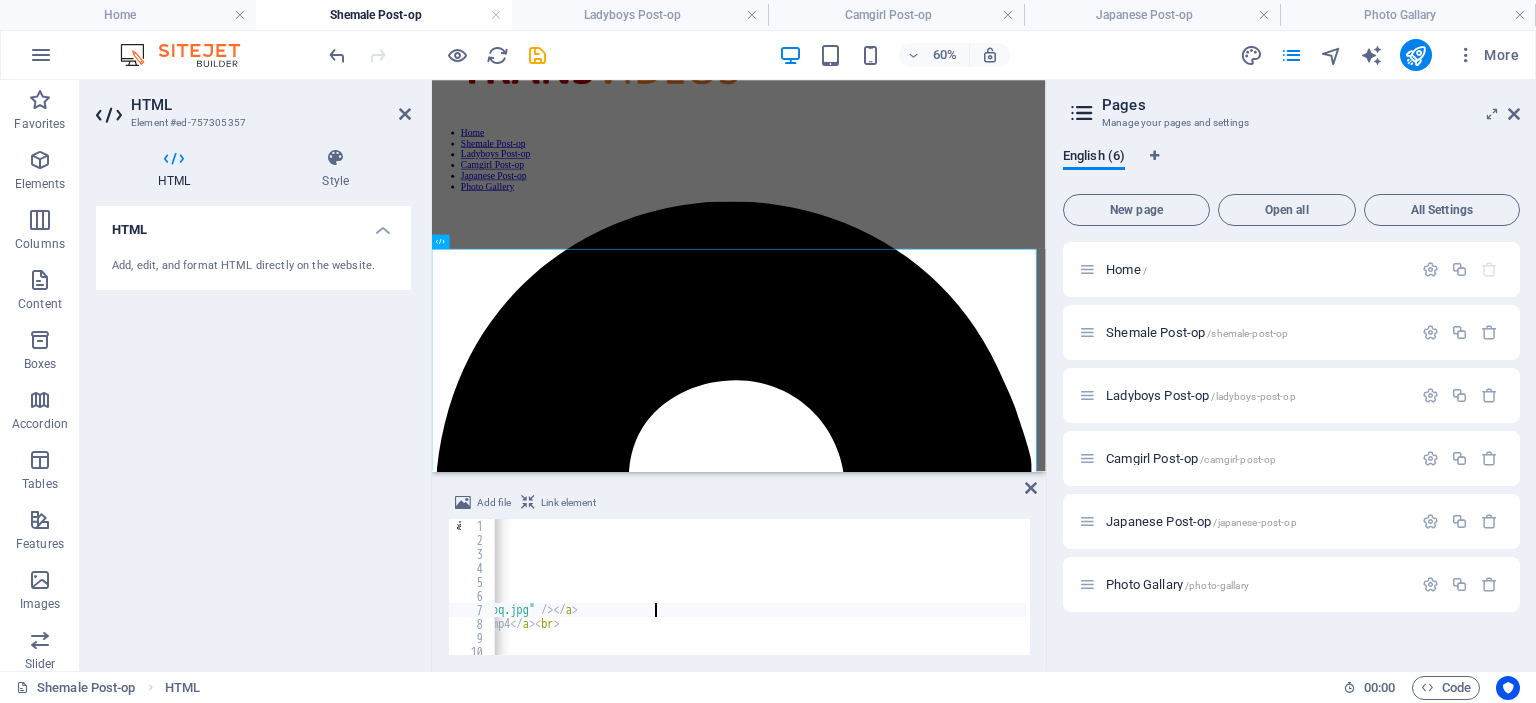 click on "< center > < h3 > < b >  CHECK MY PUSSY POST-OP [FIRST] [LAST]   </ b > </ h3 > Format : mp4 < br > File size : 568 MiB < br > Duration : 15:15 < br > Link: K2S < br > < a   href = "https://imagetwist.com/28yjebly72oq/ELIE01.jpg" > < img   src = "http://img250.imagetwist.com/th/36118/28yjebly72oq.jpg"   /> </ a >   < a   href = "https://k2s.cc/file/48cb807bf6132/evieeliottgpo01.mp4" > https://k2s.cc/file/48cb807bf6132/evieeliottgpo01.mp4 </ a > < br > </ center > < center > < h3 > < b > Post-op [FIRST] has a Dildo and lot of fun </ b > </ h3 >" at bounding box center (1571, 599) 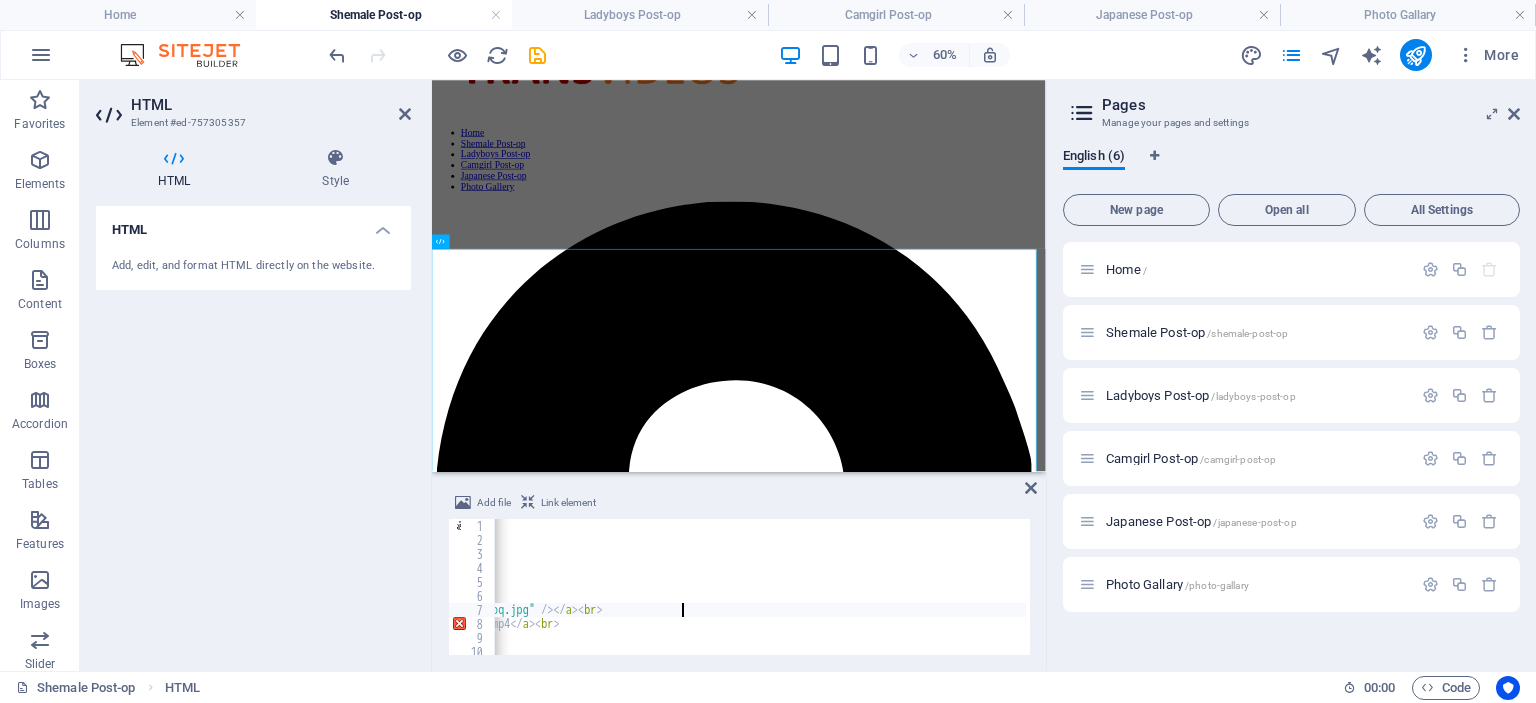 scroll, scrollTop: 0, scrollLeft: 72, axis: horizontal 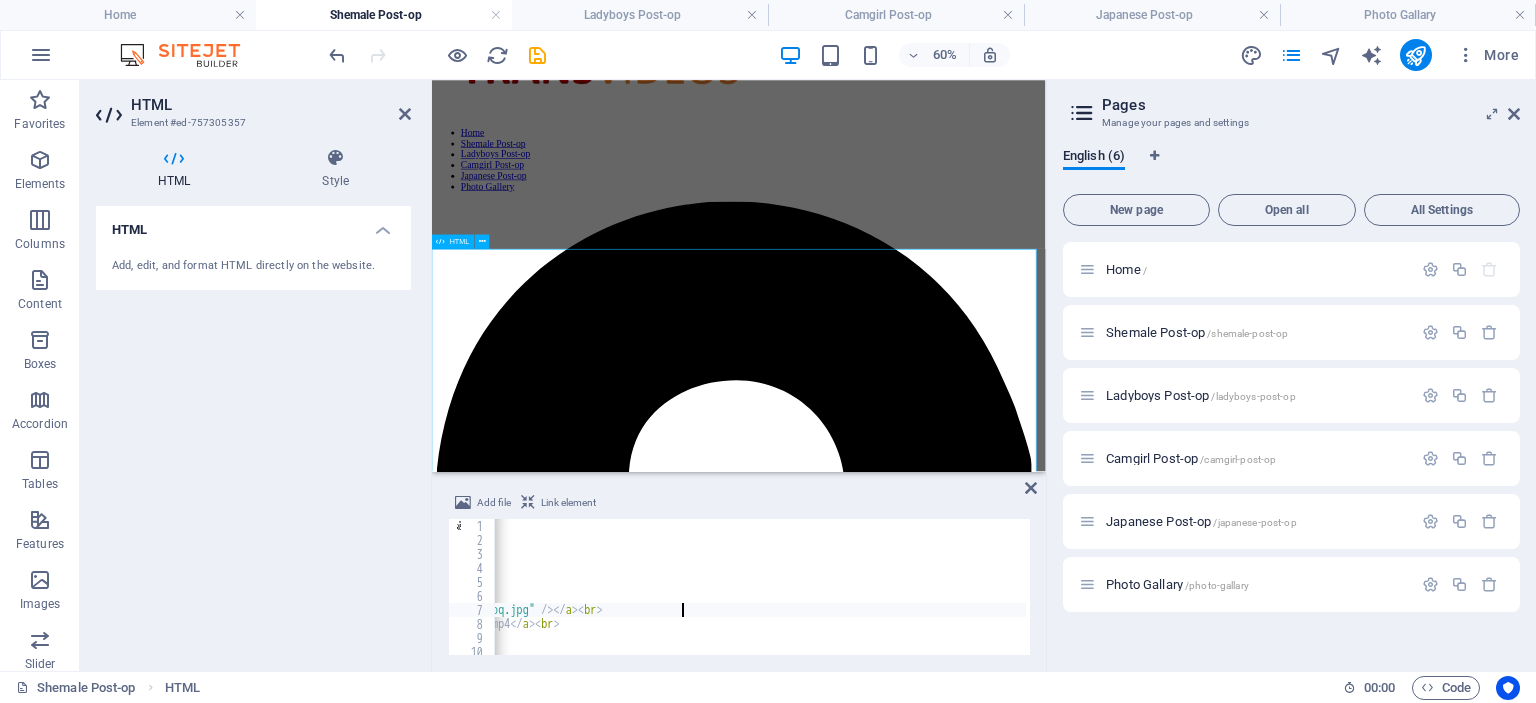 type on "<a href="https://imagetwist.com/28yjebly72oq/ELIE01.jpg"><img src="http://img250.imagetwist.com/th/36118/28yjebly72oq.jpg" /></a><br>" 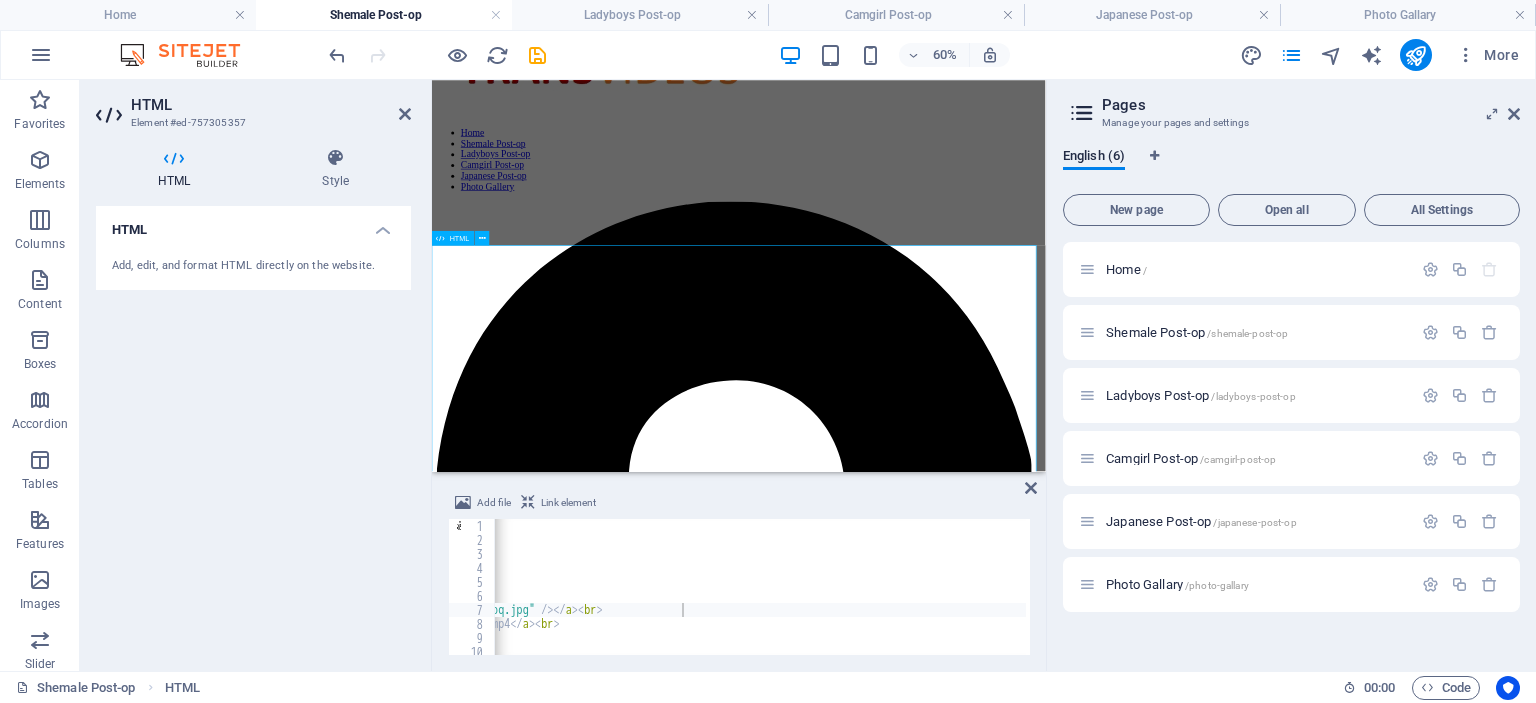 scroll, scrollTop: 300, scrollLeft: 0, axis: vertical 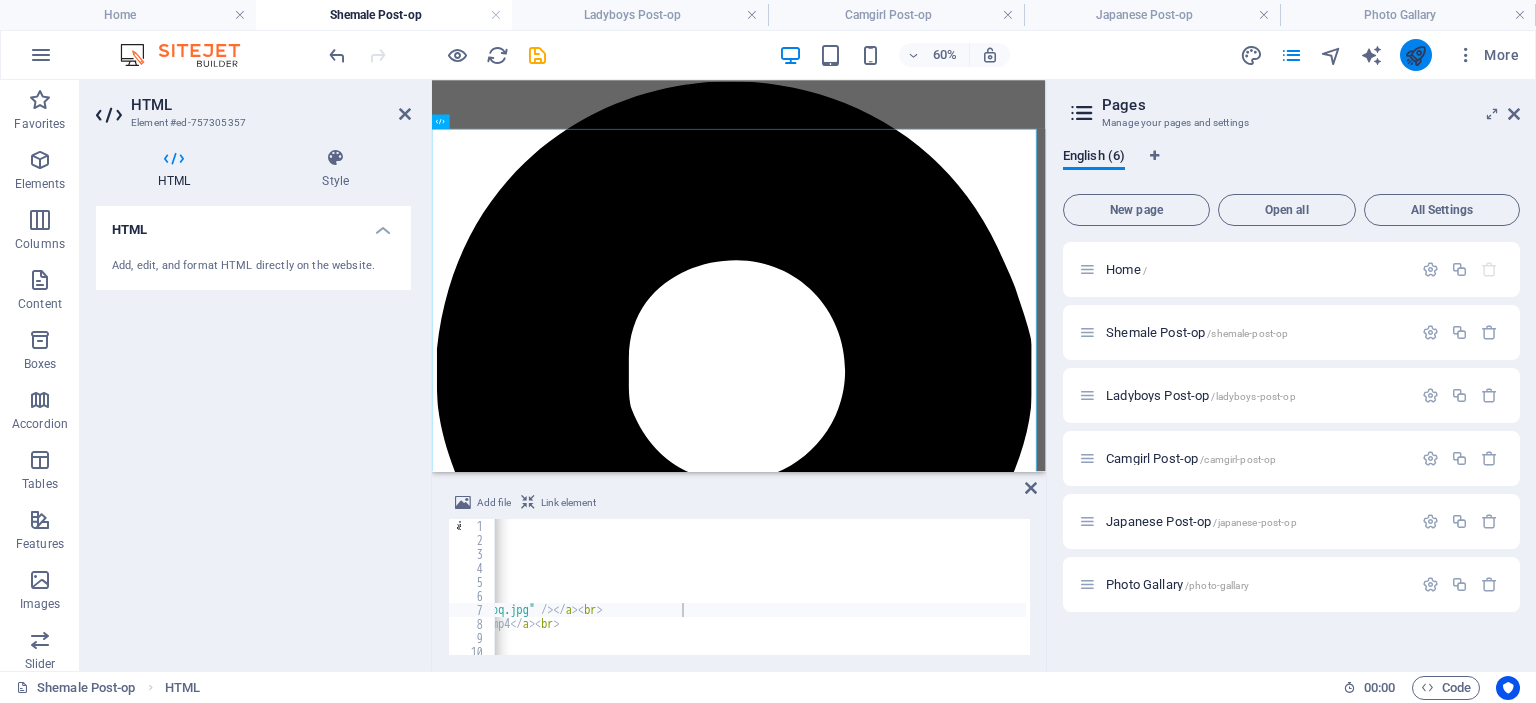 click at bounding box center (1415, 55) 